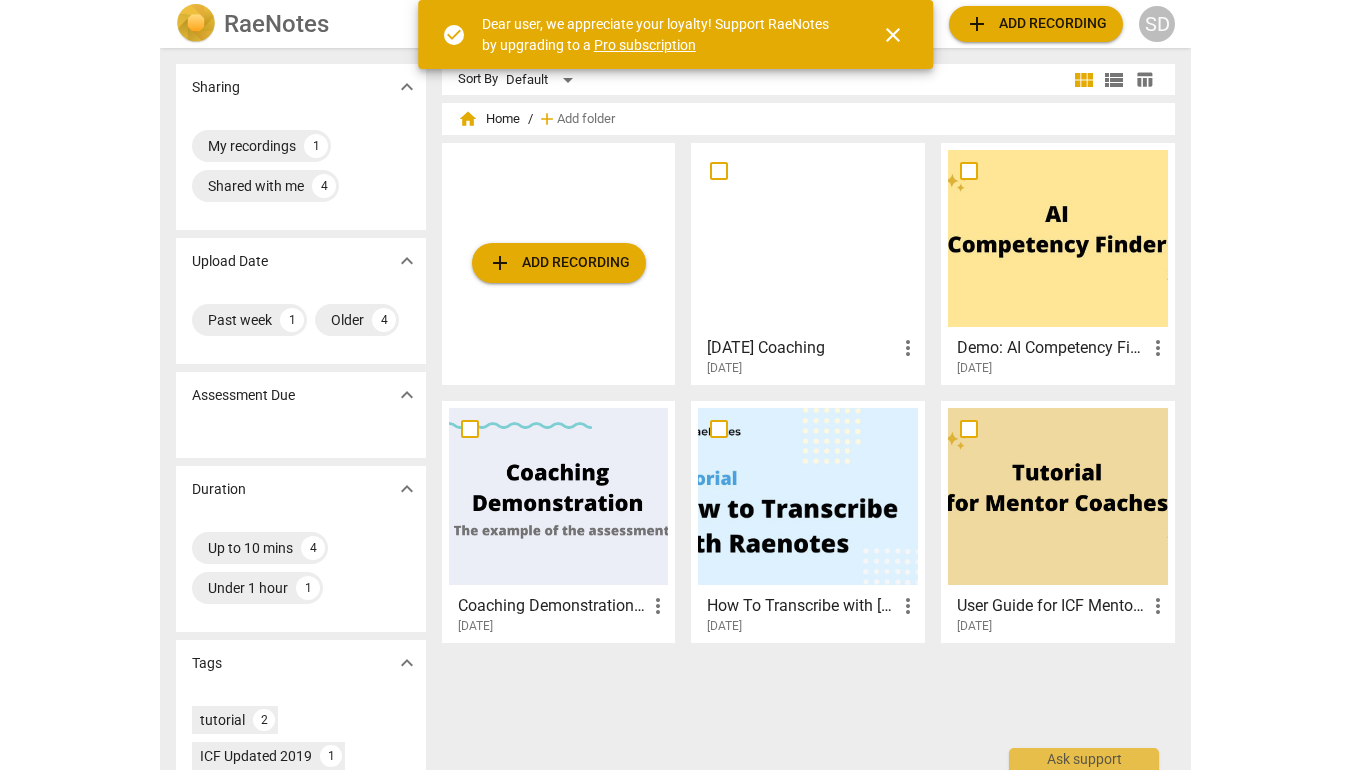 scroll, scrollTop: 0, scrollLeft: 0, axis: both 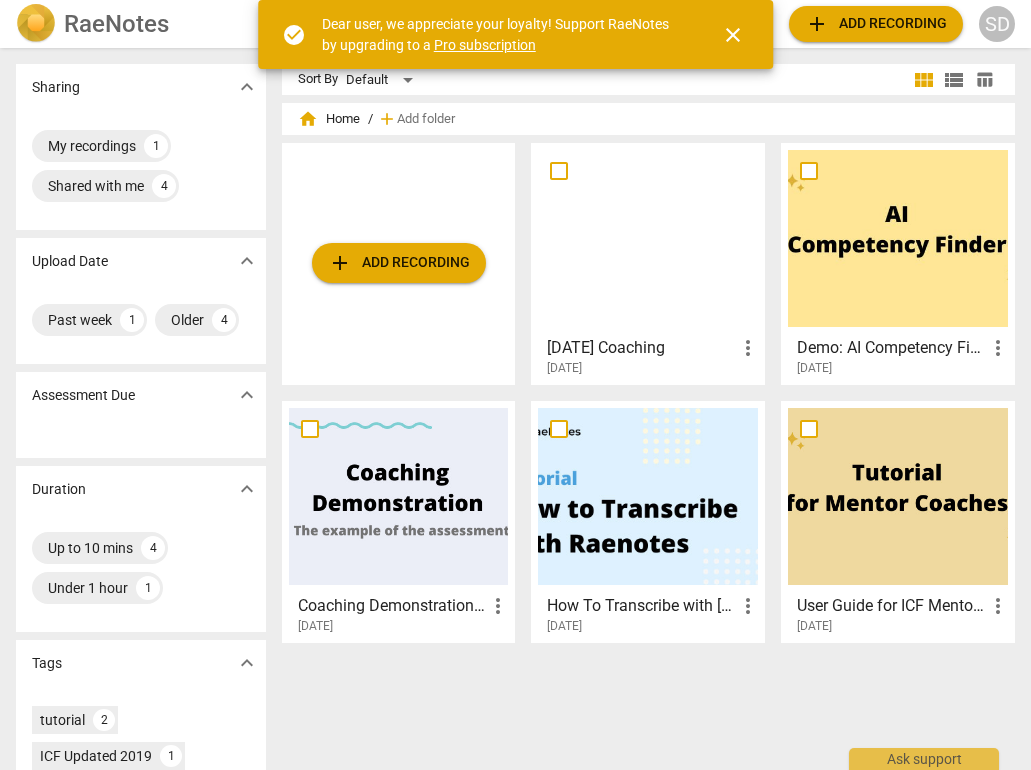 click on "close" at bounding box center (733, 35) 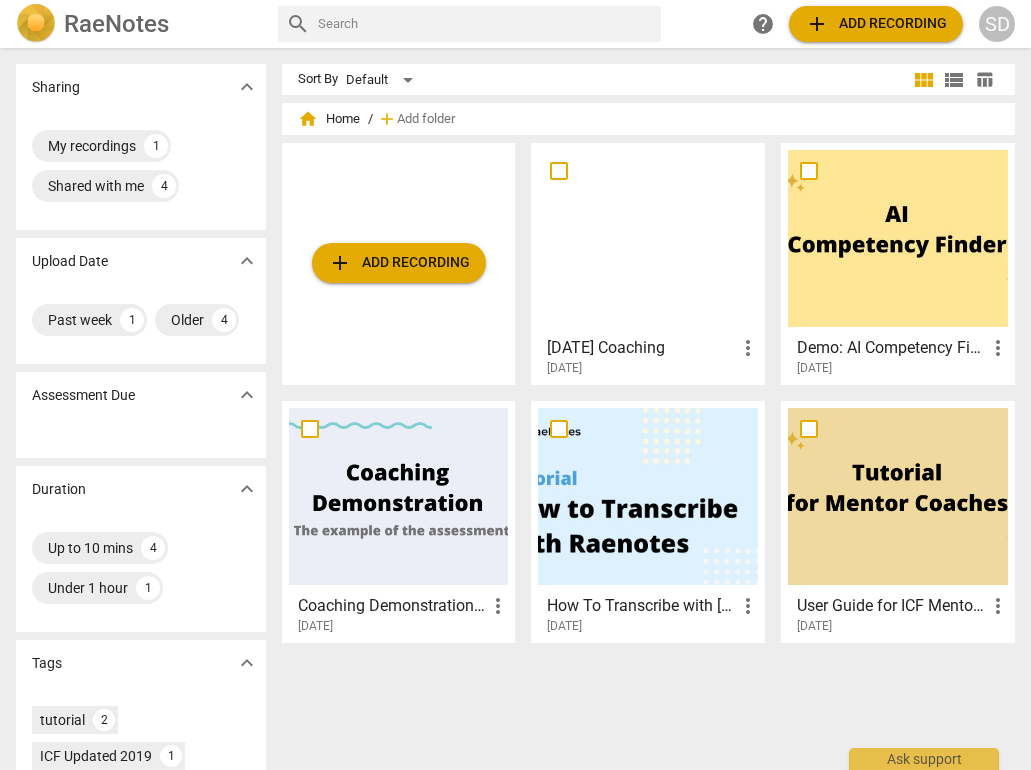 click on "Sort By Default" at bounding box center (603, 79) 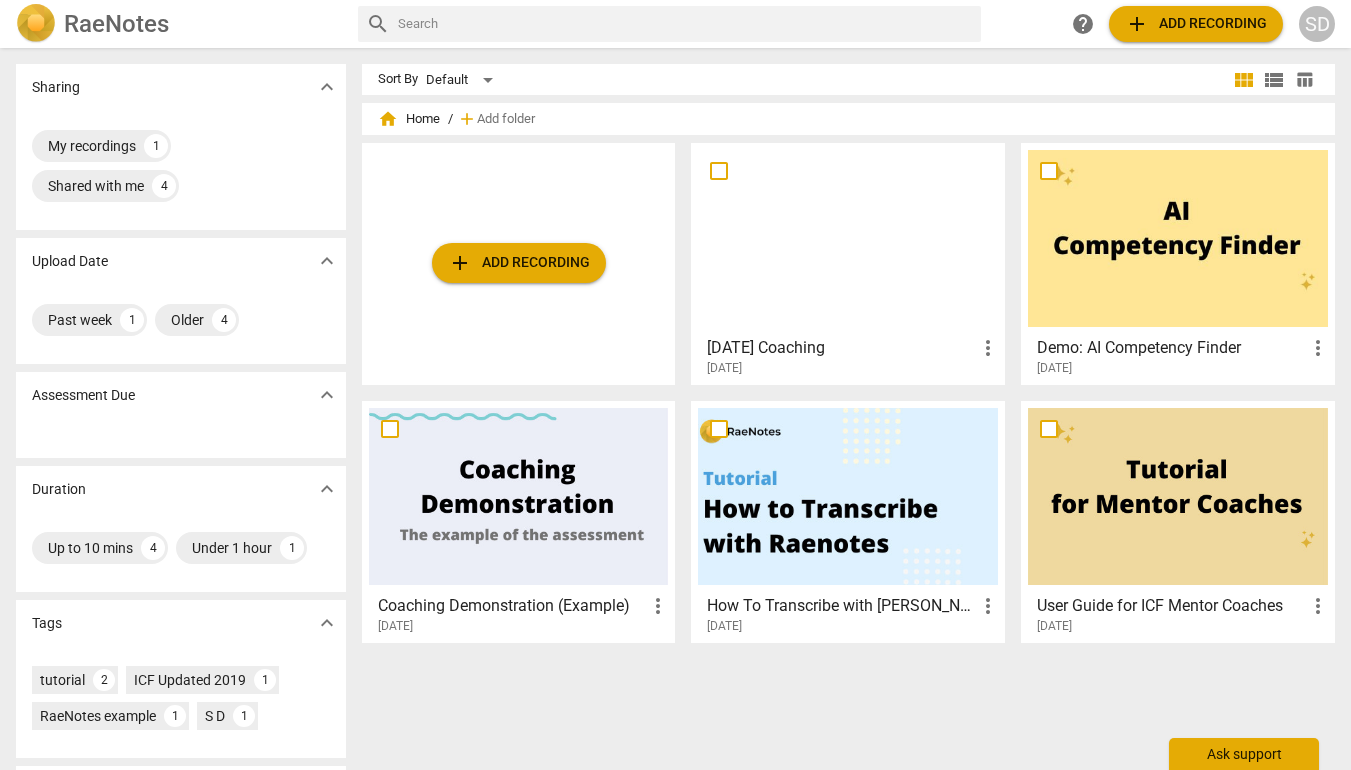 click on "Ask support" at bounding box center [1244, 754] 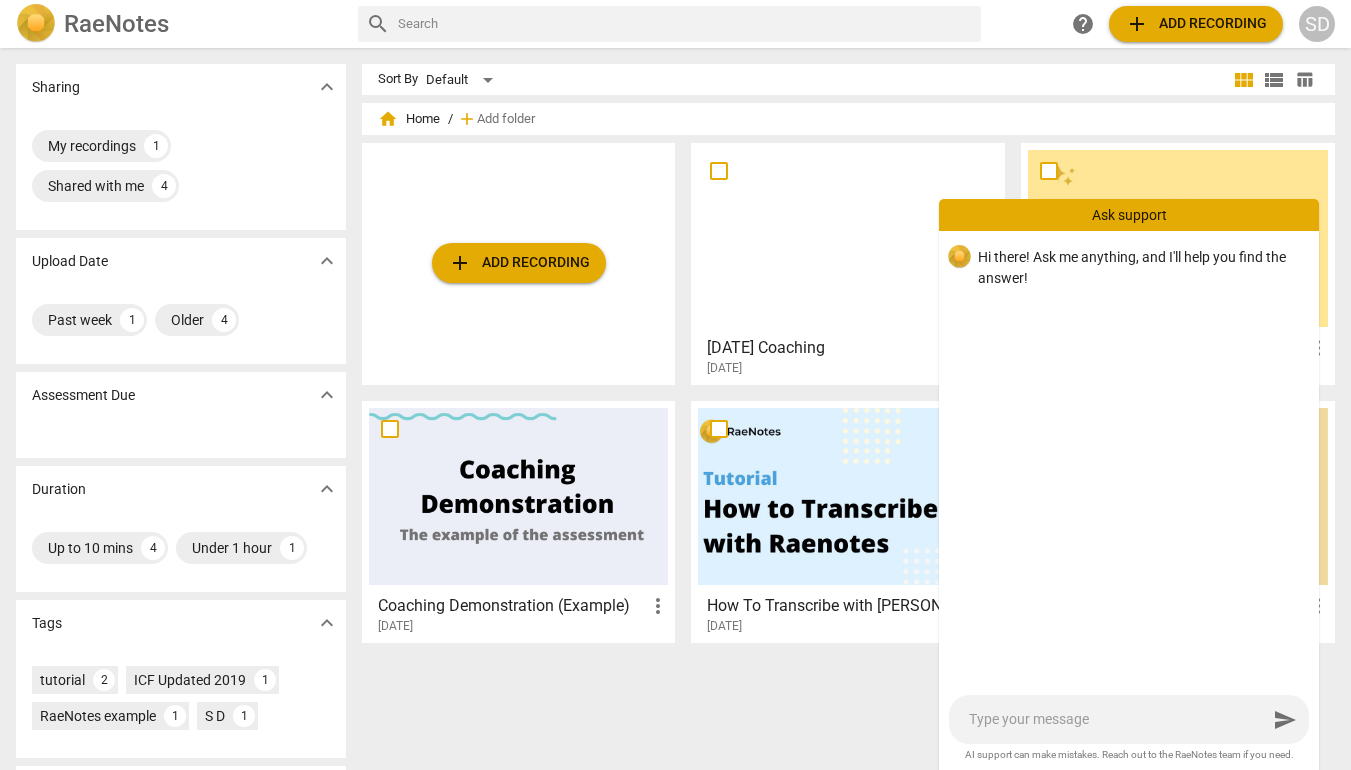 type on "h" 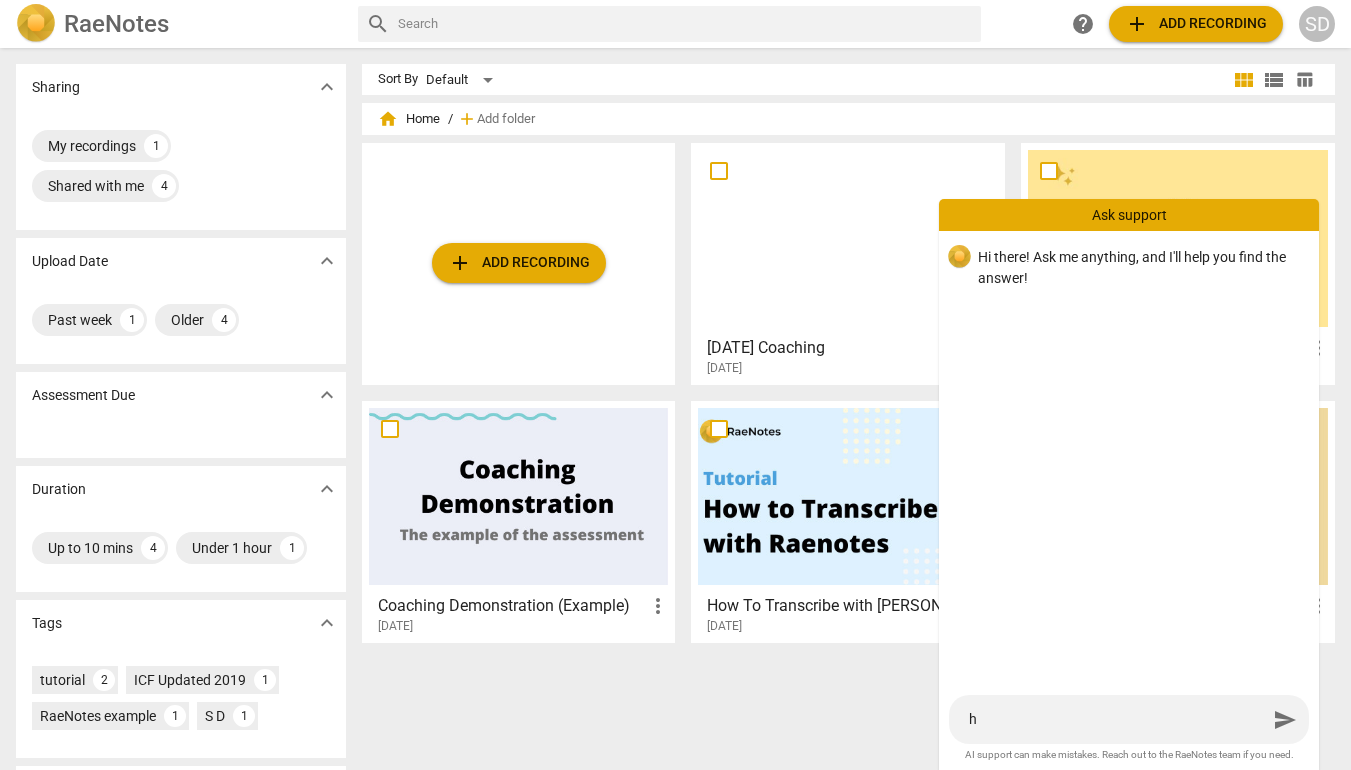 type on "ho" 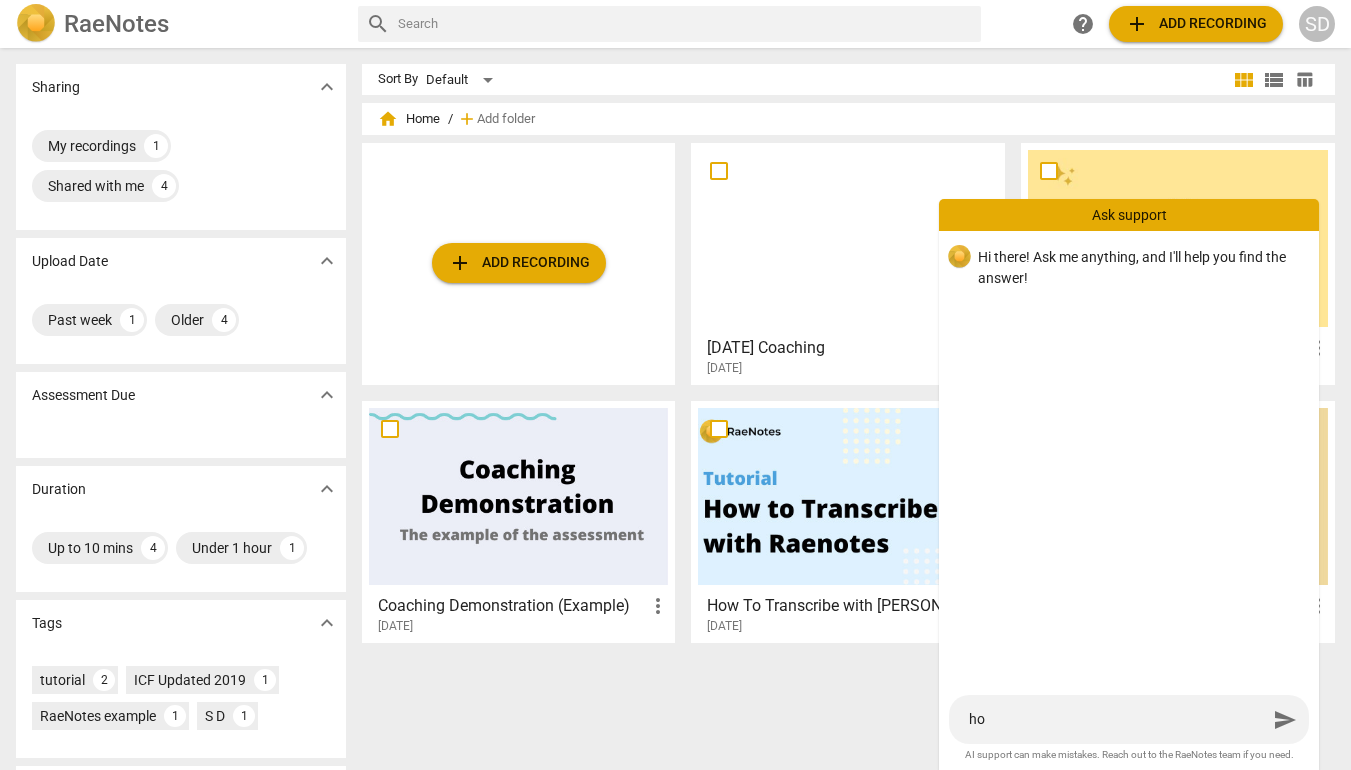 type on "how" 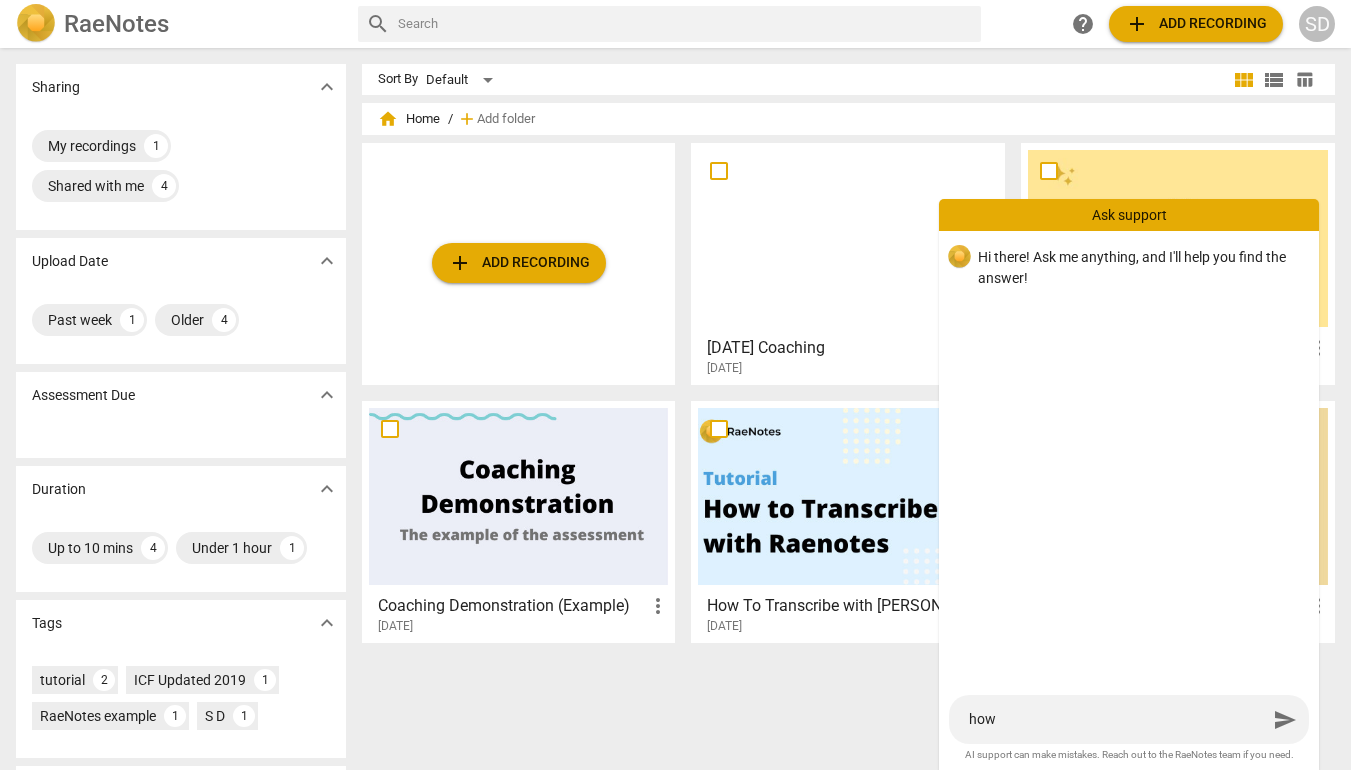 type on "how" 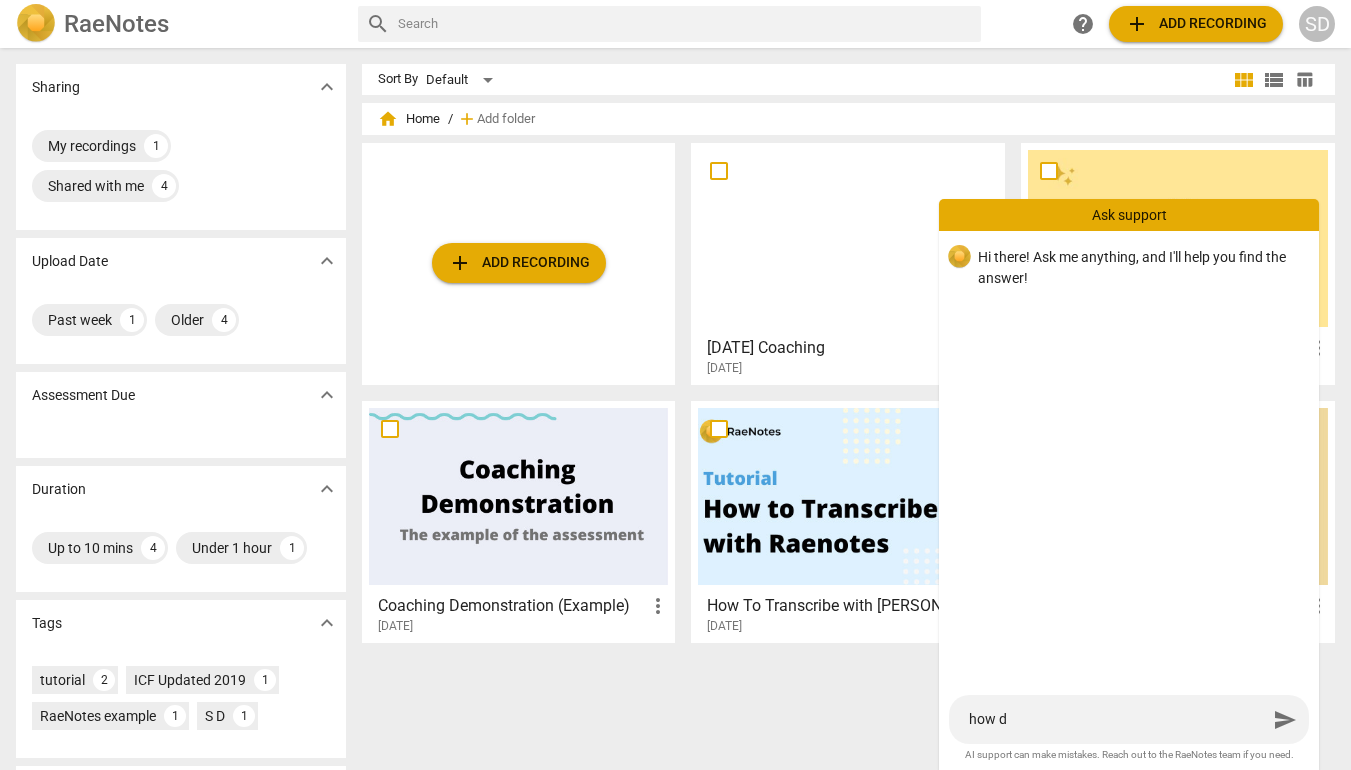 type on "how do" 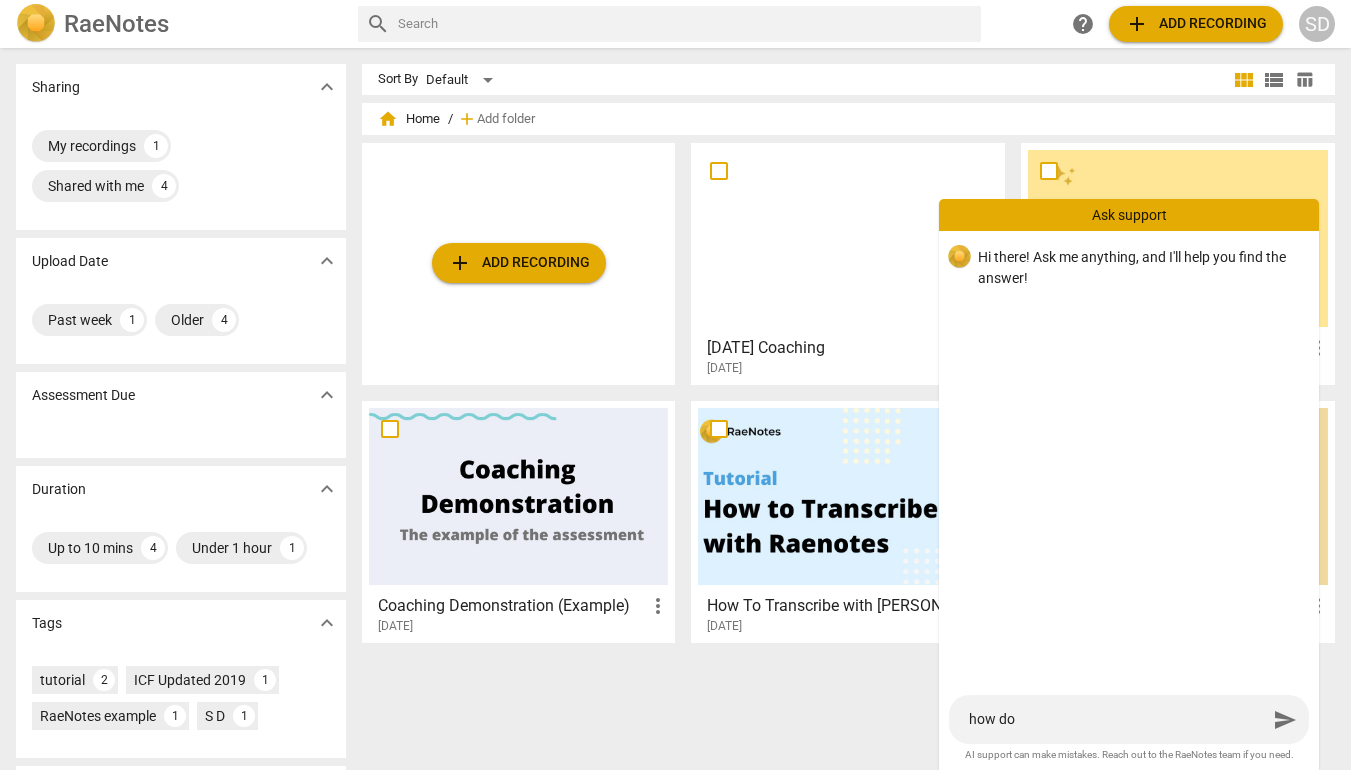 type on "how do" 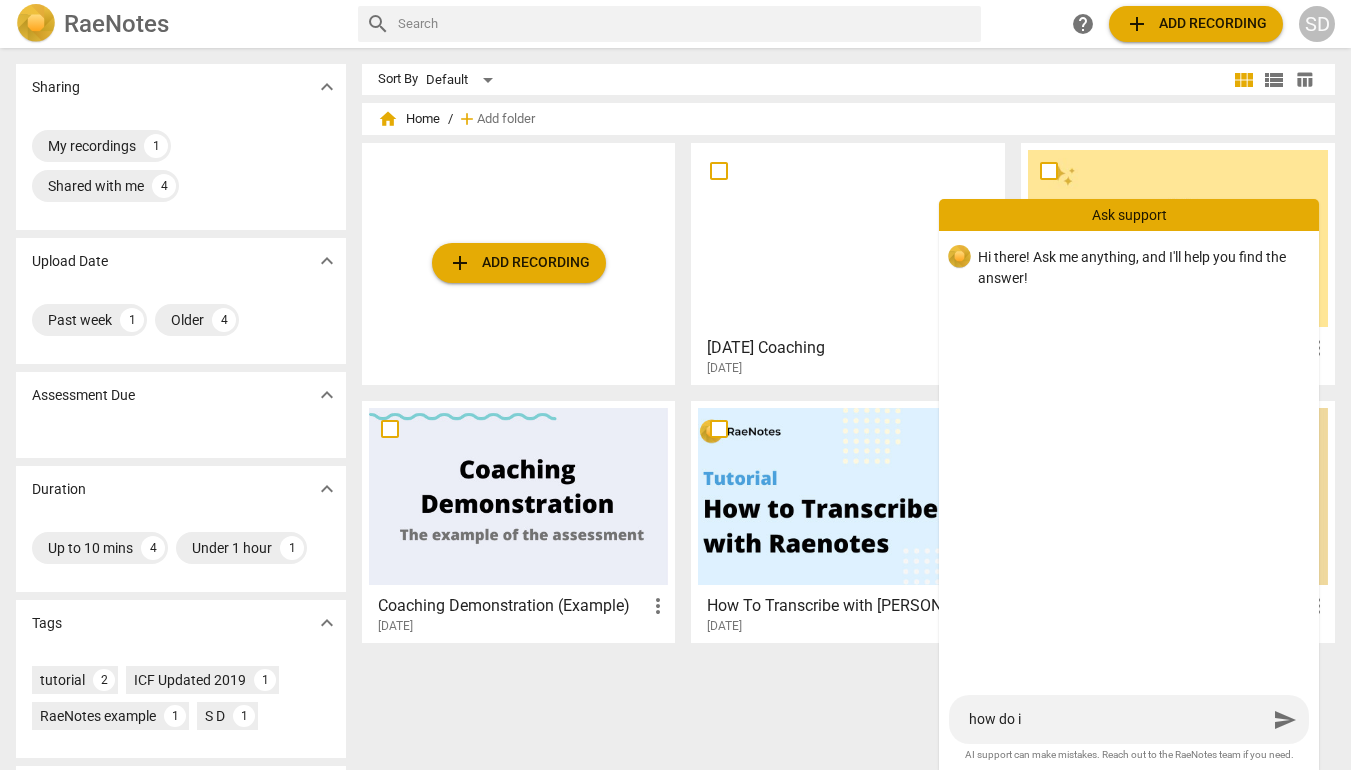 type on "how do I" 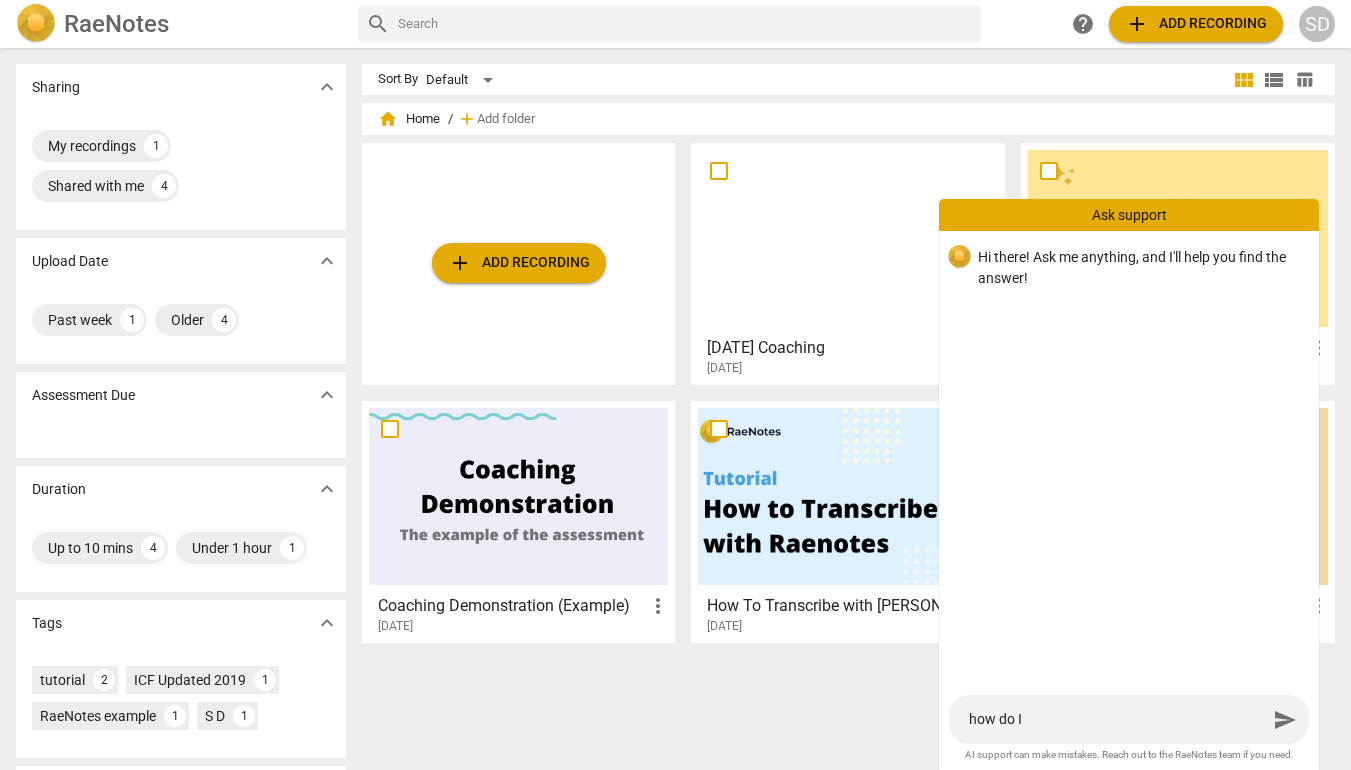 type on "how do I n" 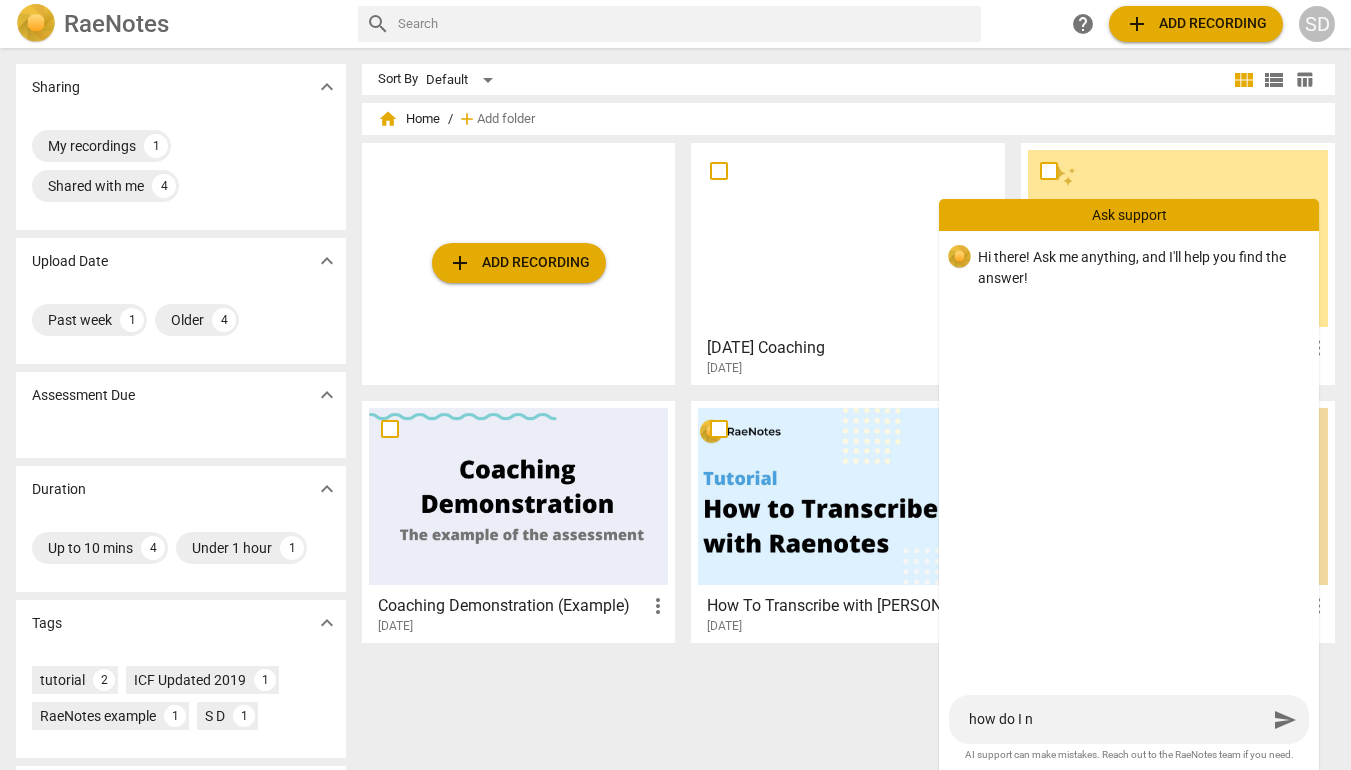 type on "how do I no" 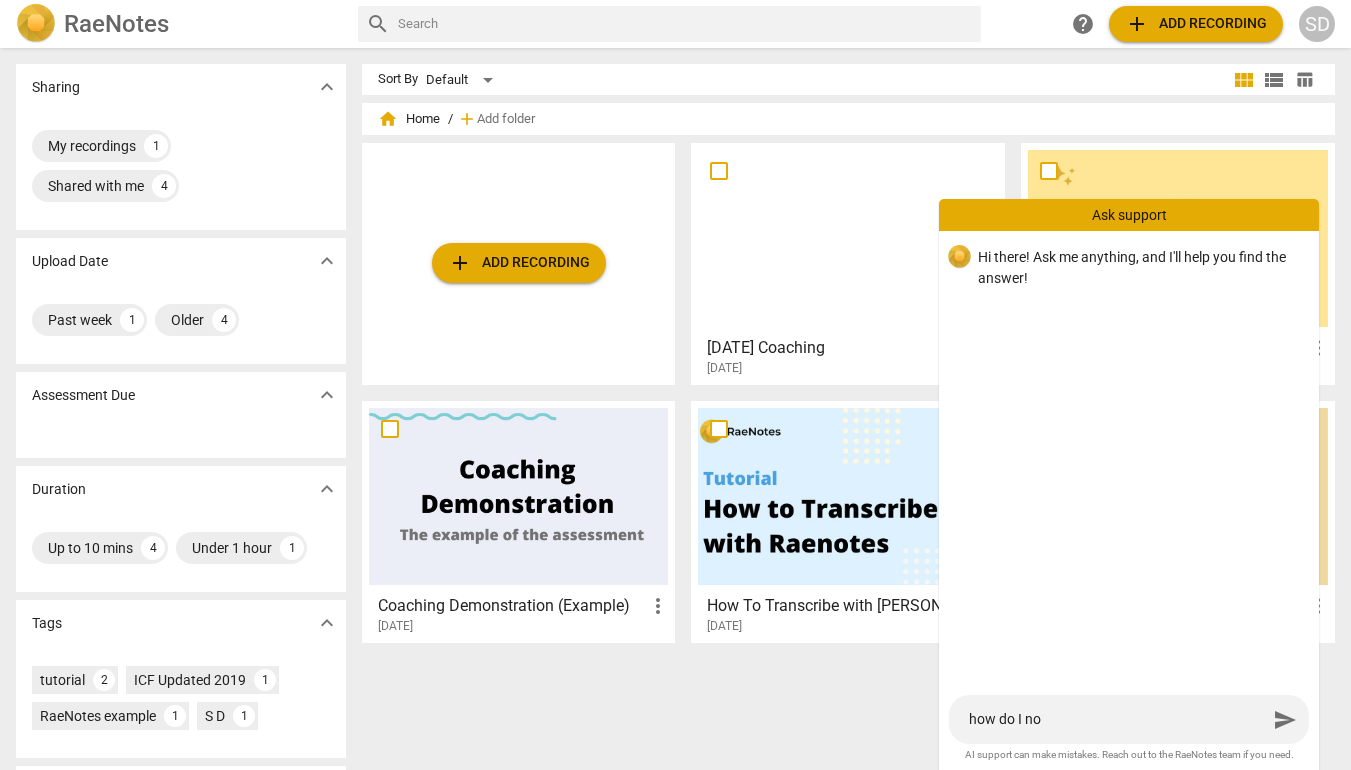 type on "how do I not" 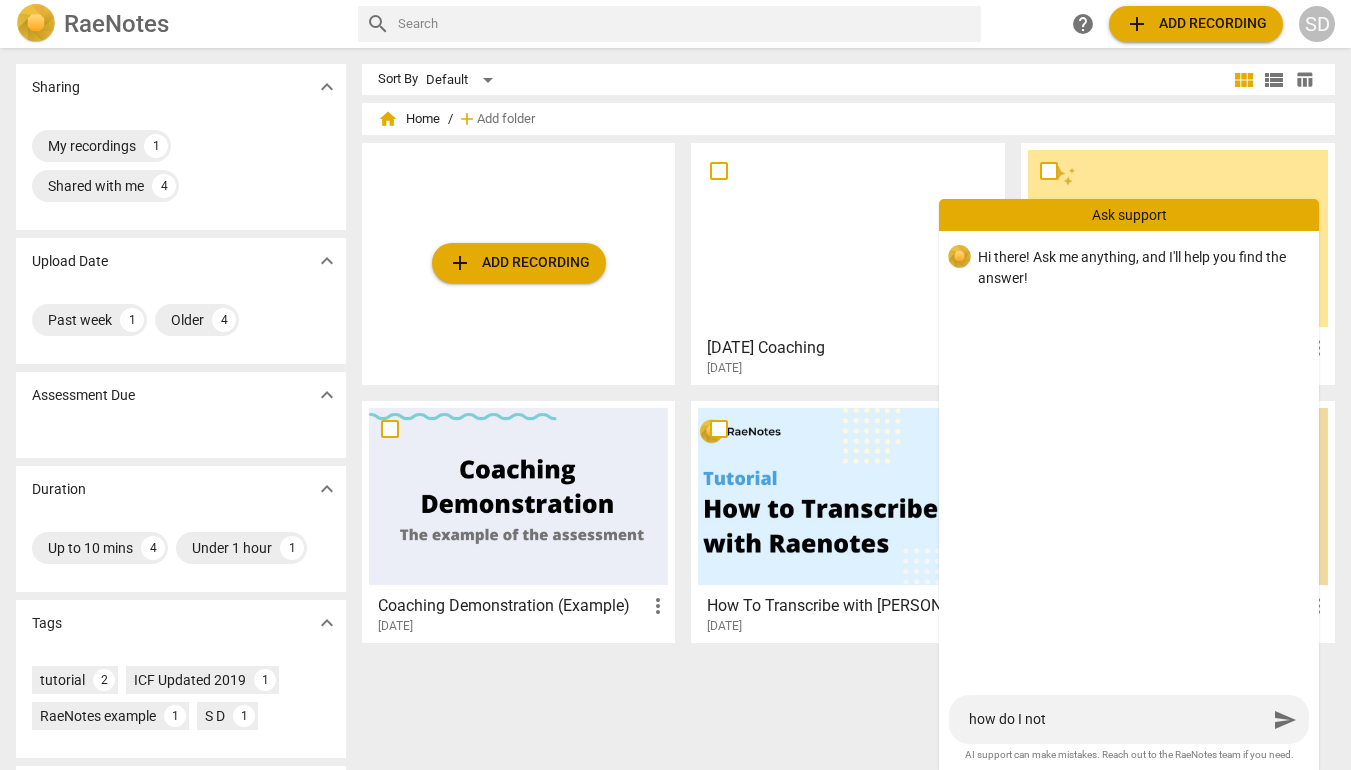 type on "how do I note" 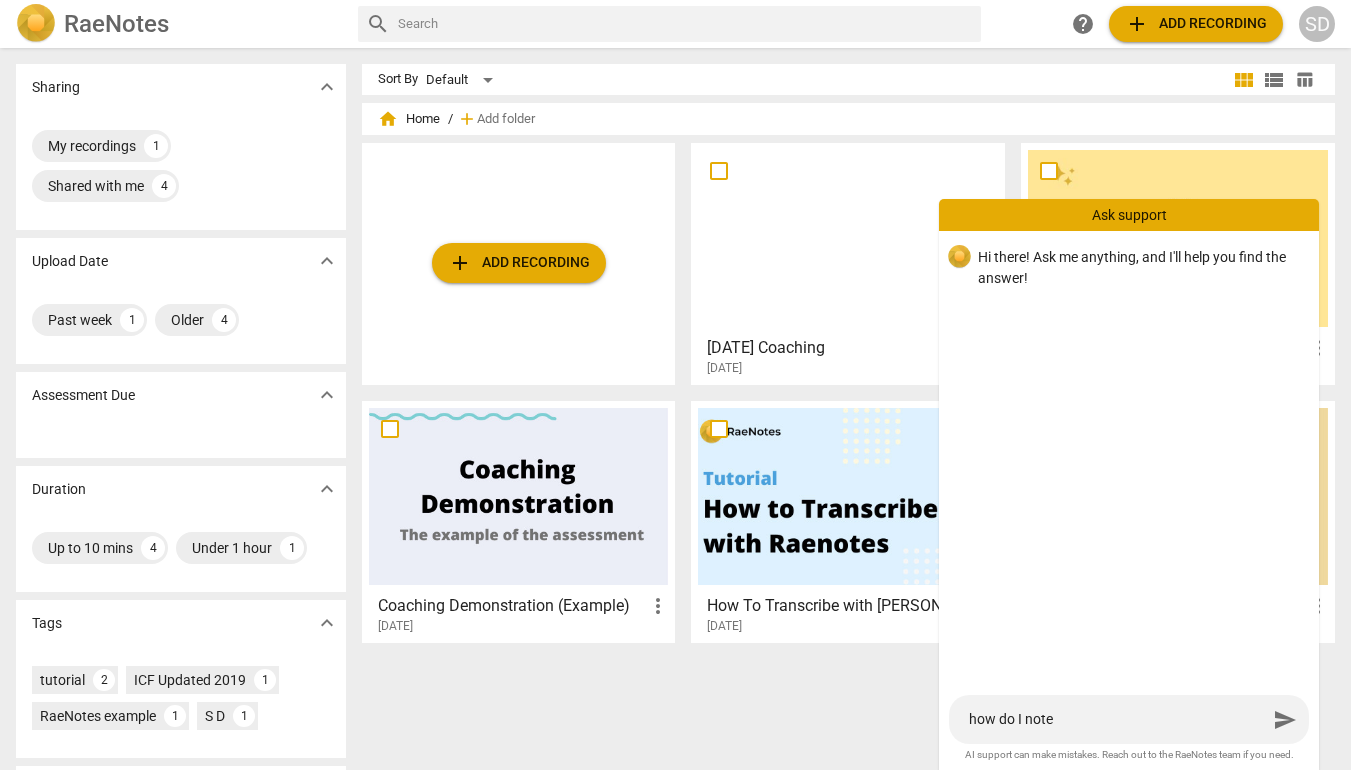 type on "how do I notes" 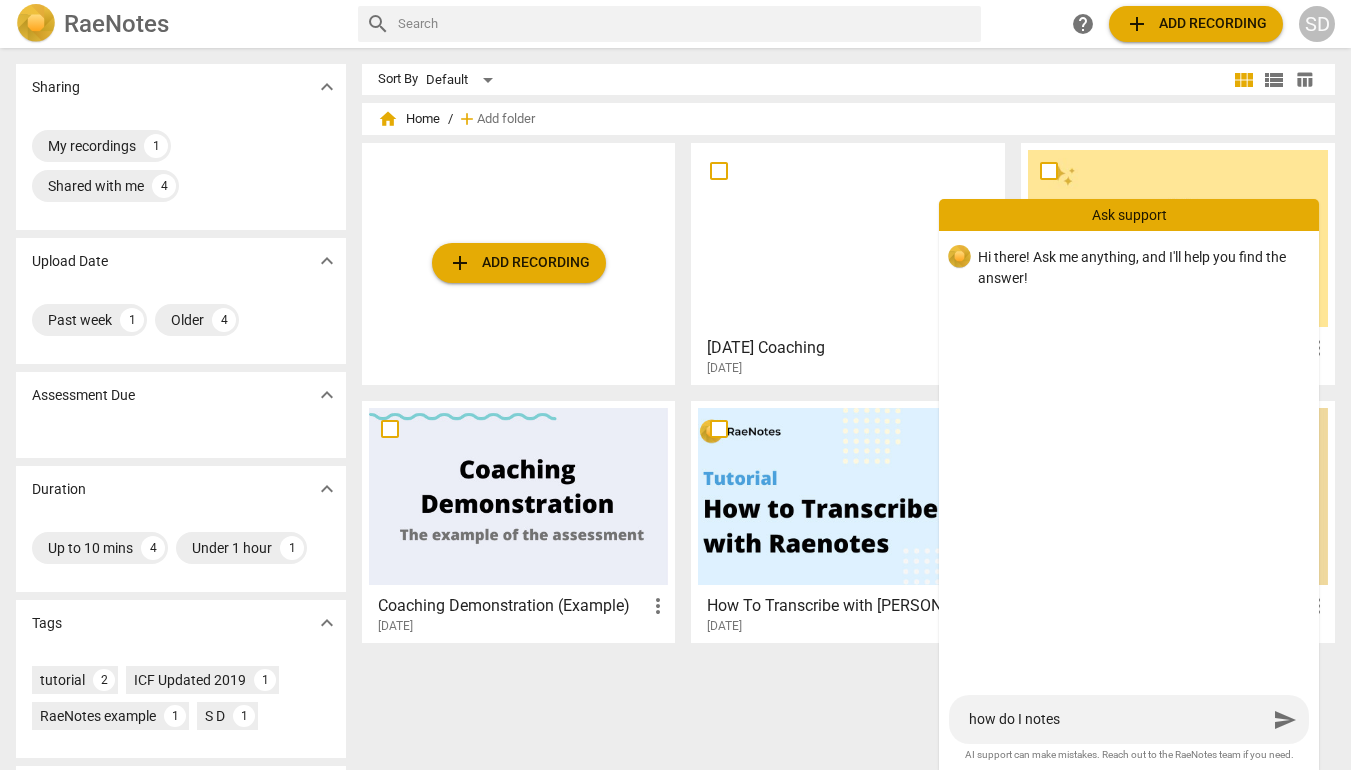 type on "how do I note" 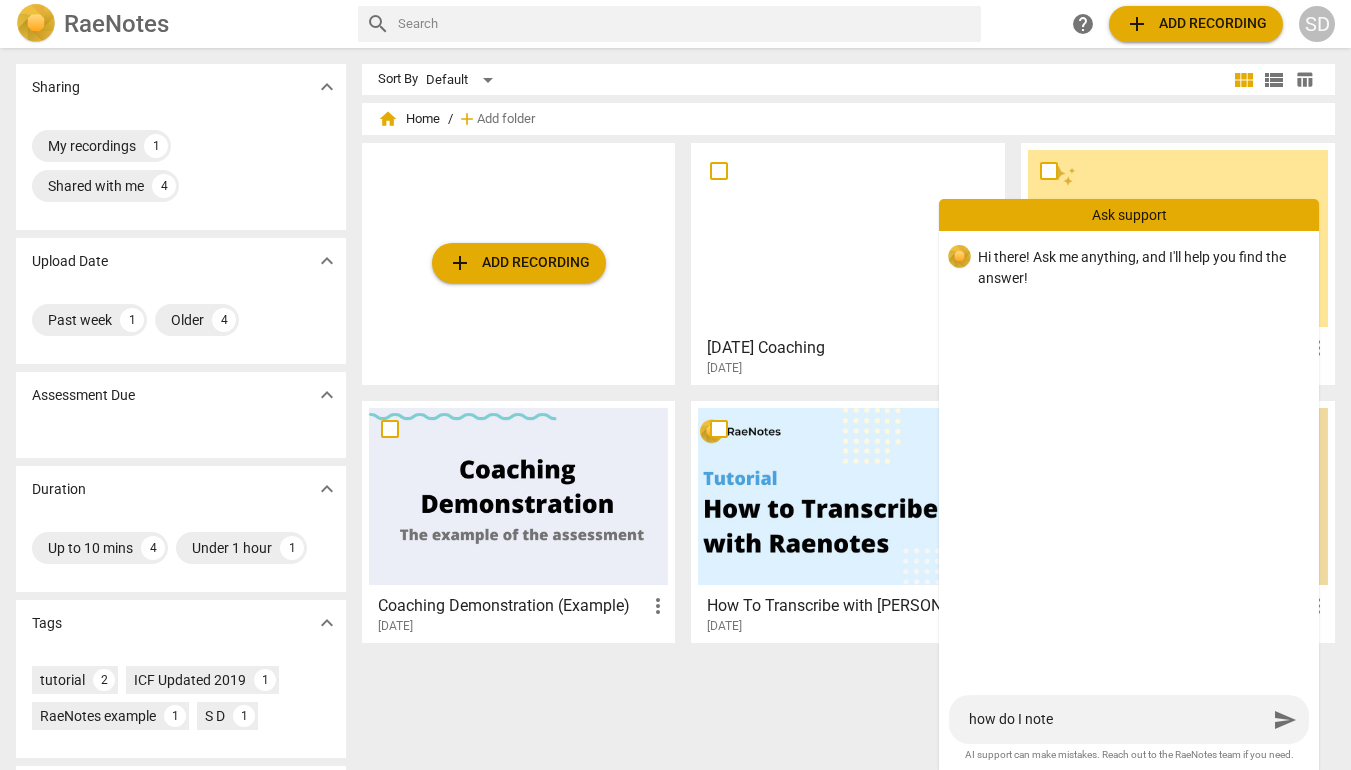 type on "how do I note" 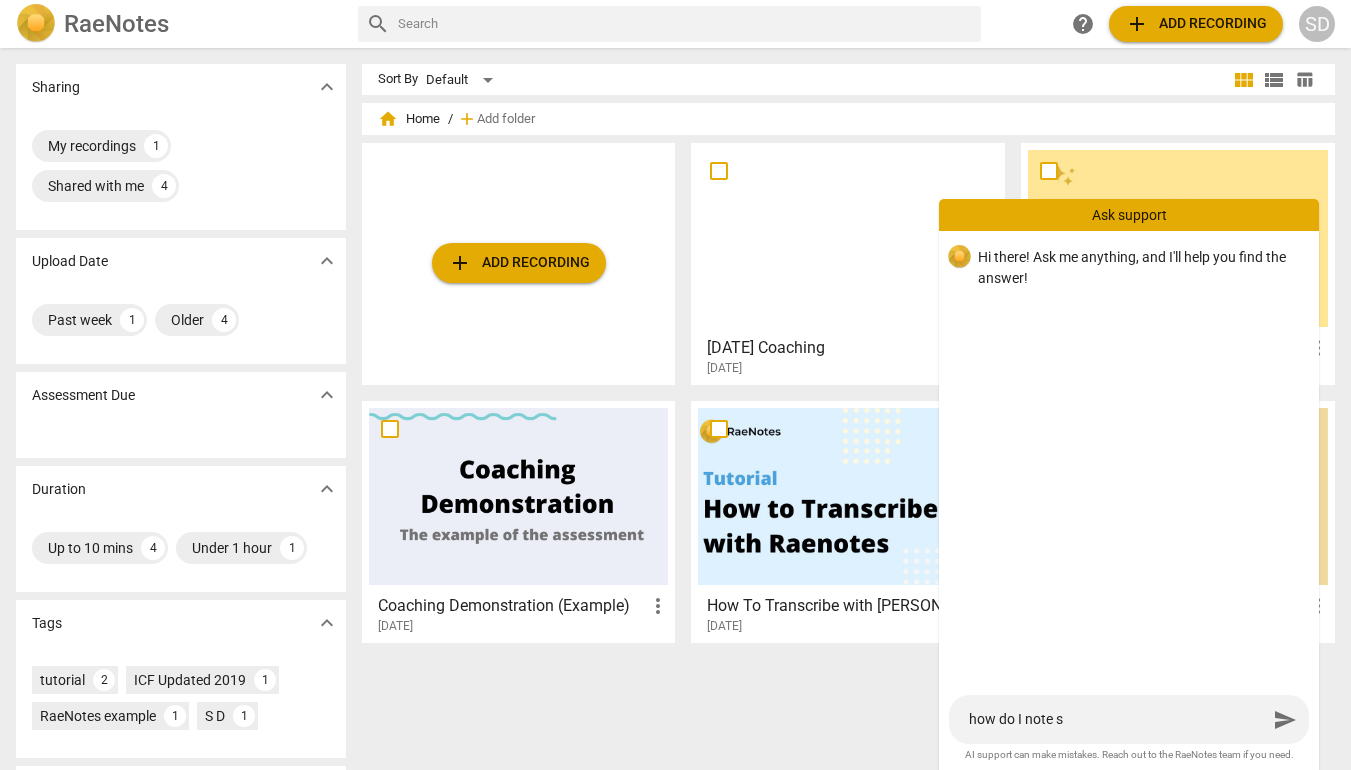 type on "how do I note sp" 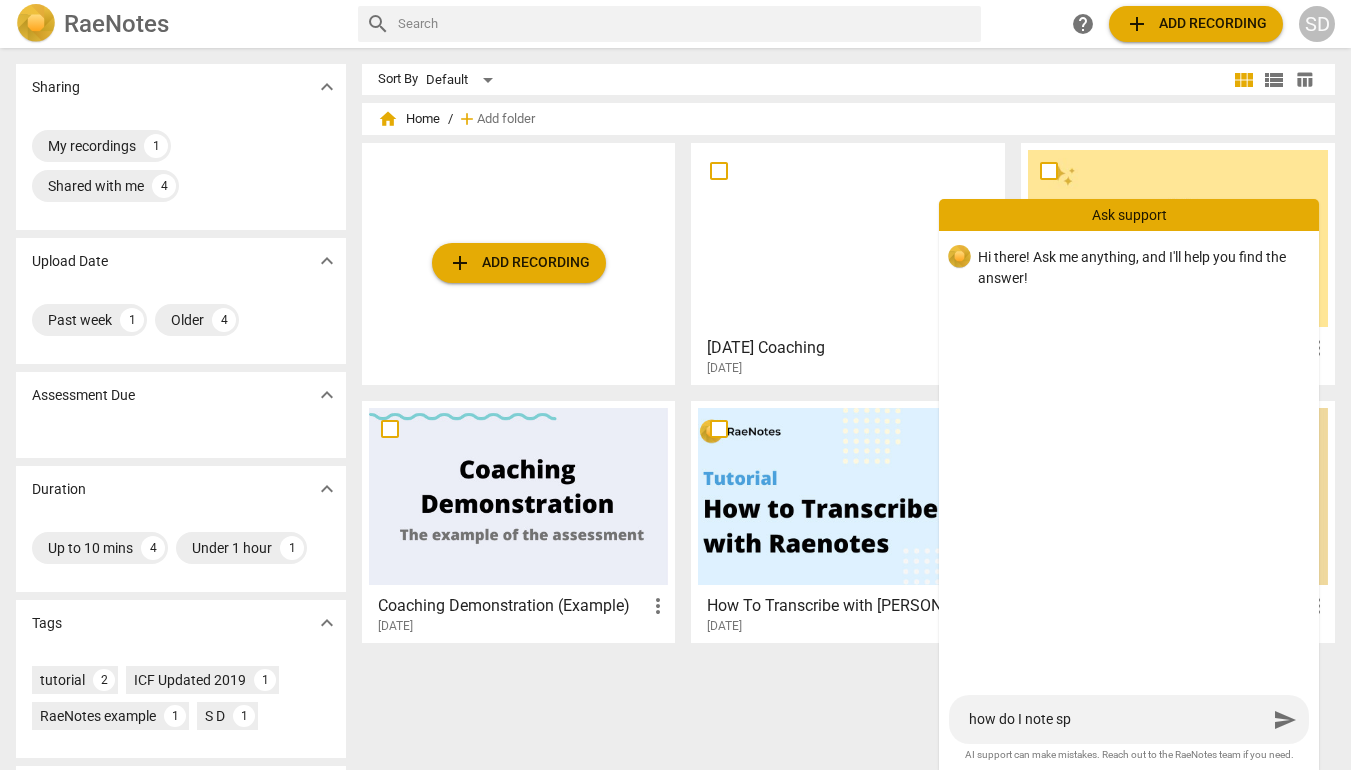 type on "how do I note spm" 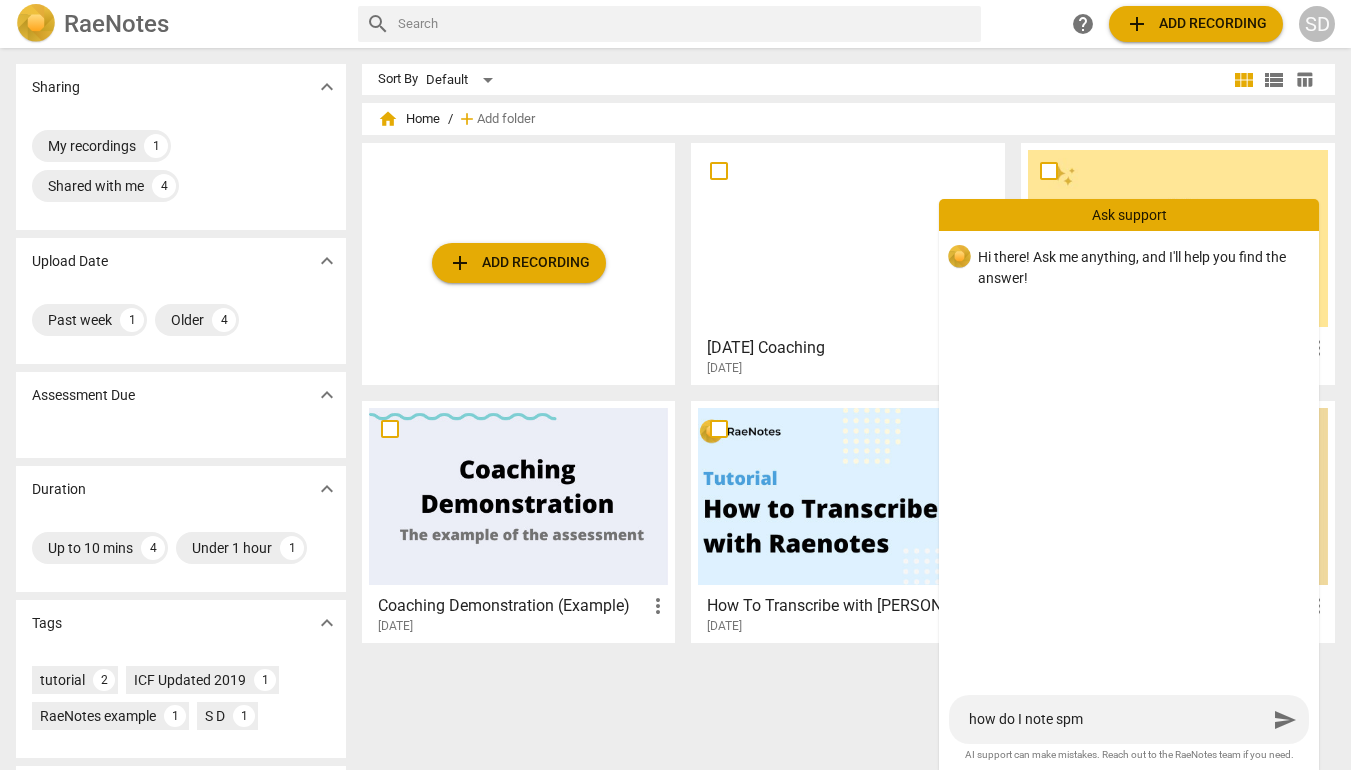 type on "how do I note spme" 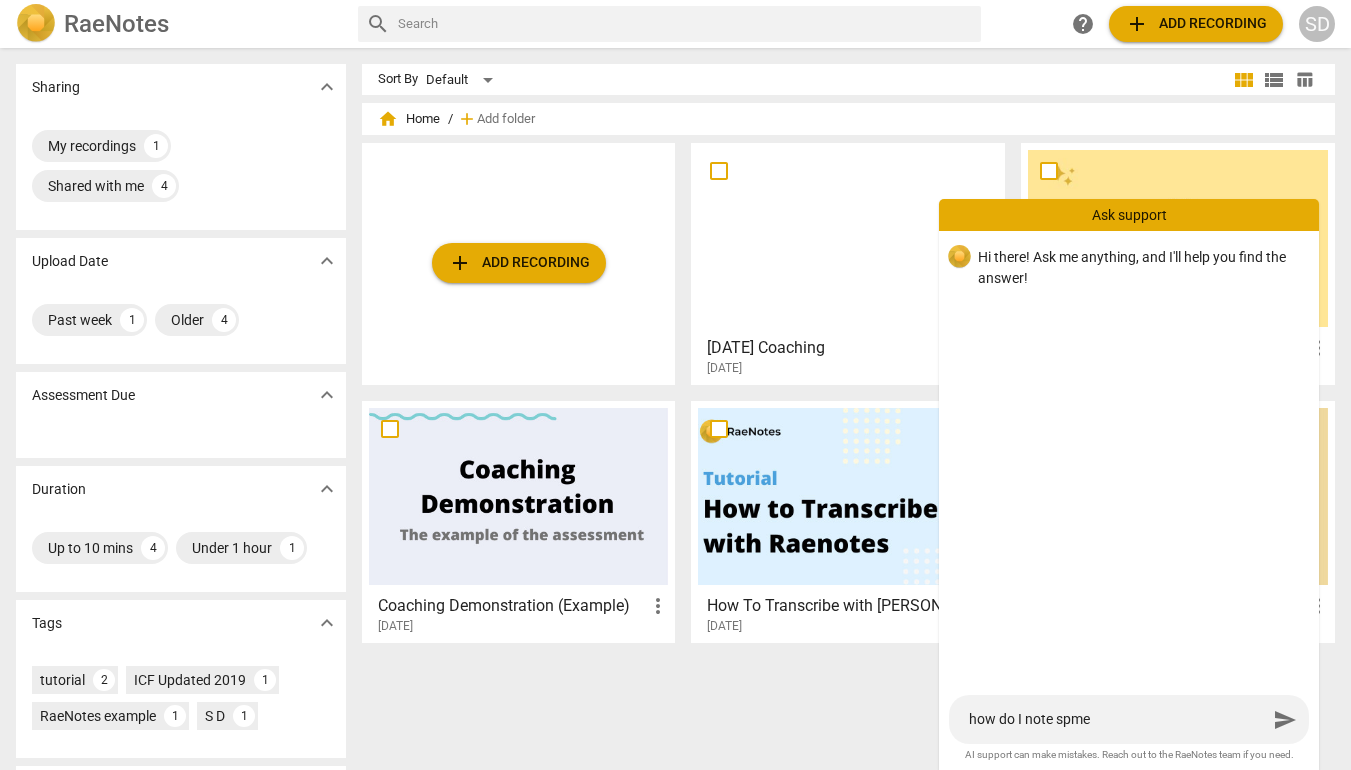 type on "how do I note spmet" 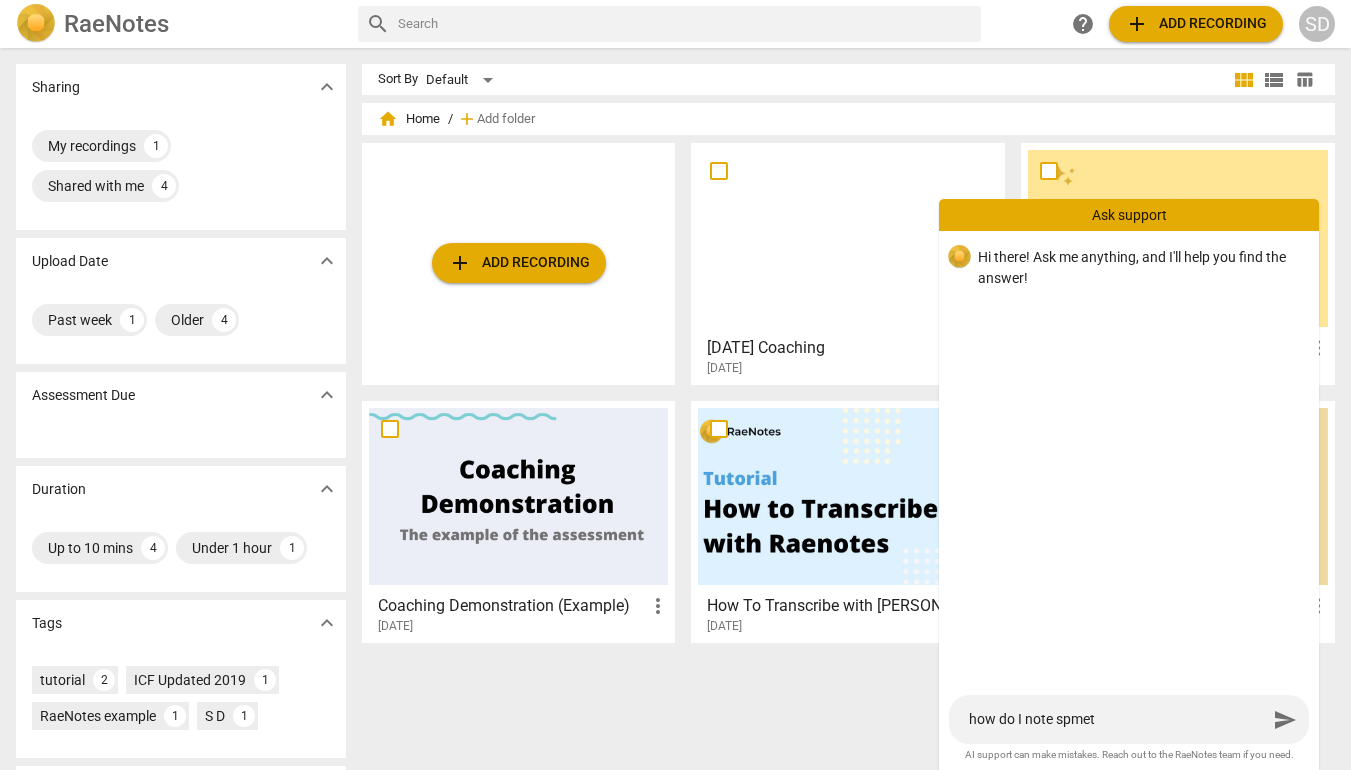type on "how do I note spmeth" 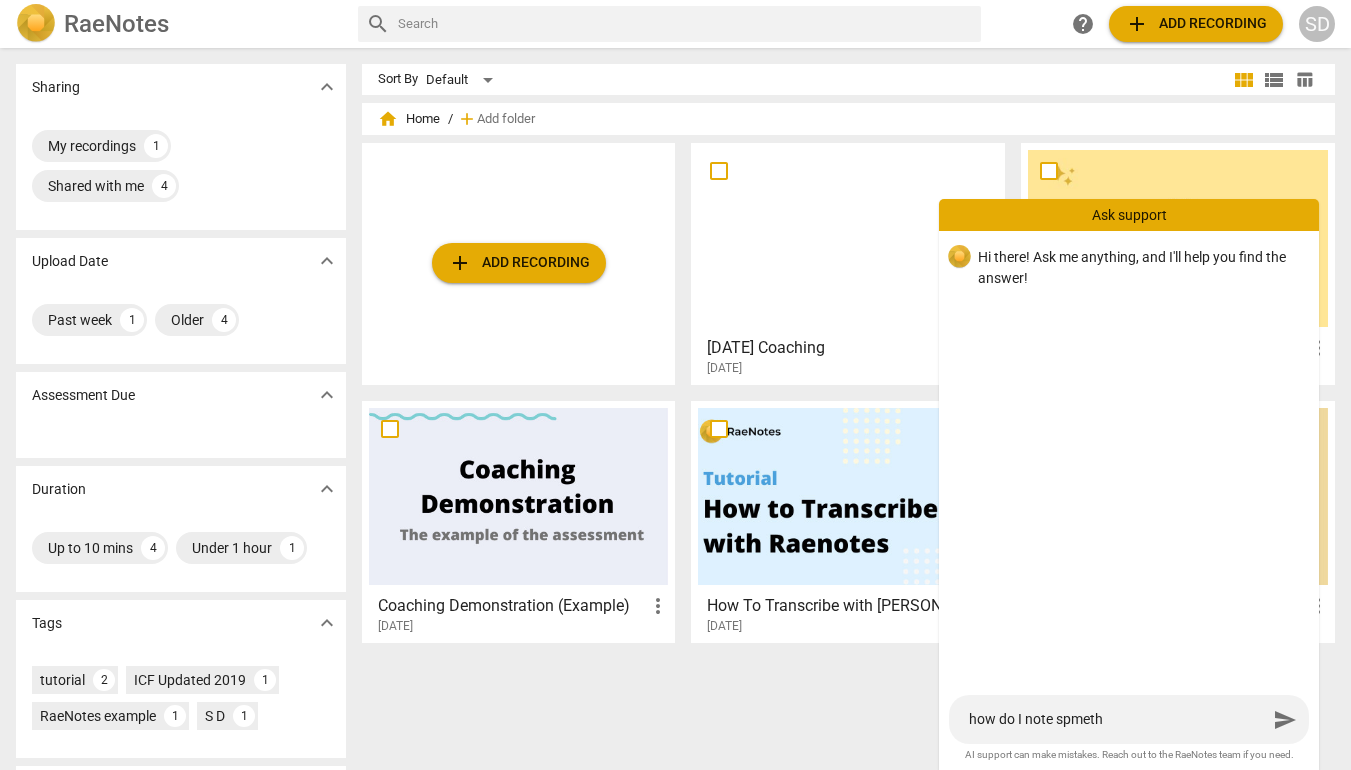 type on "how do I note spmethi" 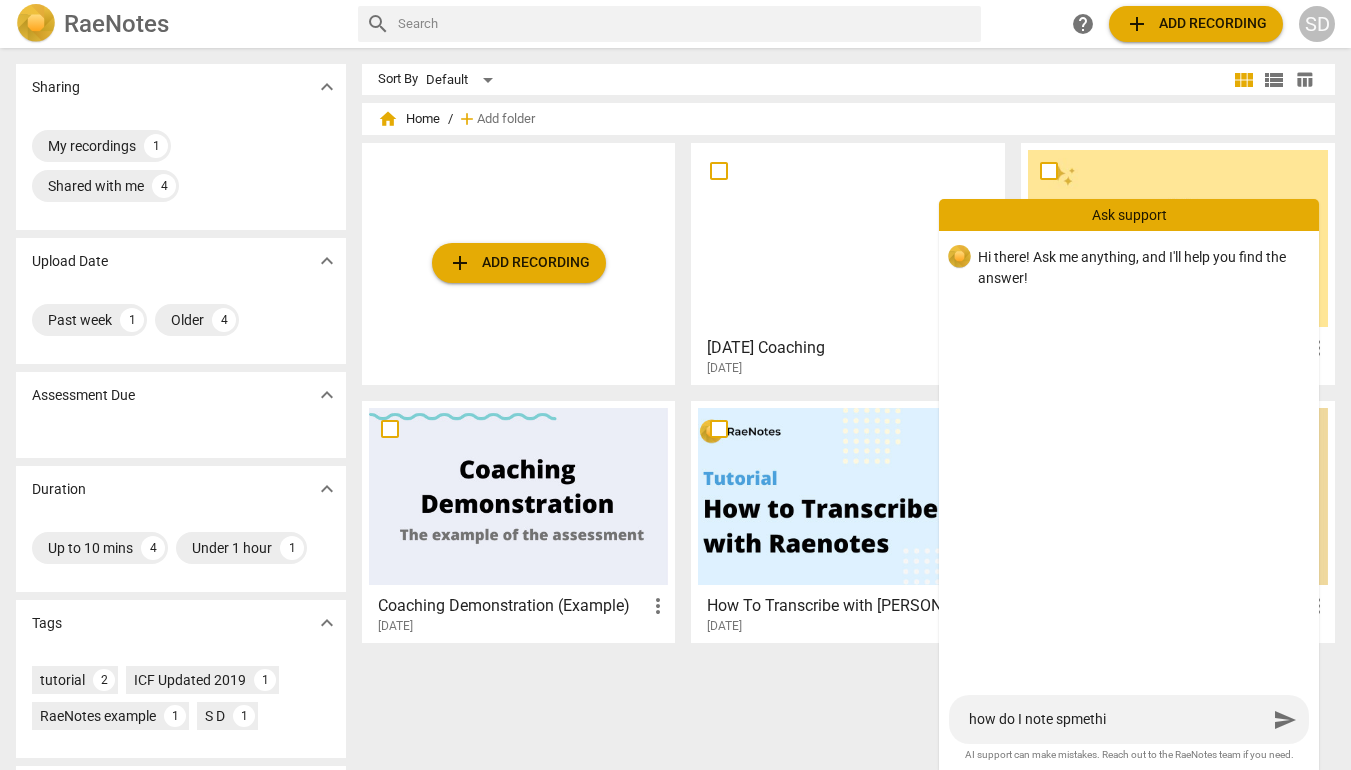 type on "how do I note spmethin" 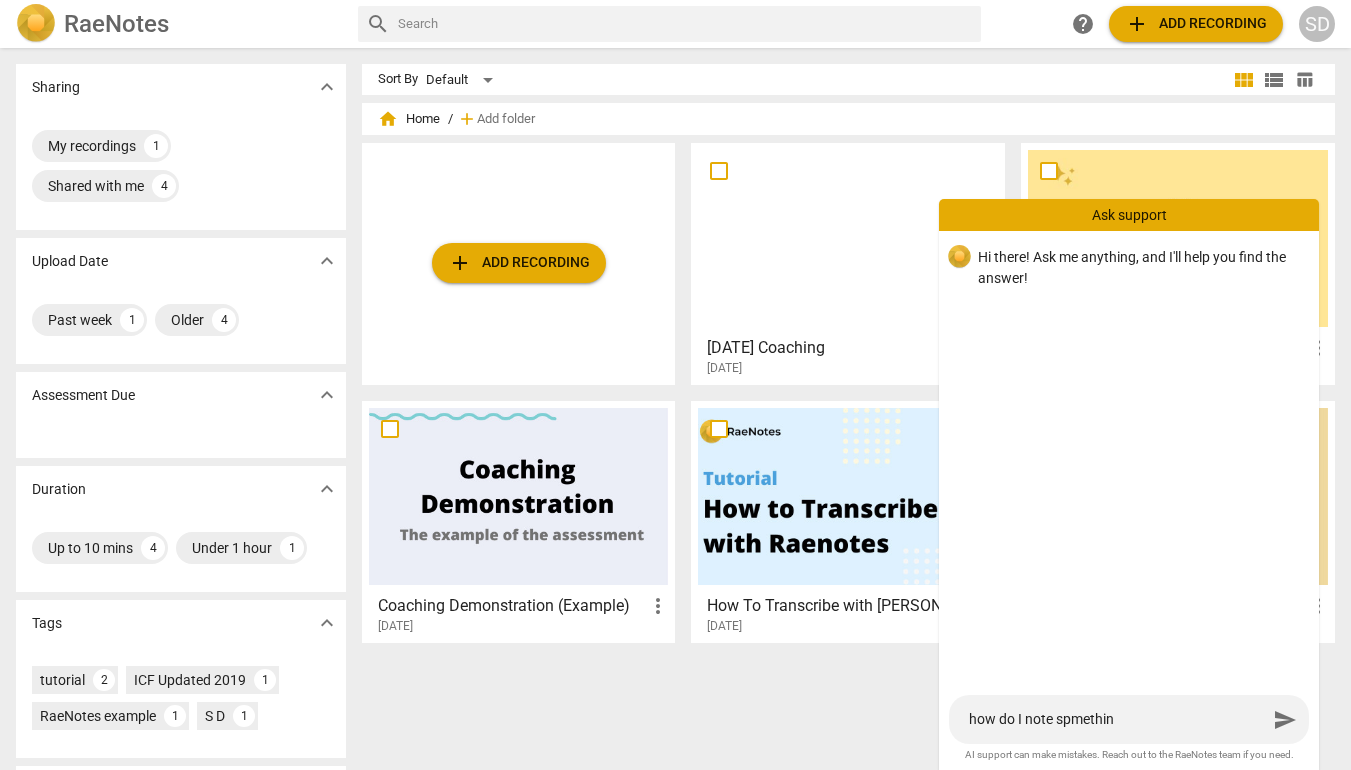 type on "how do I note spmething" 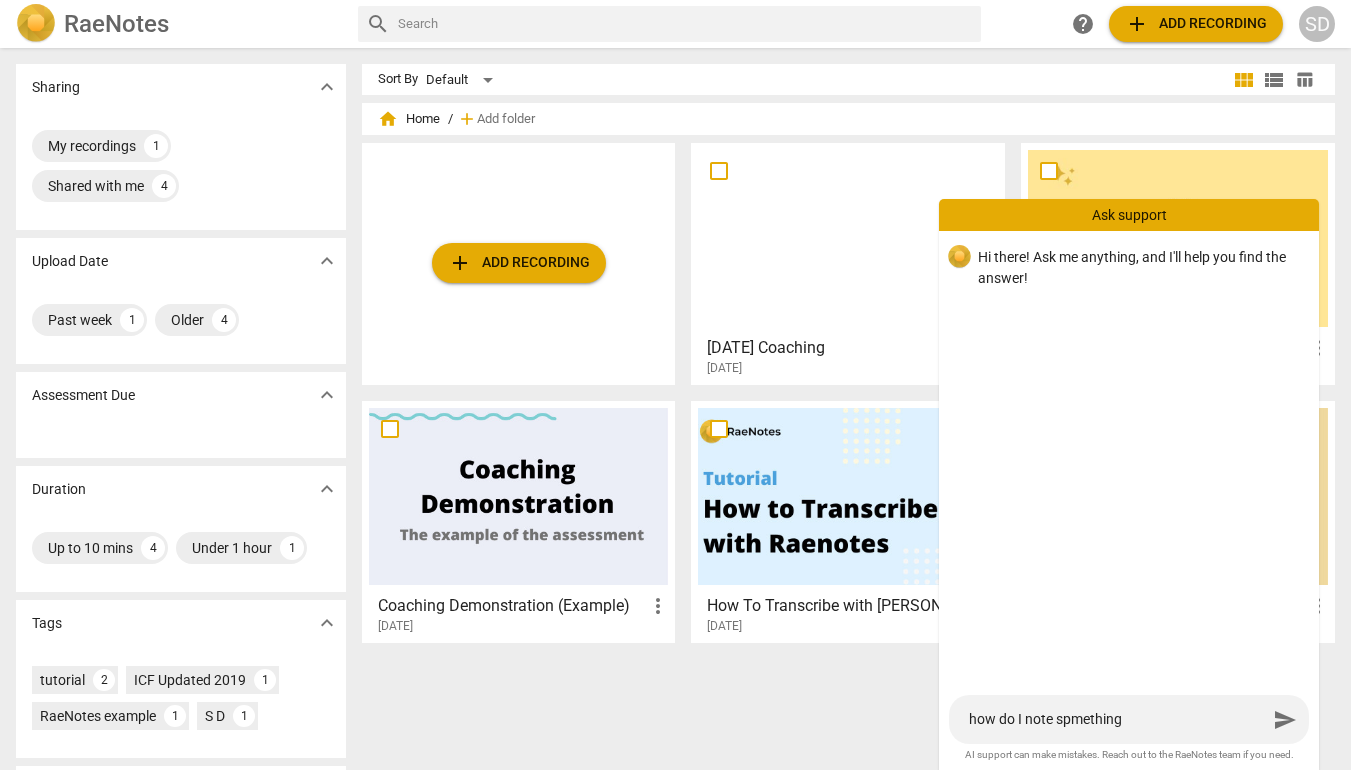 type on "how do I note something" 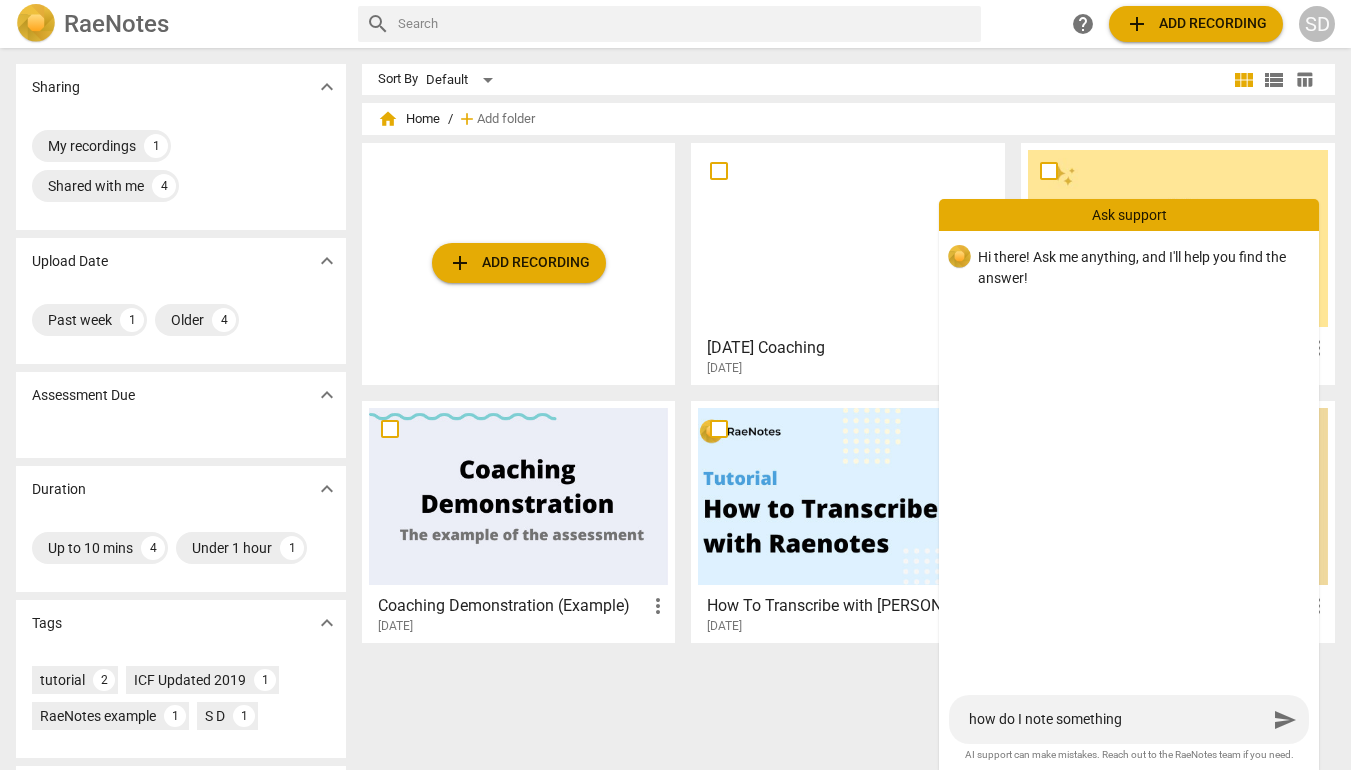 type on "how do I note something a" 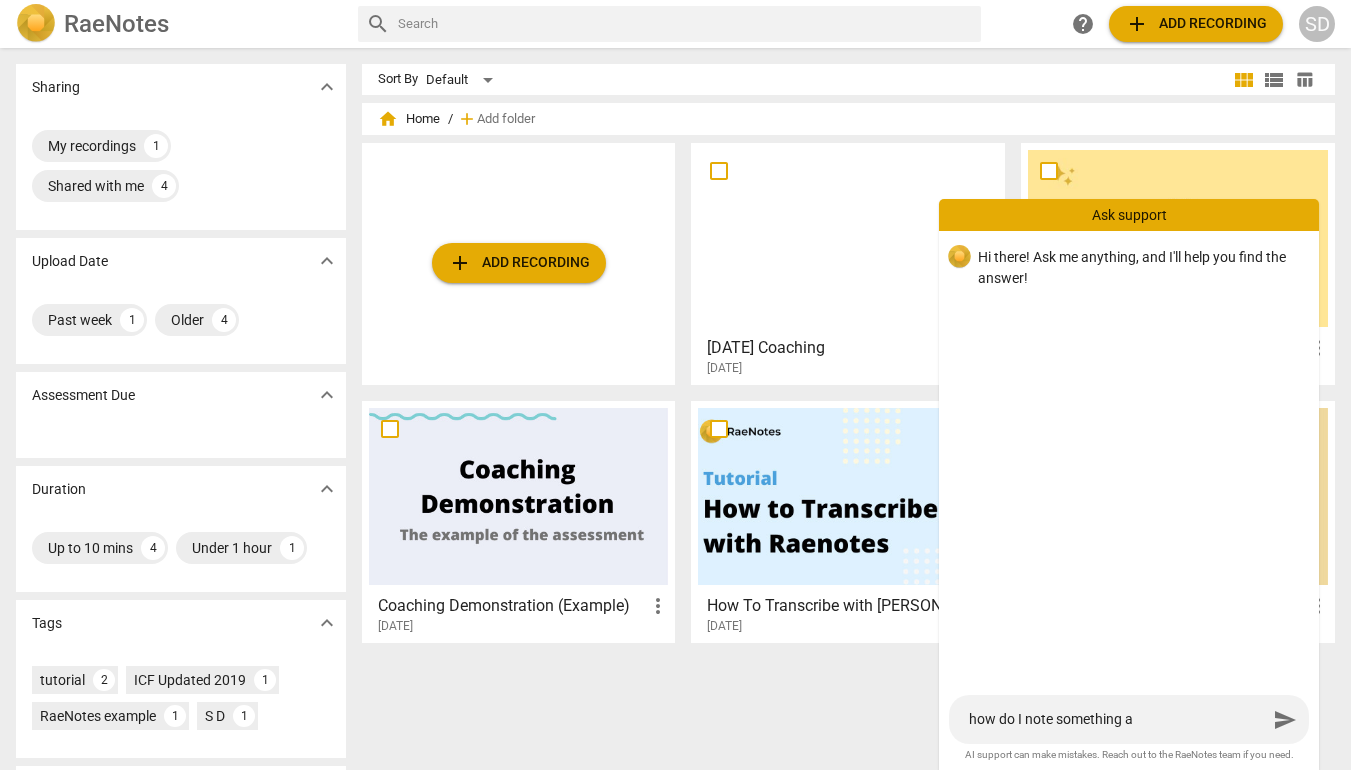 type on "how do I note something as" 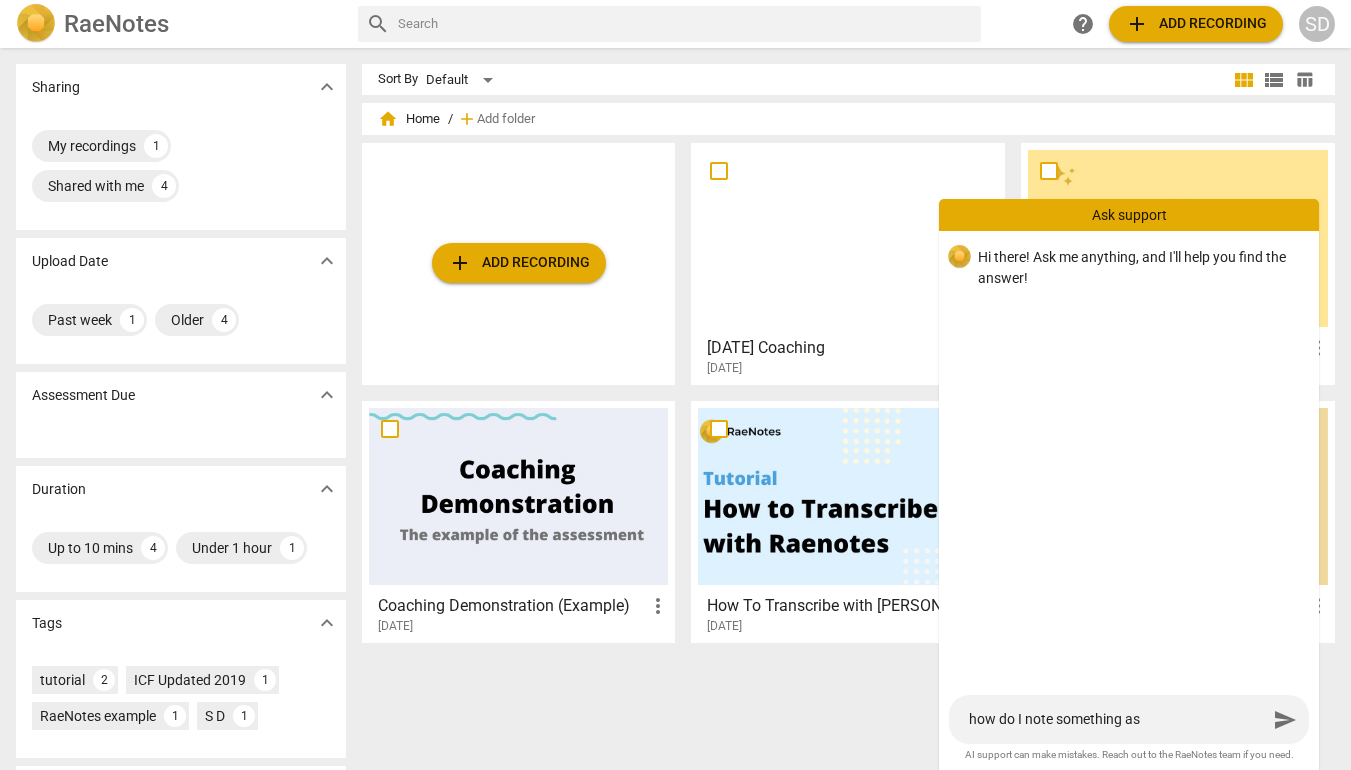 type on "how do I note something as" 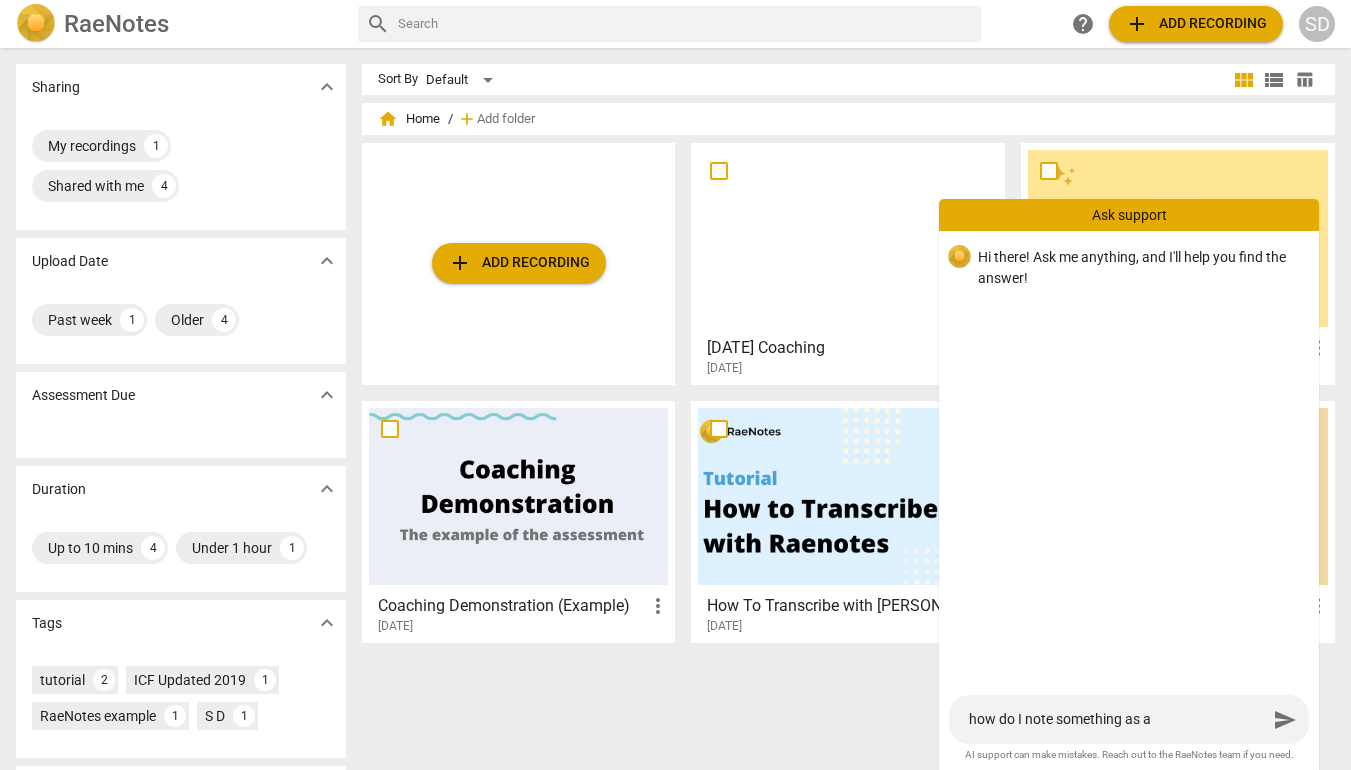 type on "how do I note something as an" 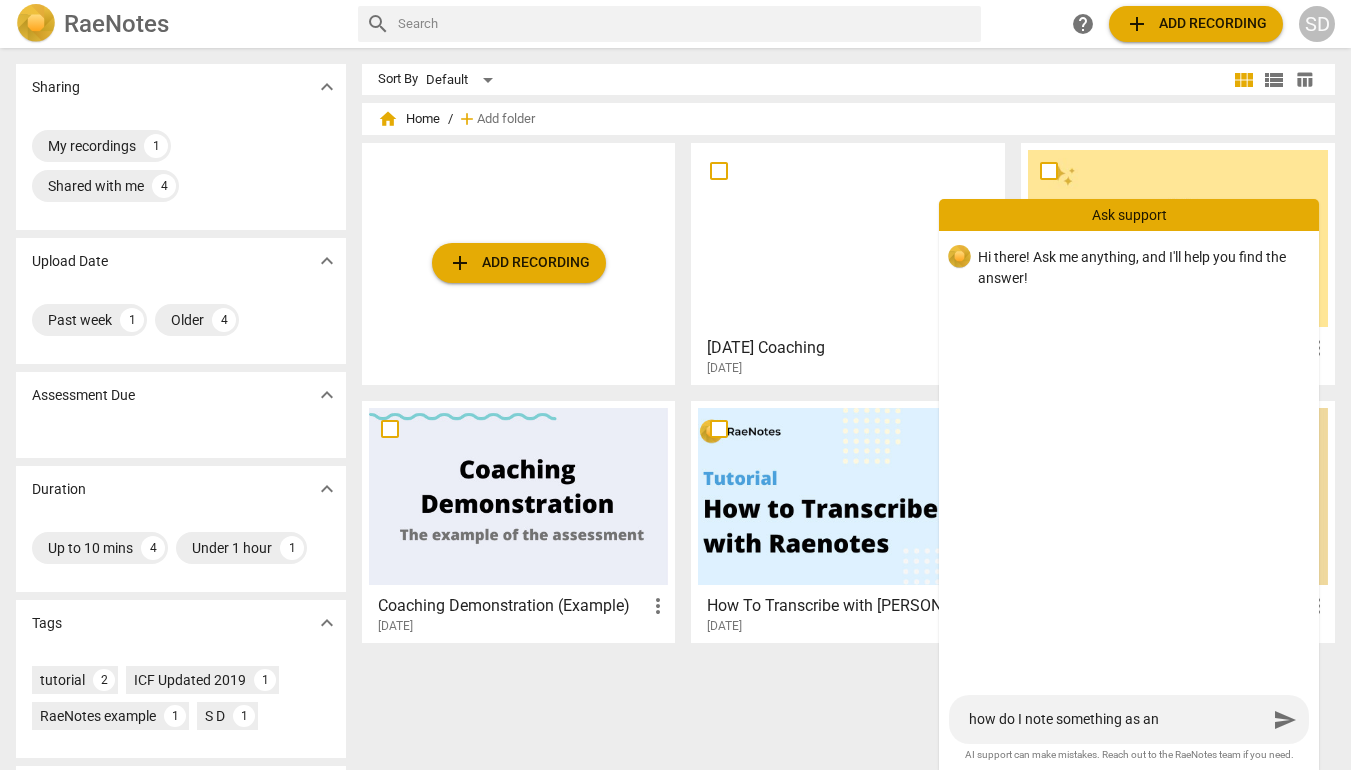 type on "how do I note something as an" 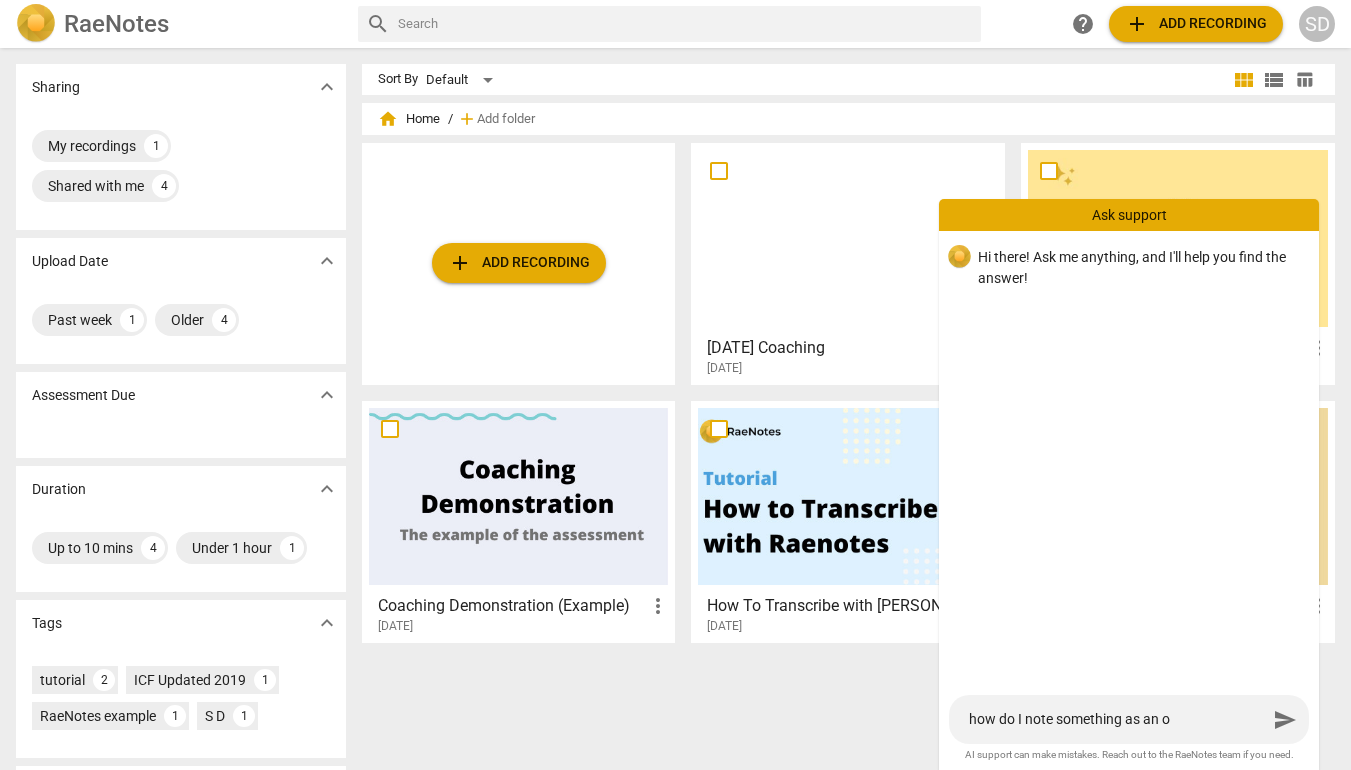 type on "how do I note something as an op" 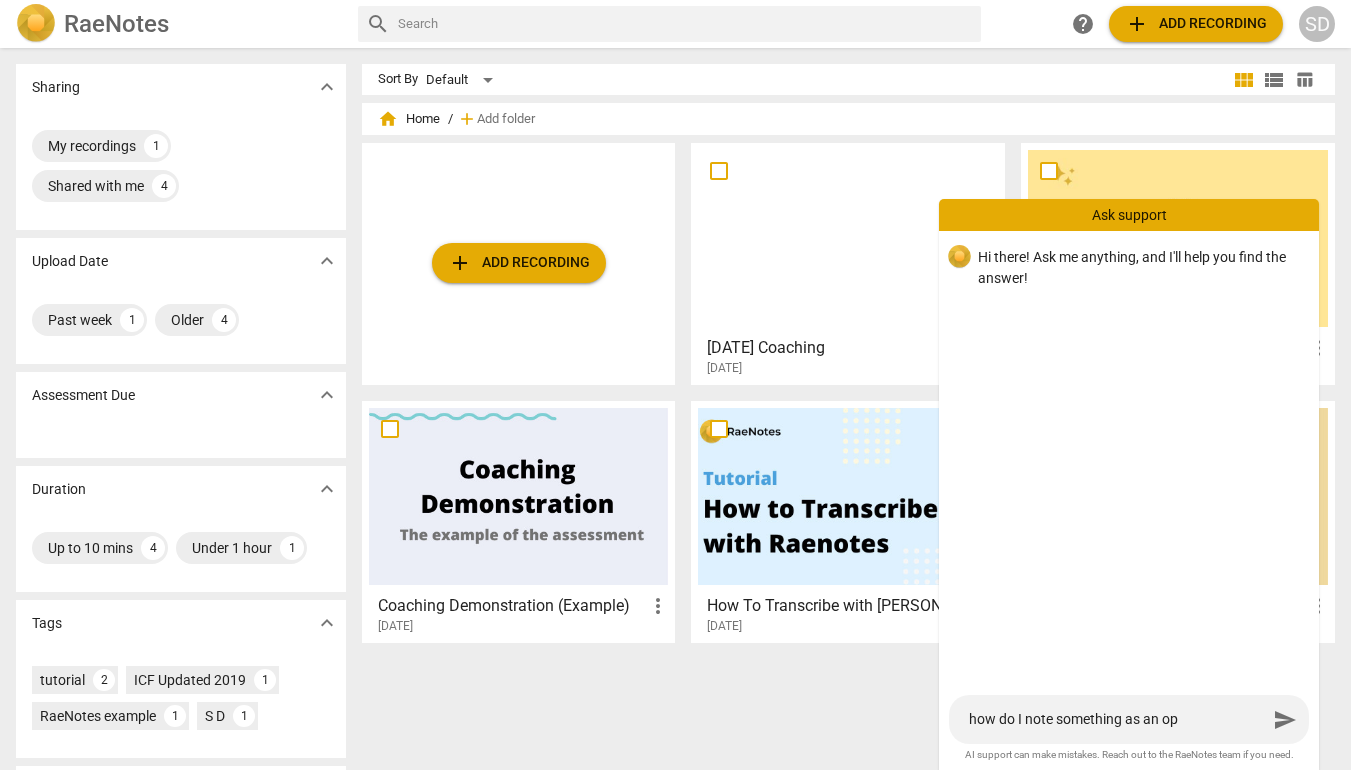type on "how do I note something as an opp" 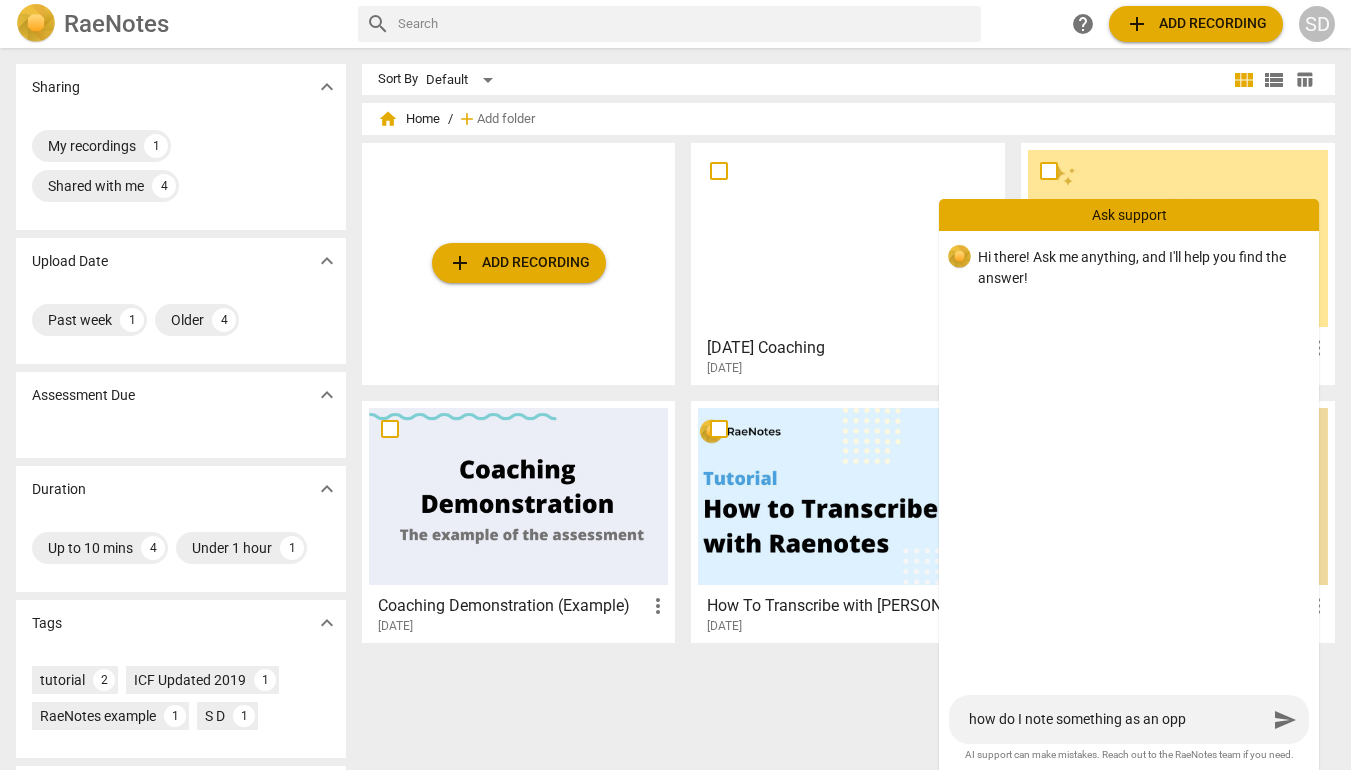 type on "how do I note something as an oppo" 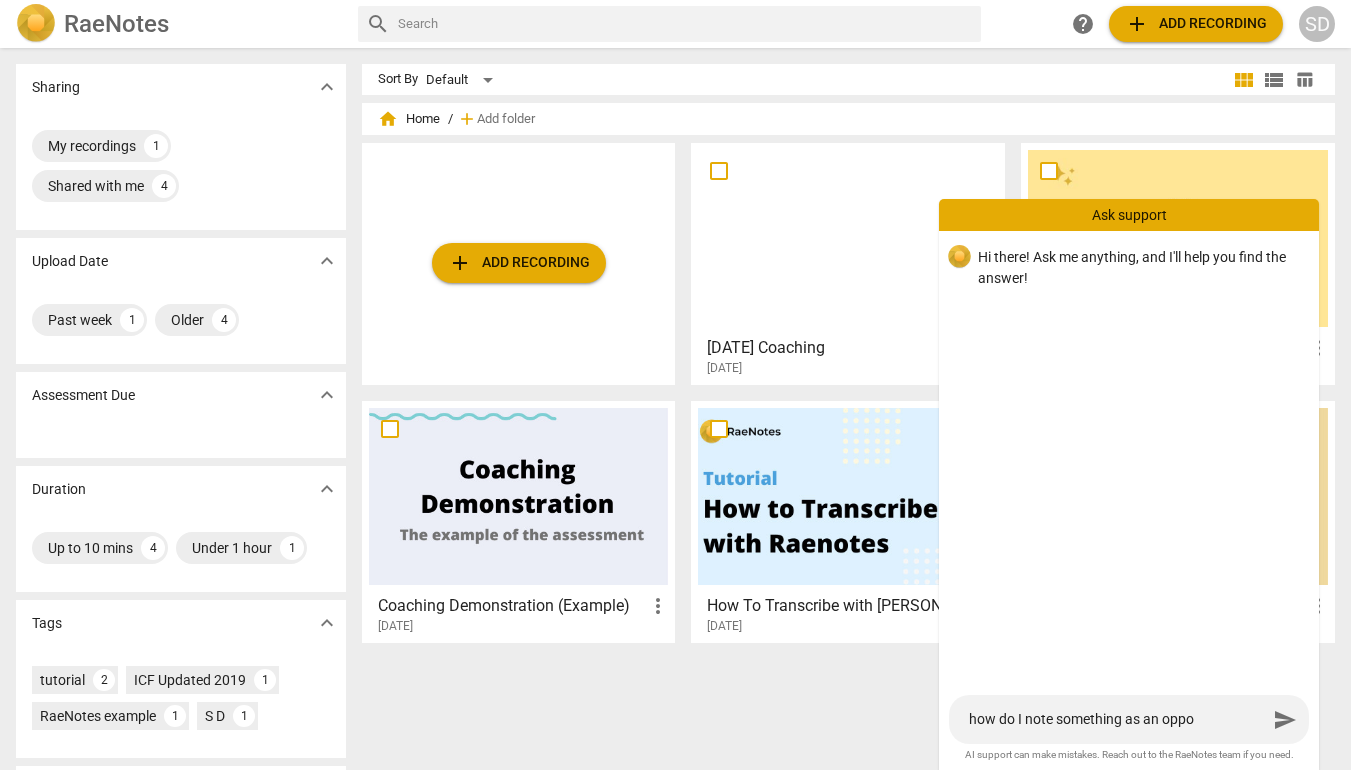 type on "how do I note something as an oppor" 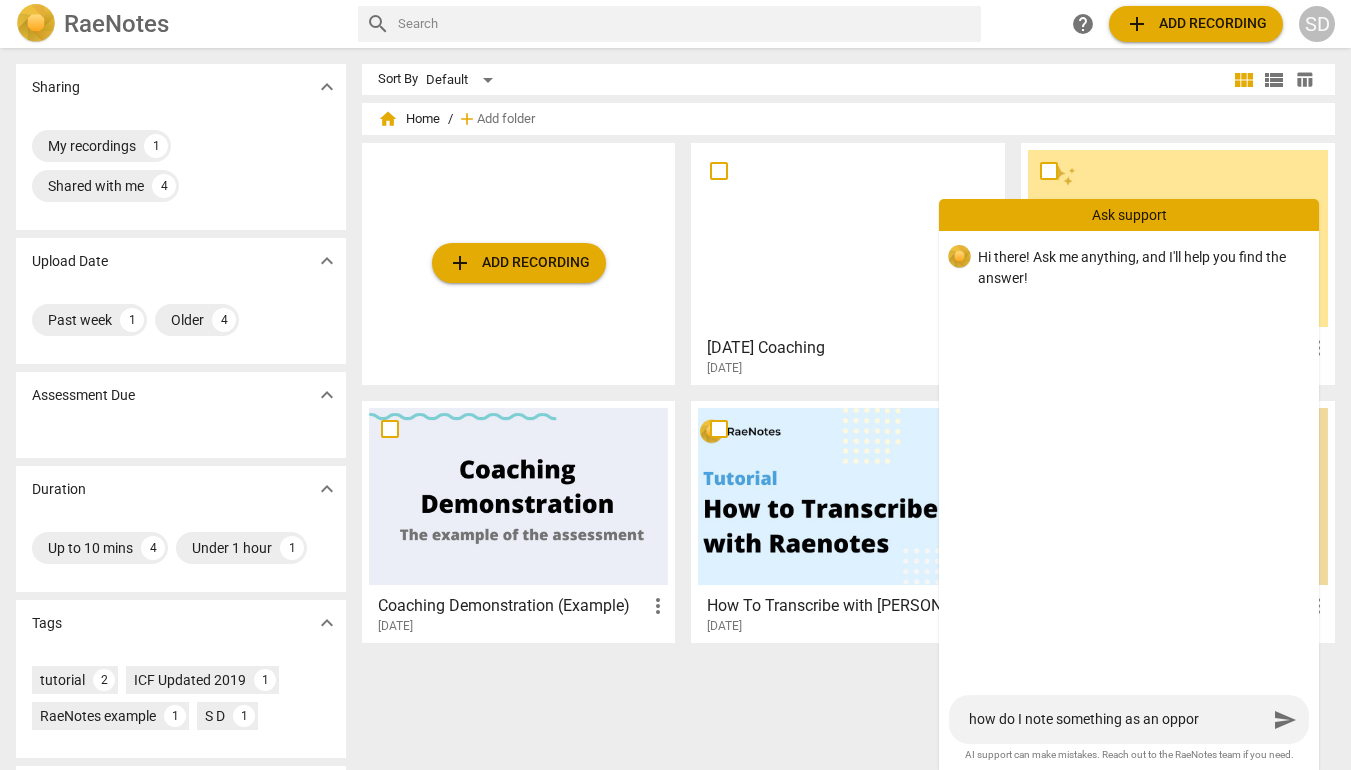 type on "how do I note something as an opport" 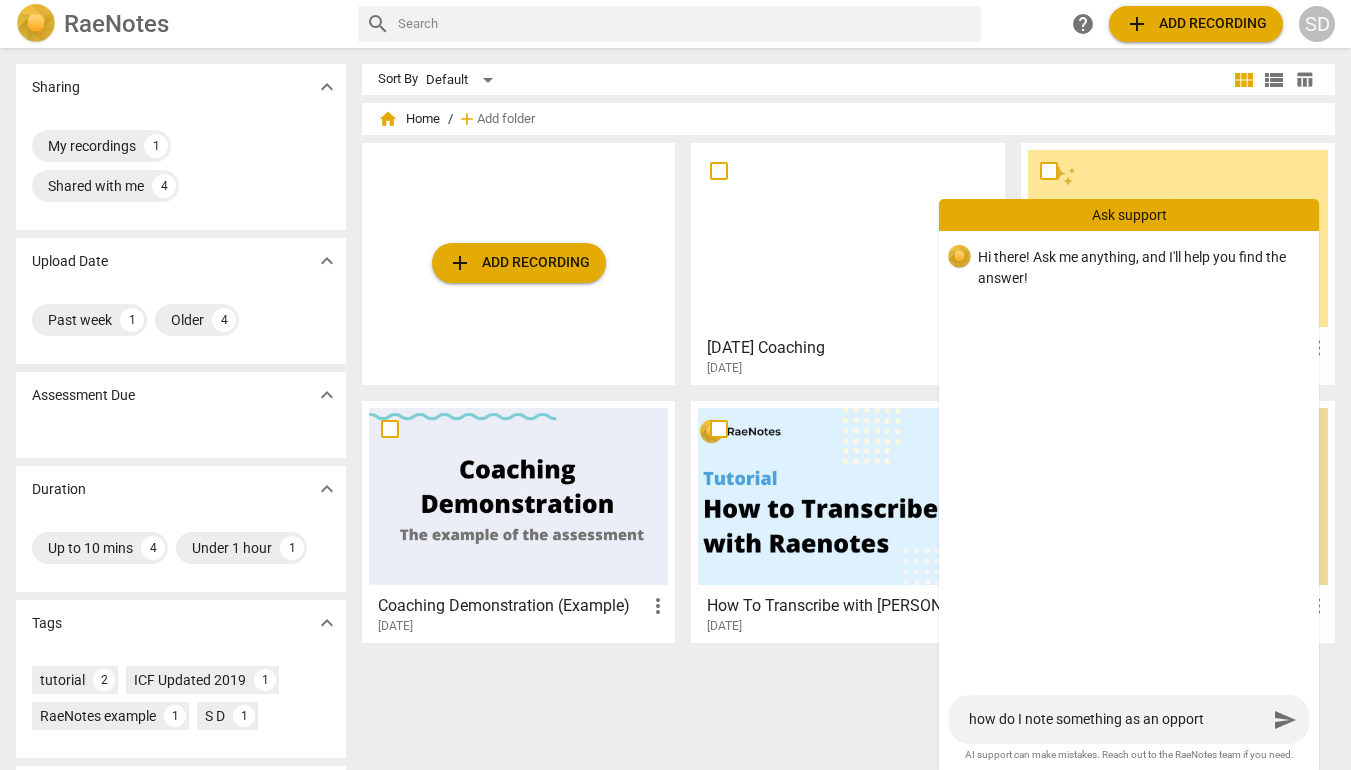 type on "how do I note something as an opportu" 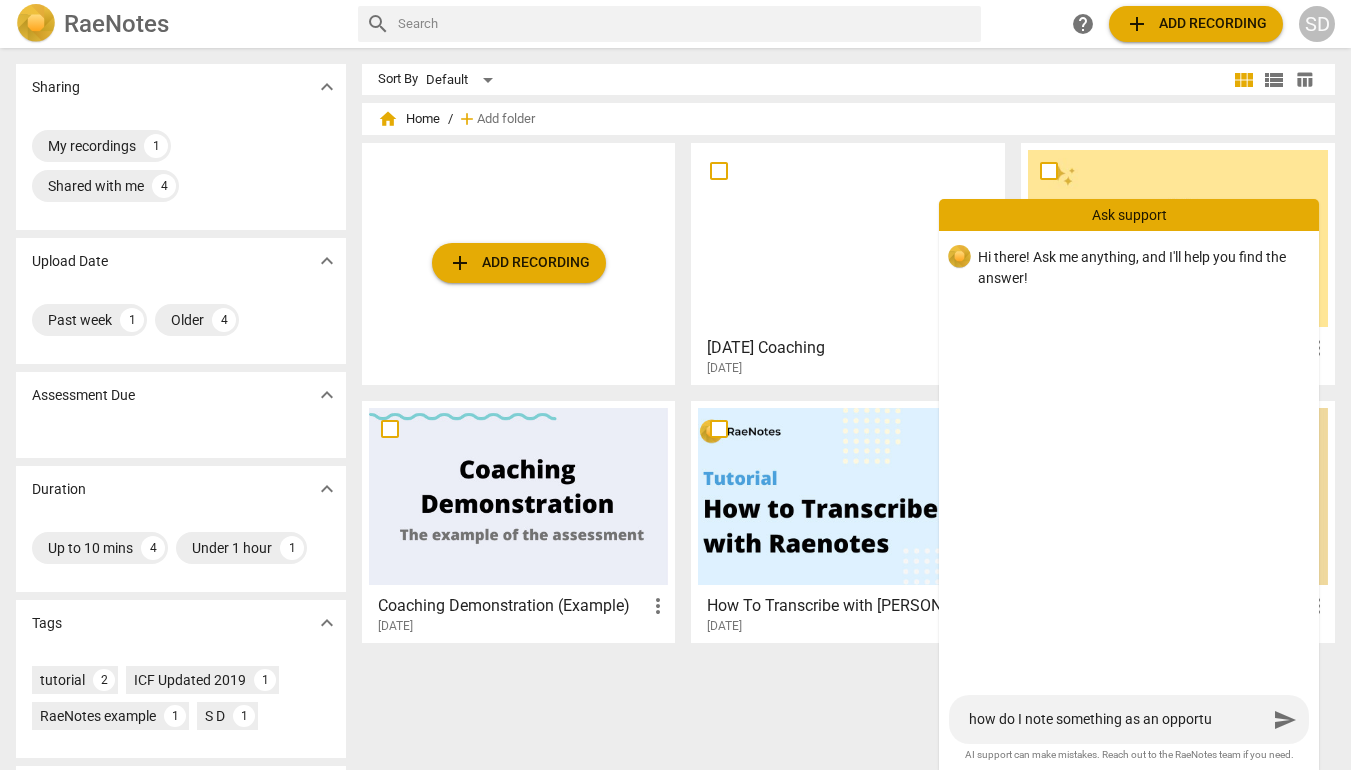 type on "how do I note something as an opportun" 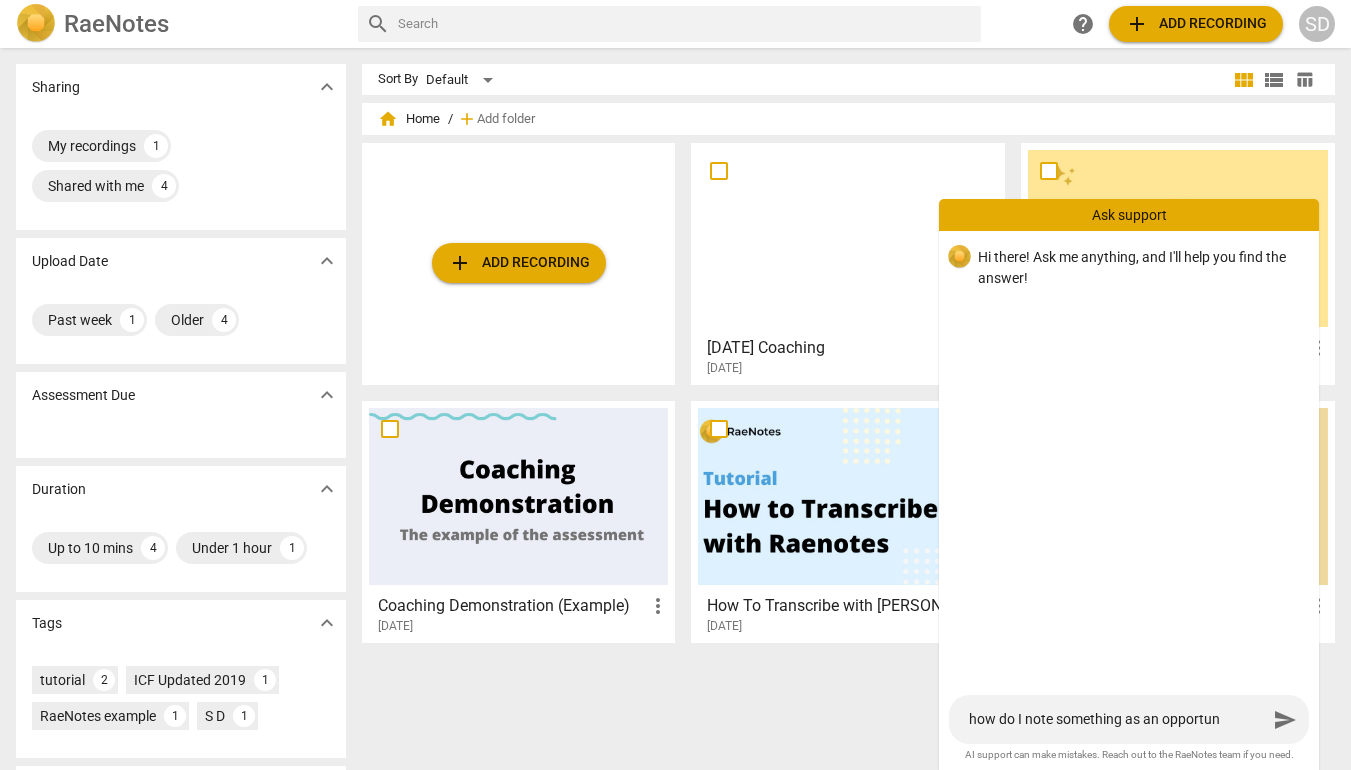 type on "how do I note something as an opportuni" 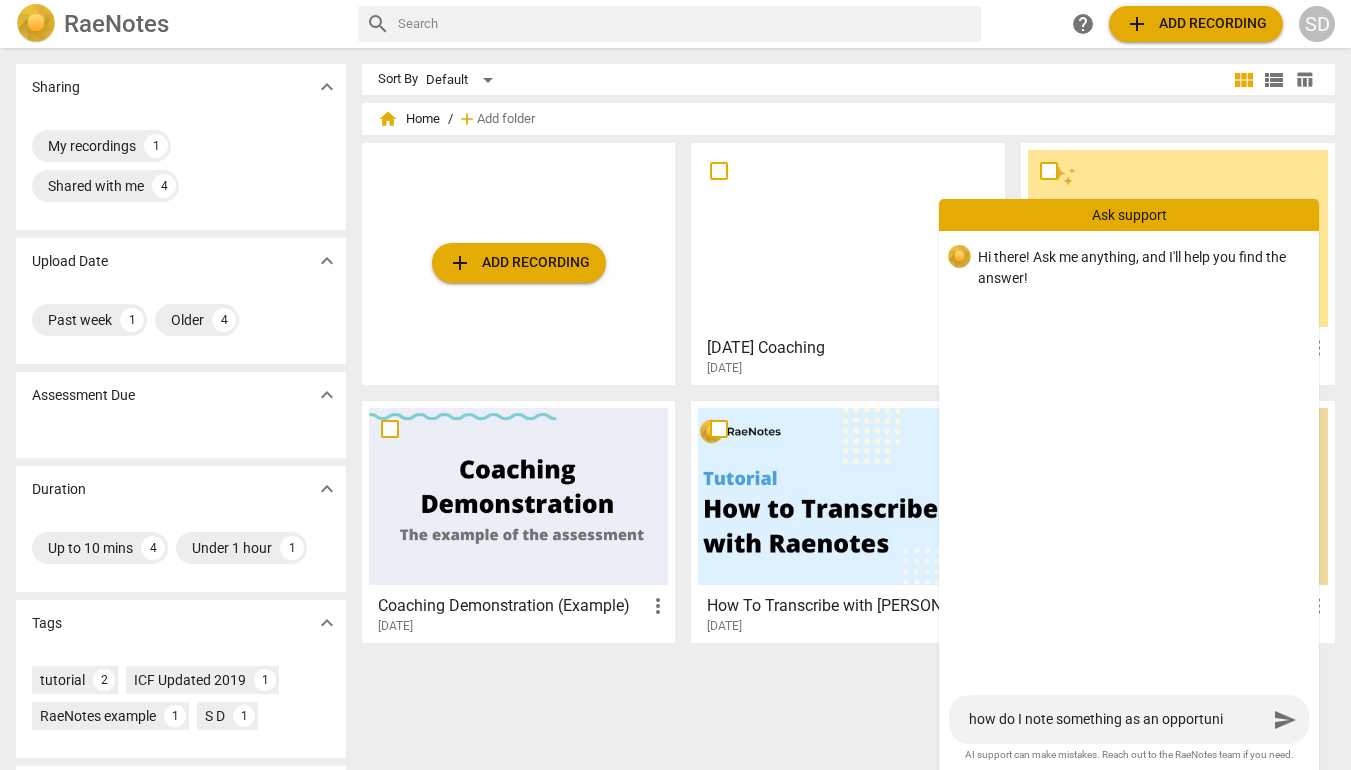 type on "how do I note something as an opportunit" 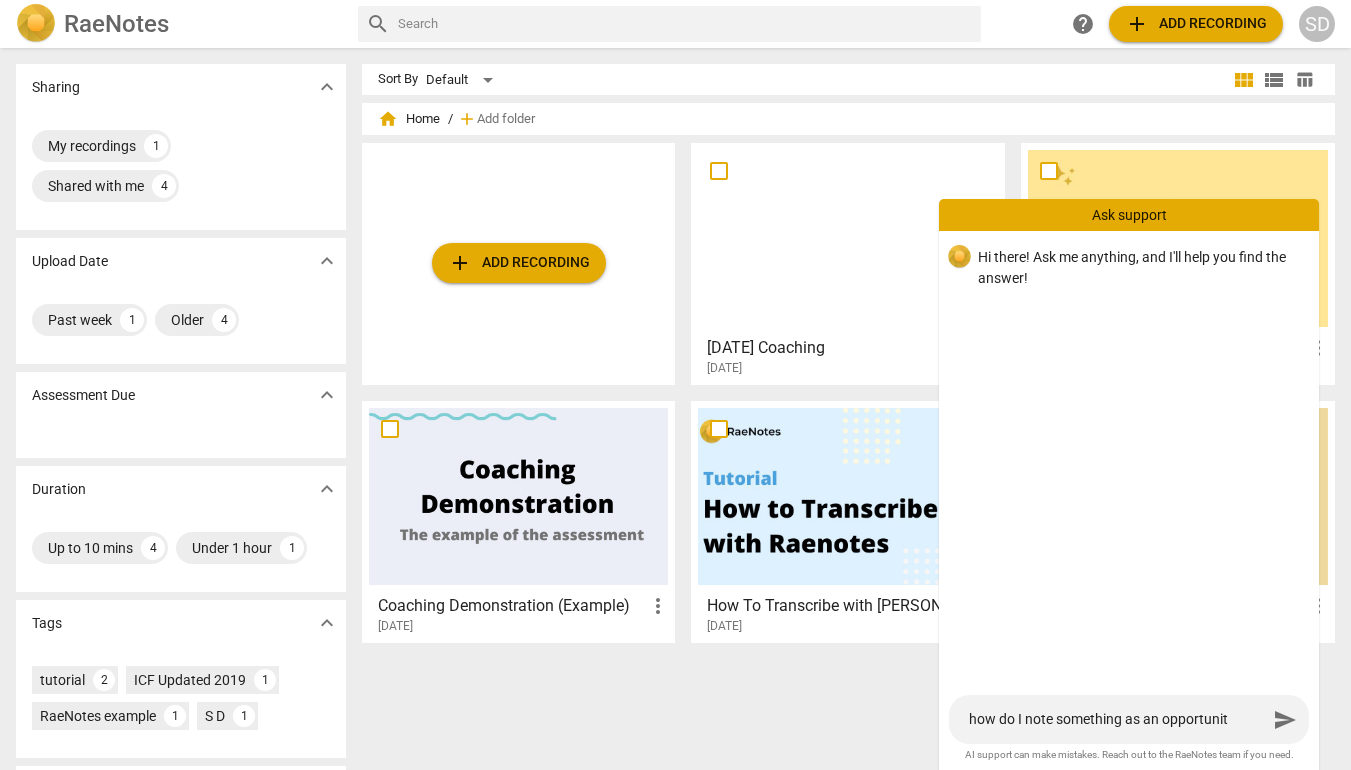 type on "how do I note something as an opportunity" 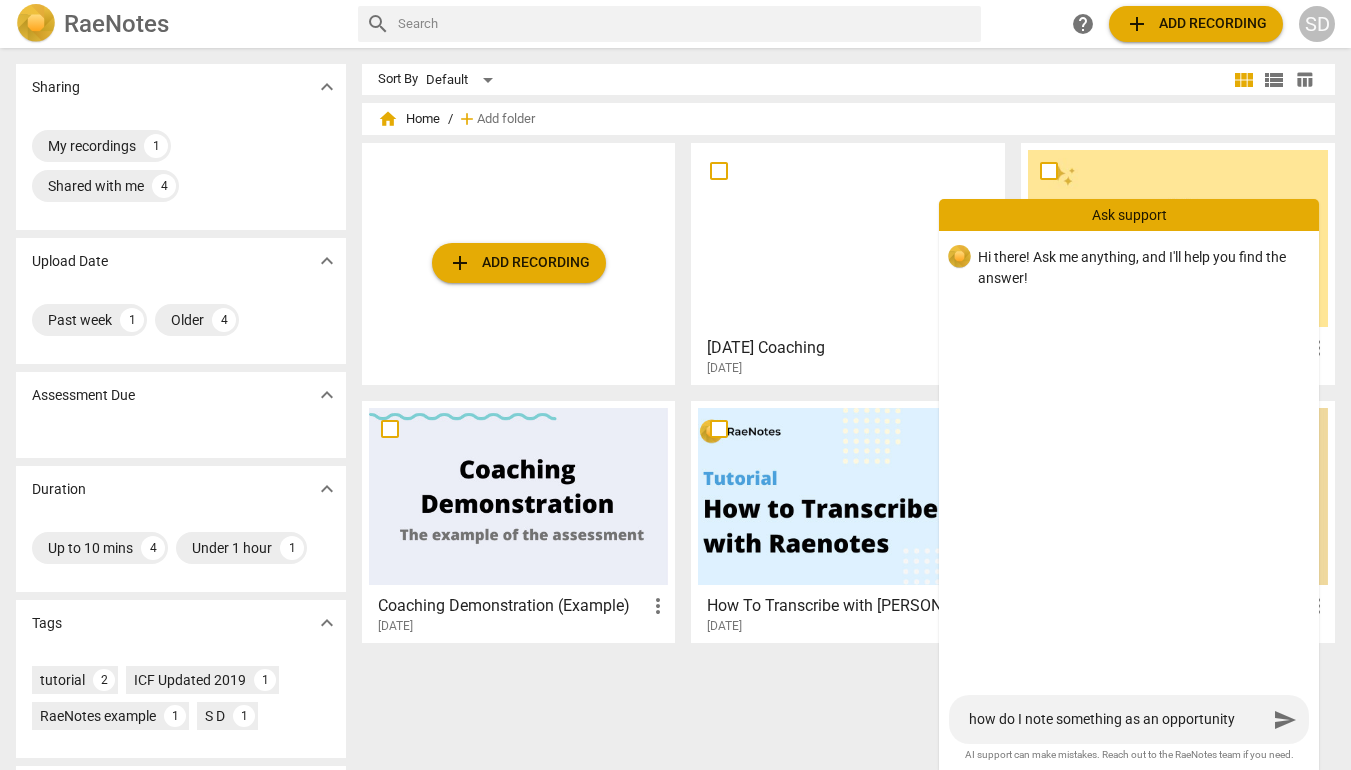 type on "how do I note something as an opportunity" 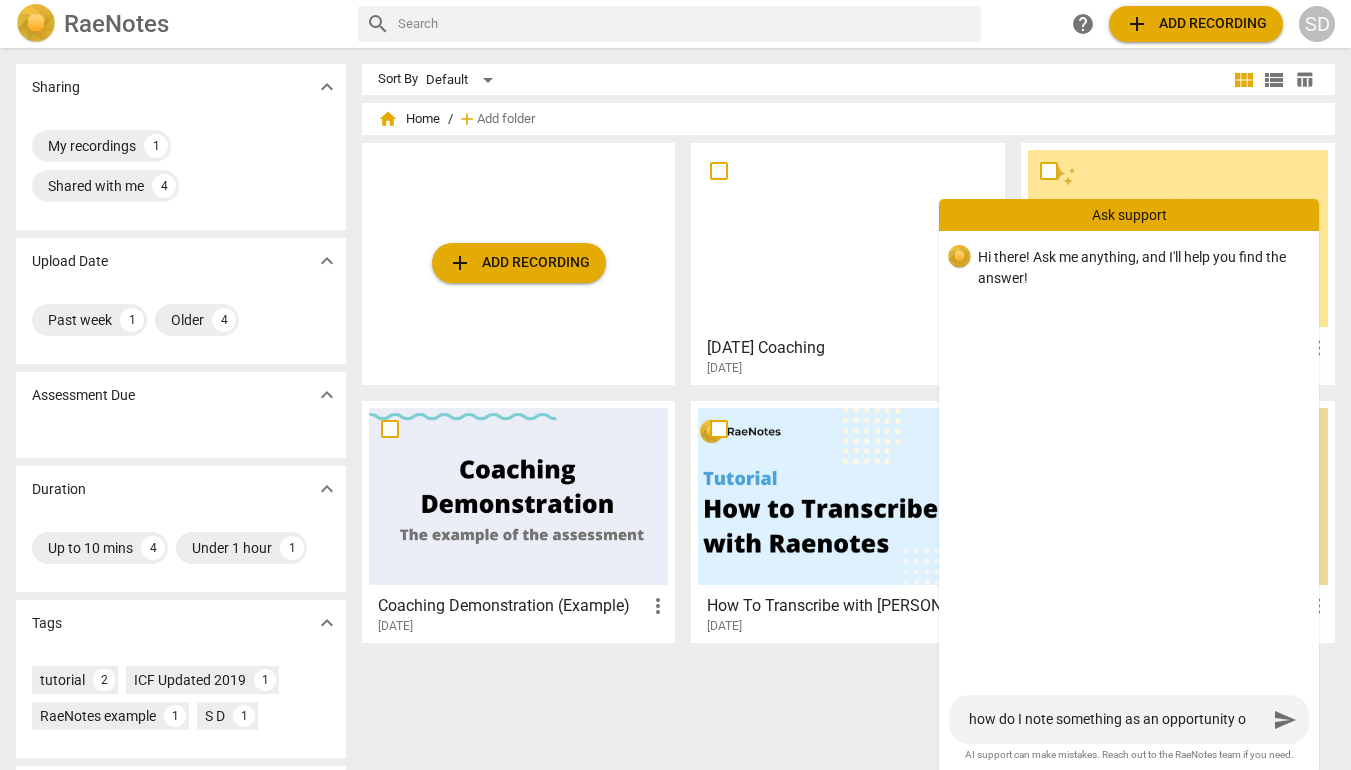 type on "how do I note something as an opportunity or" 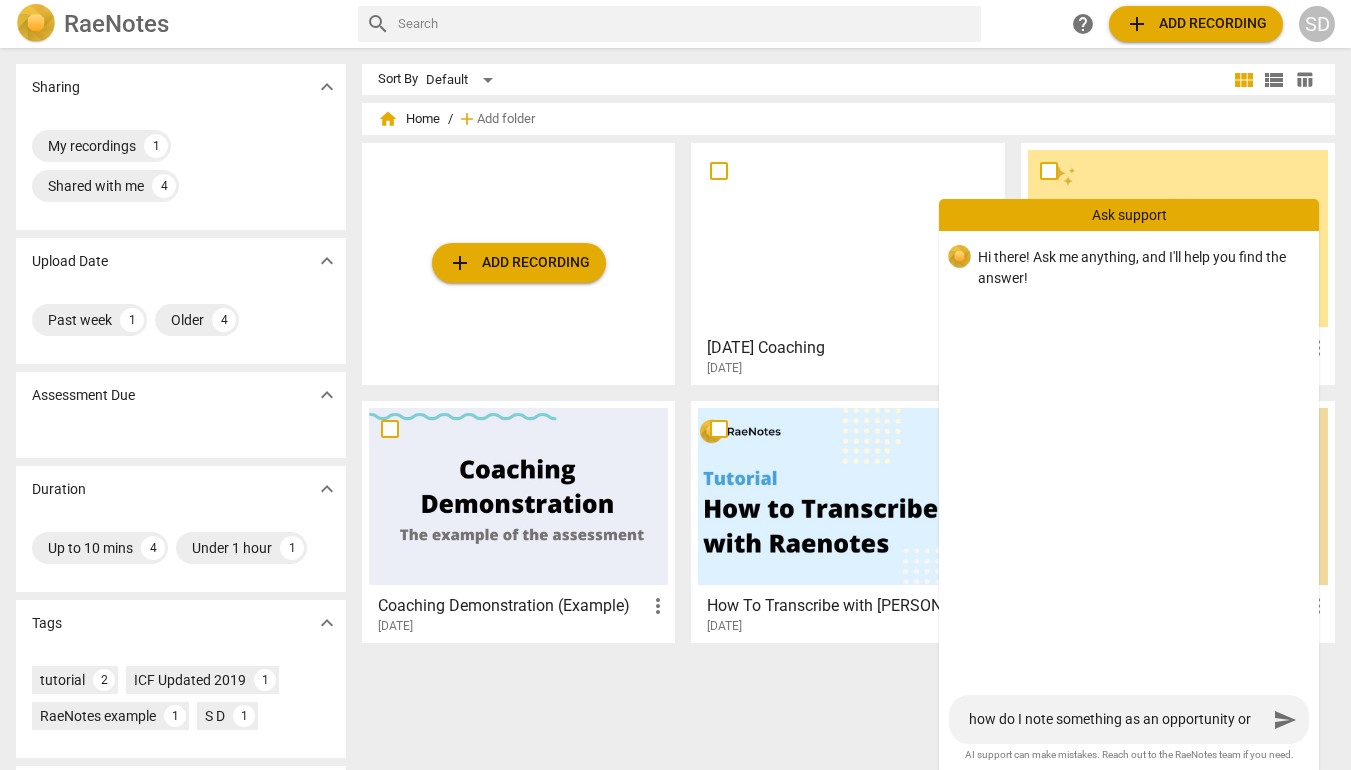 type on "how do I note something as an opportunity or" 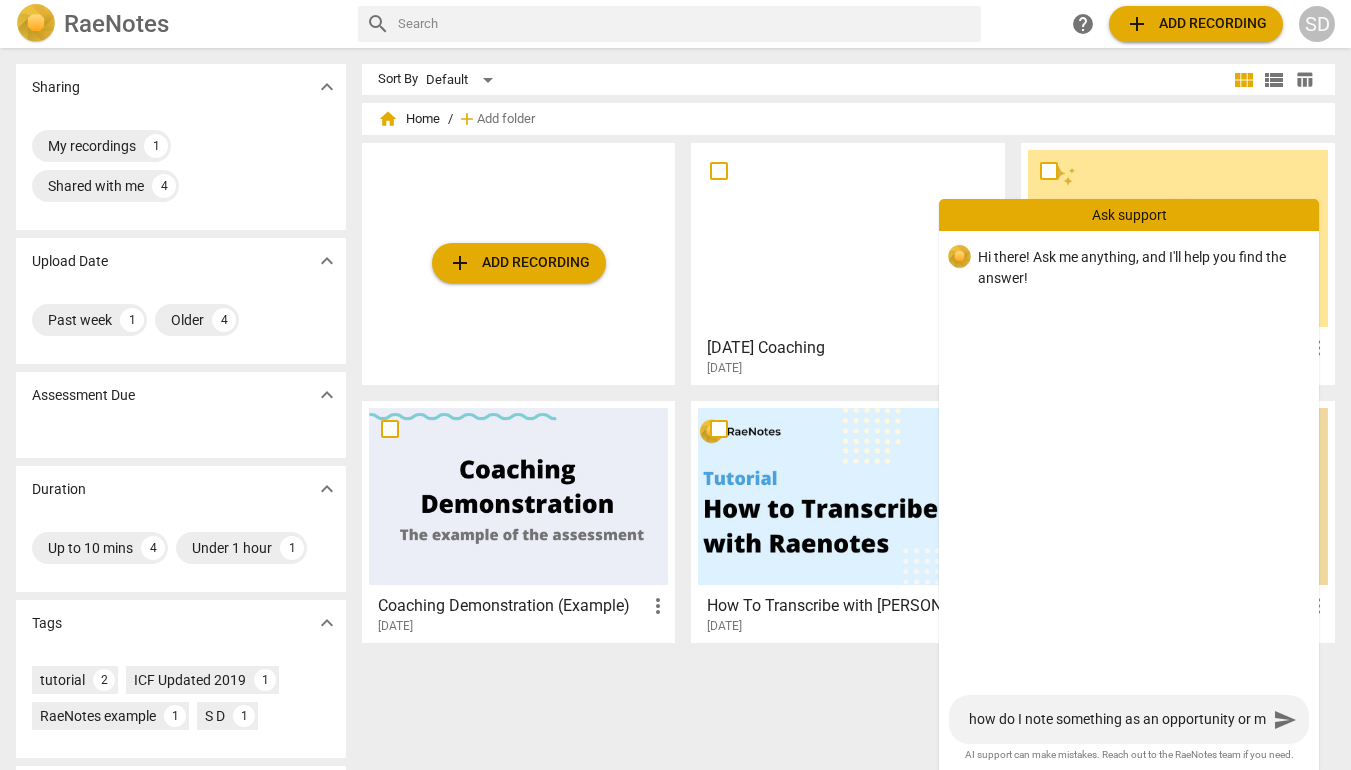type on "how do I note something as an opportunity or mi" 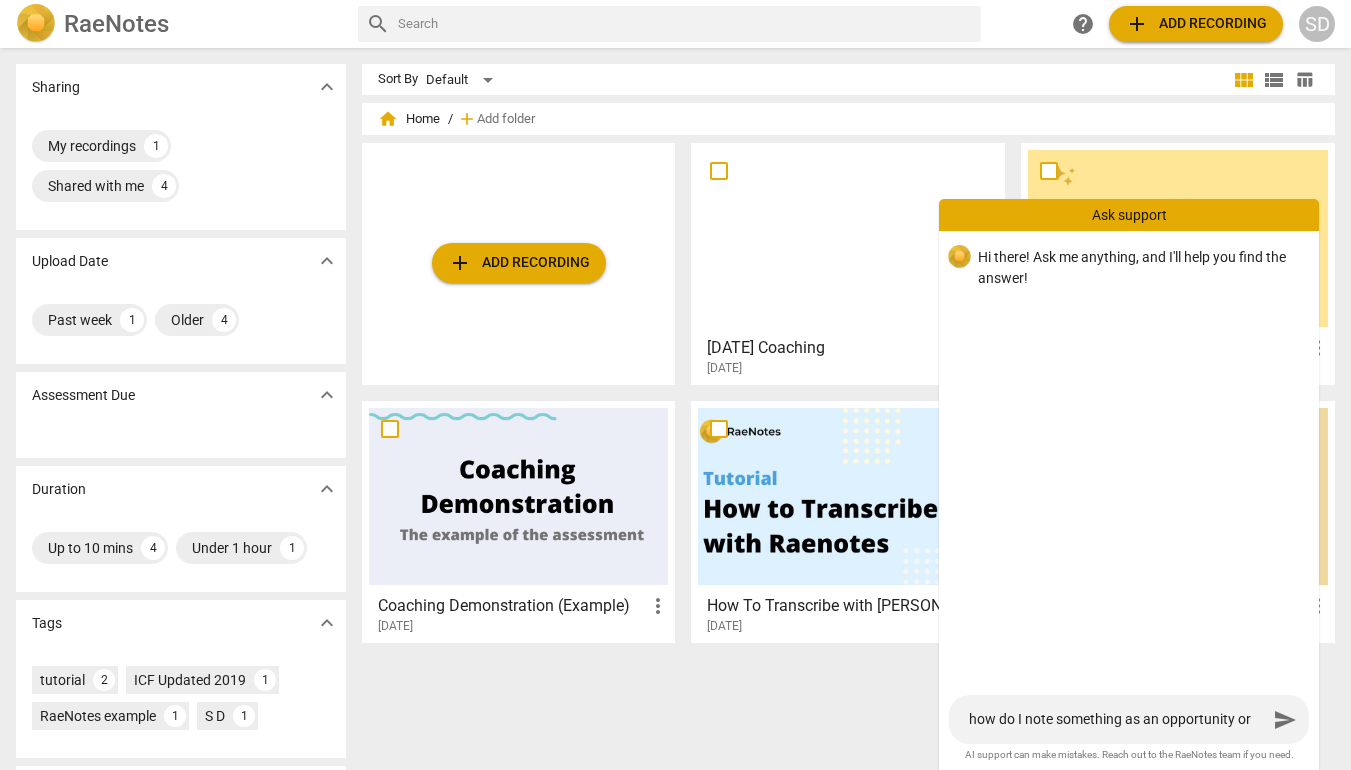 type on "how do I note something as an opportunity or mis" 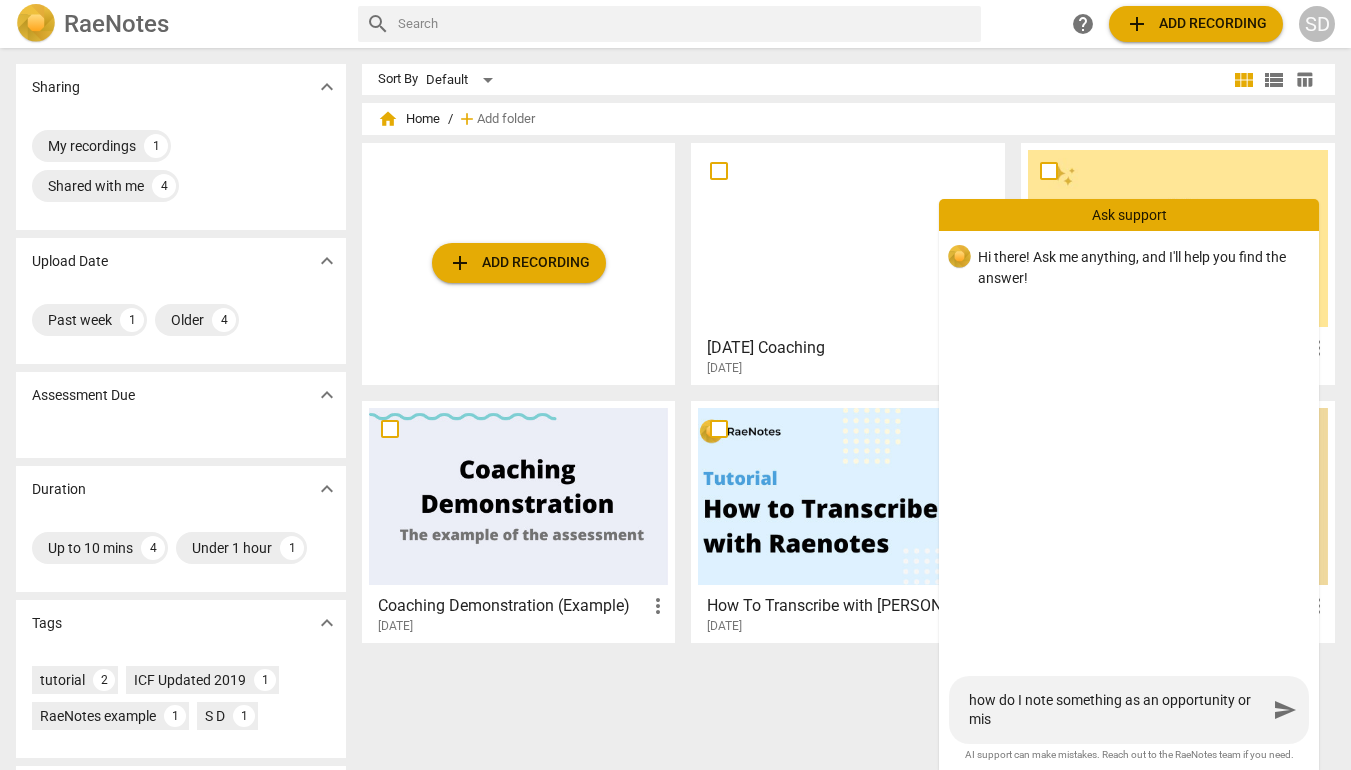 type on "how do I note something as an opportunity or miss" 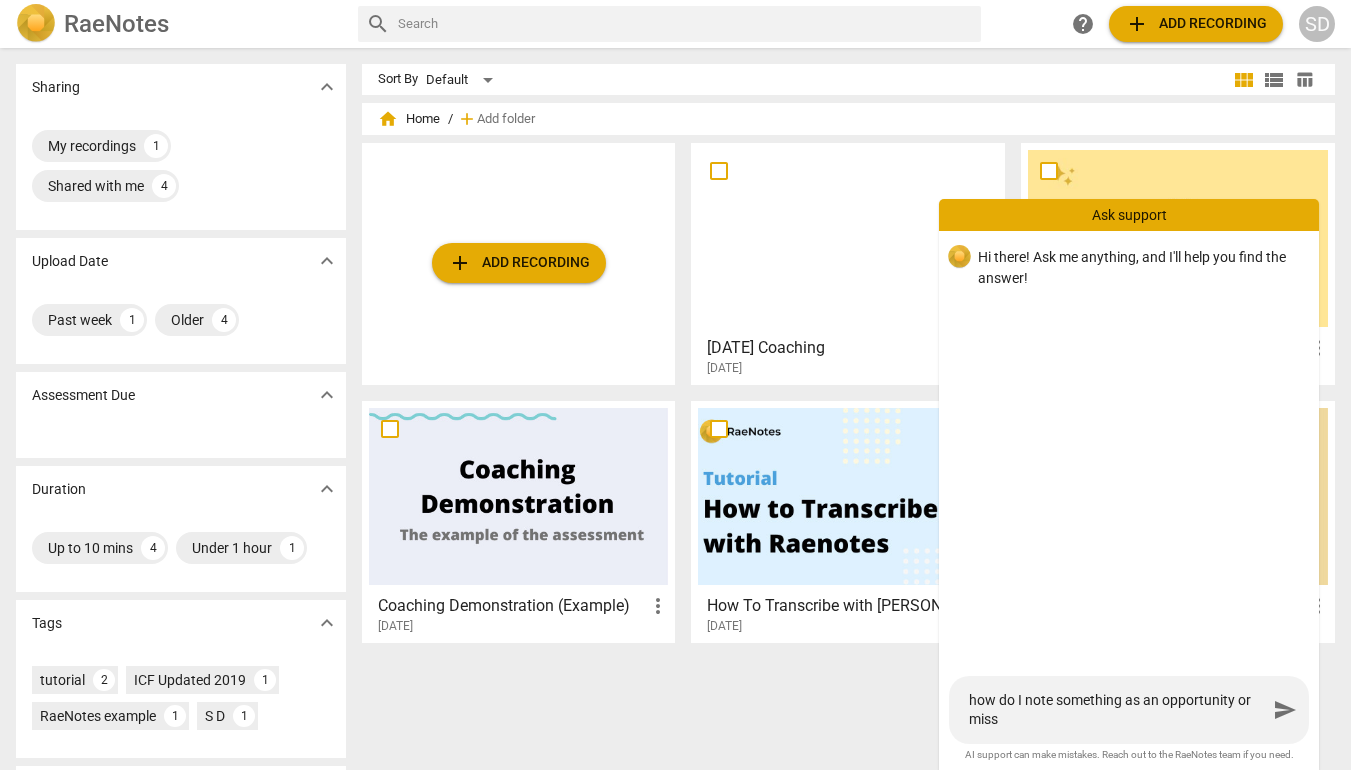 type on "how do I note something as an opportunity or misse" 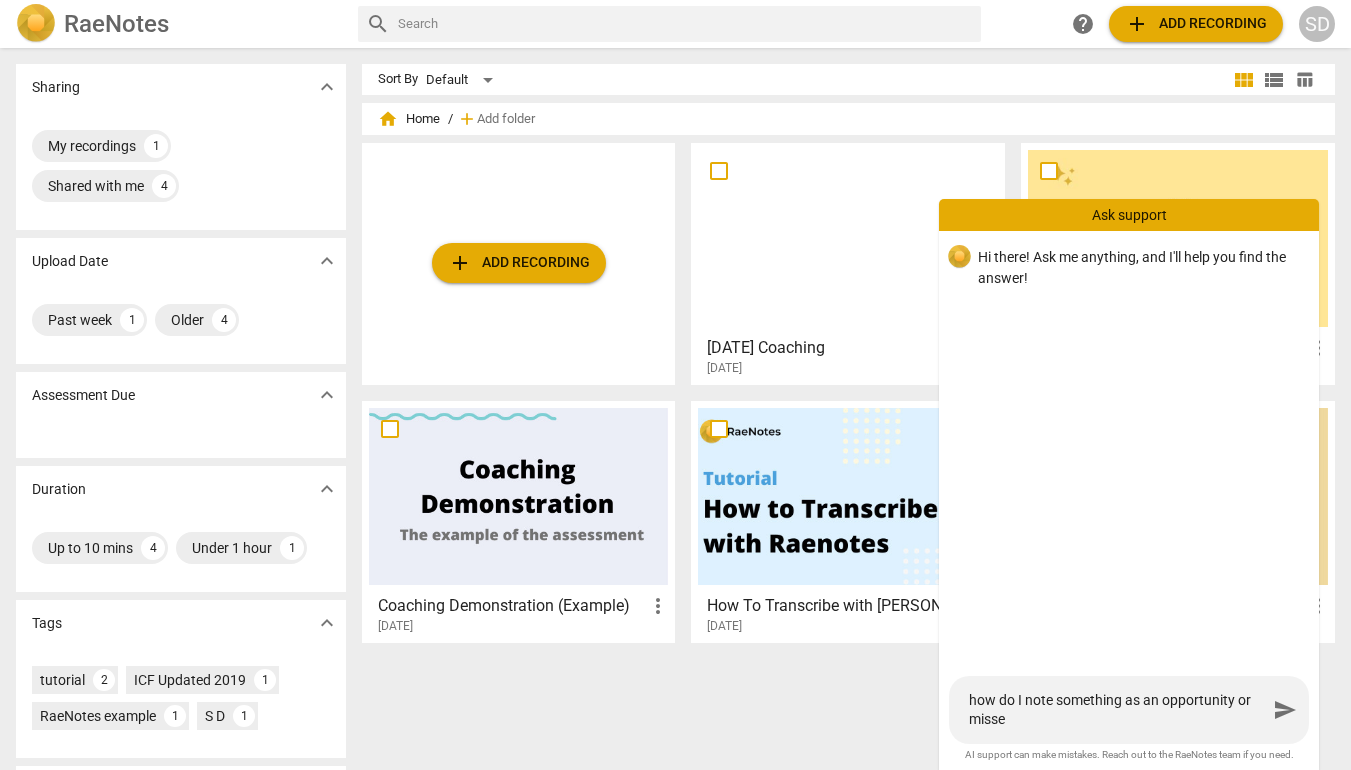 type on "how do I note something as an opportunity or missed" 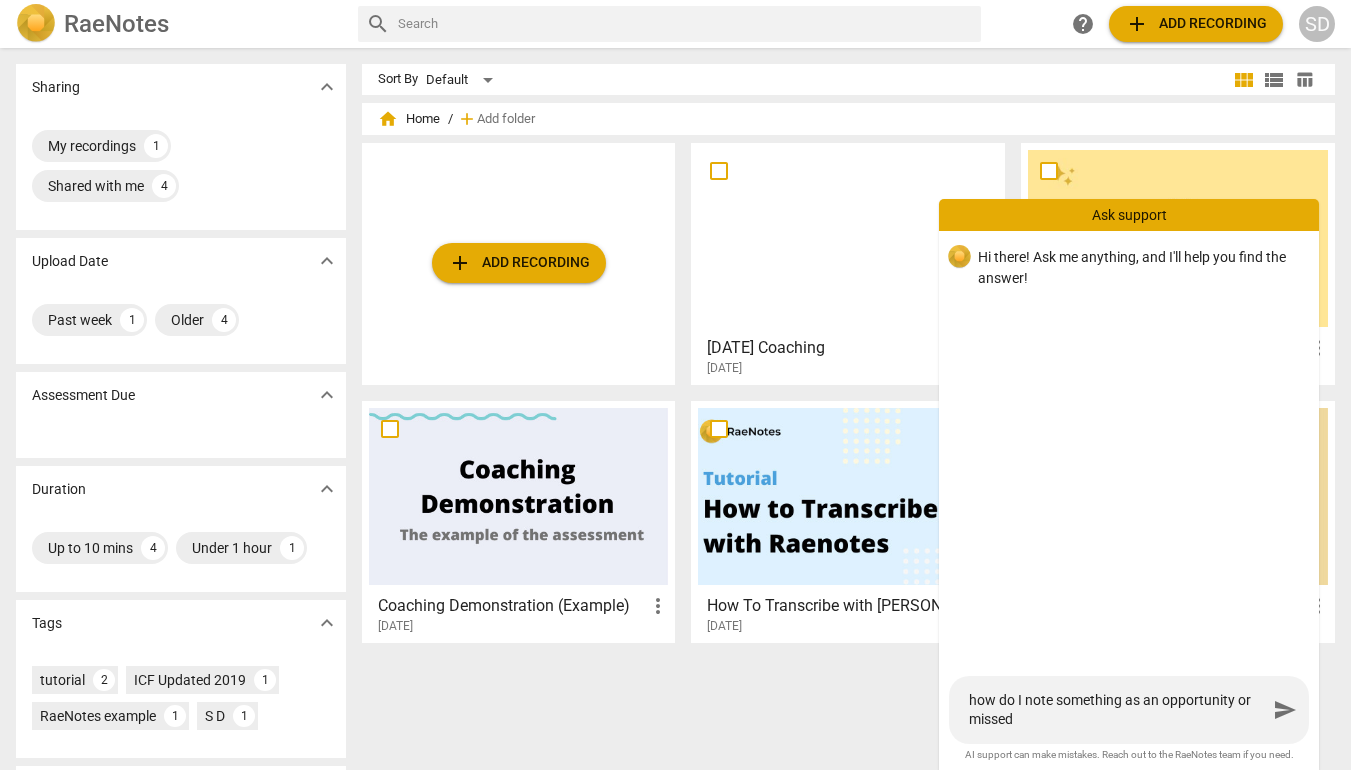 type on "how do I note something as an opportunity or missed" 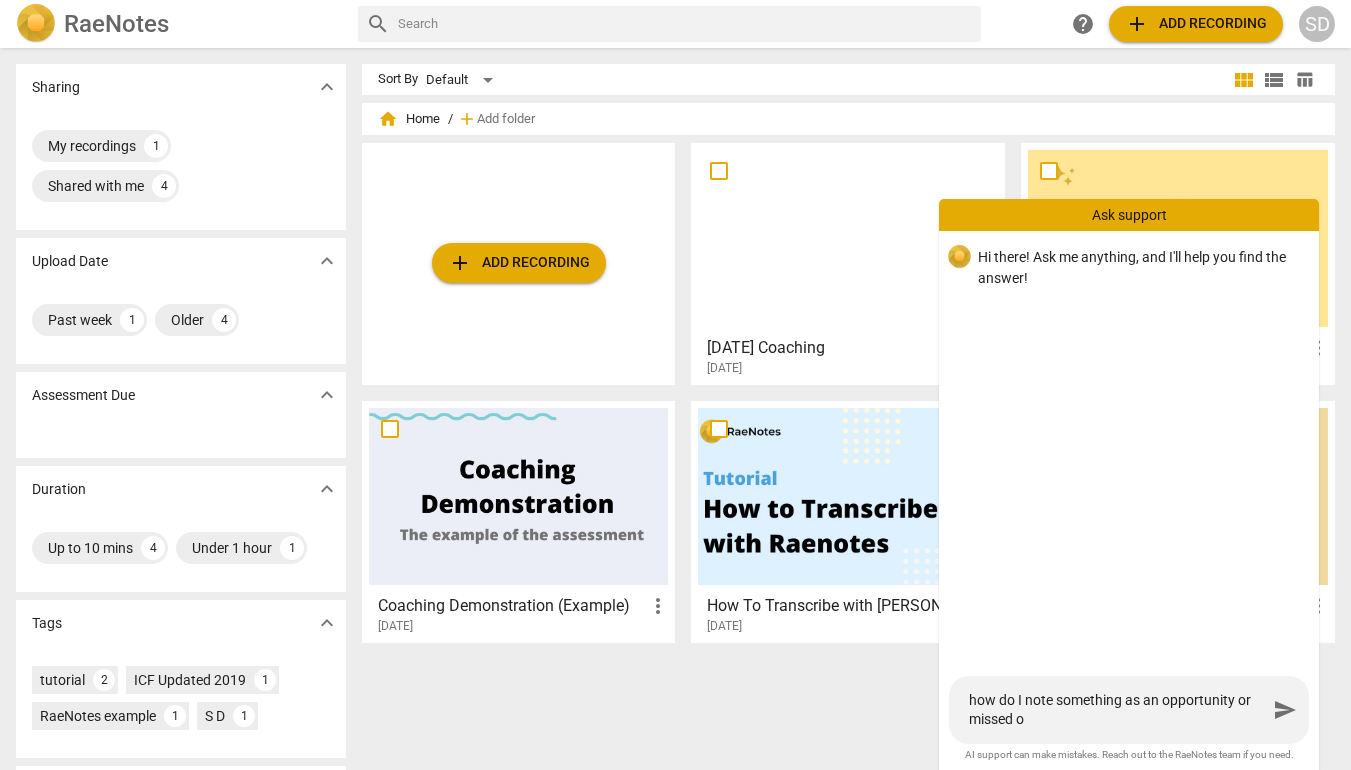 type on "how do I note something as an opportunity or missed op" 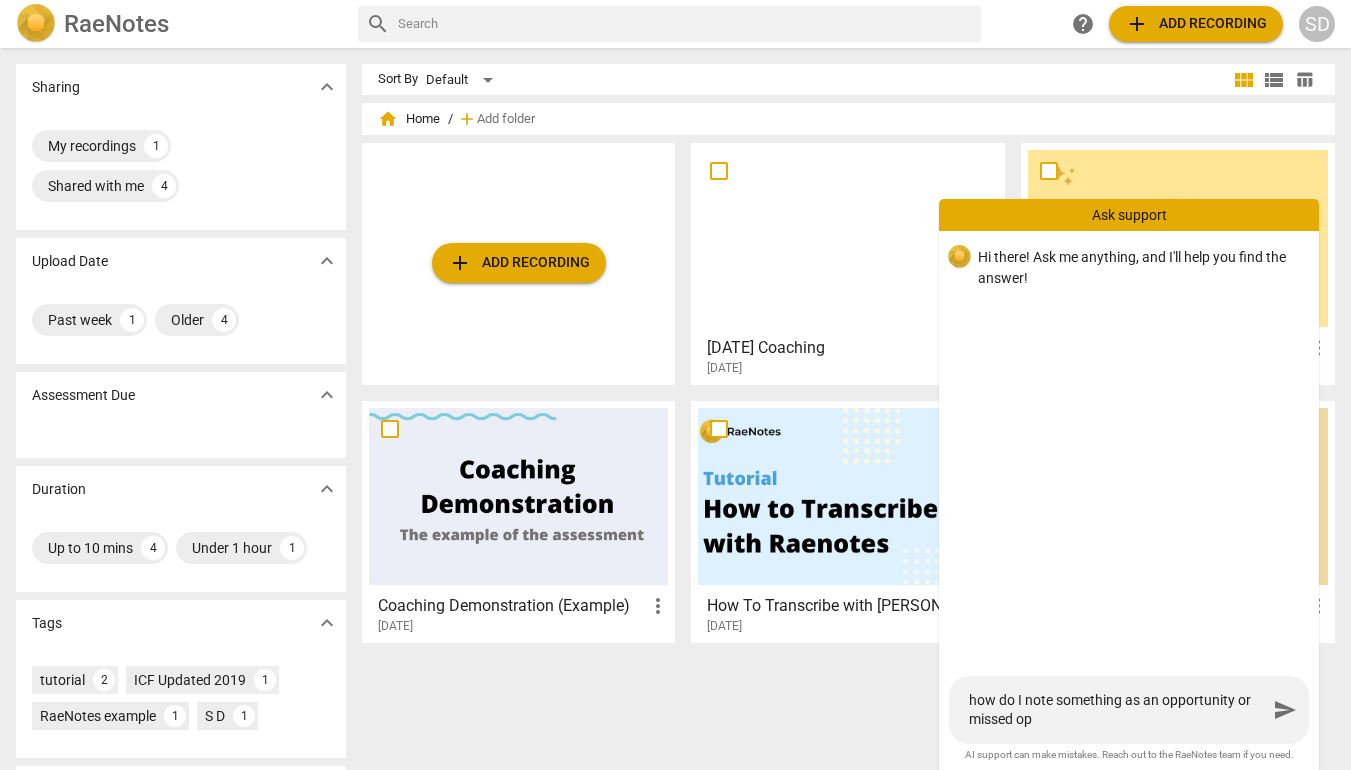 type on "how do I note something as an opportunity or missed opp" 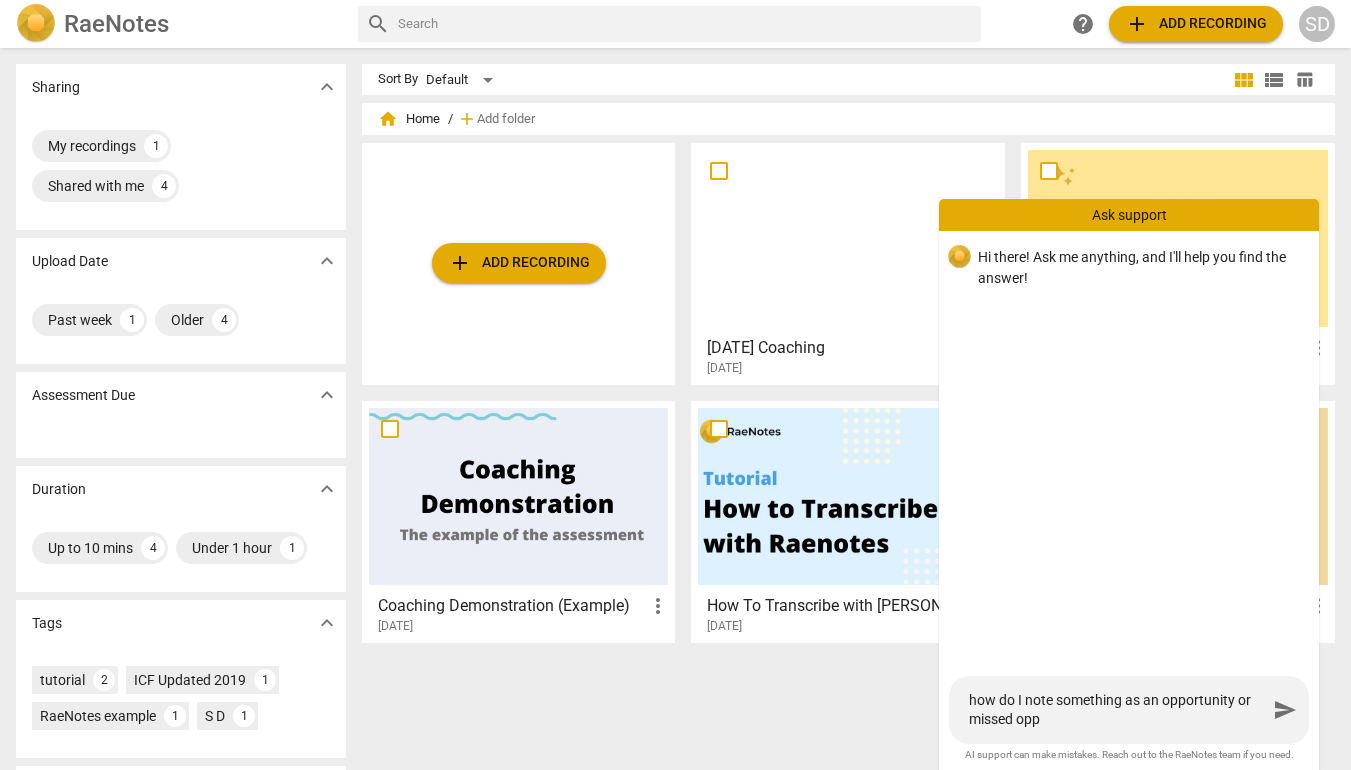 type on "how do I note something as an opportunity or missed oppo" 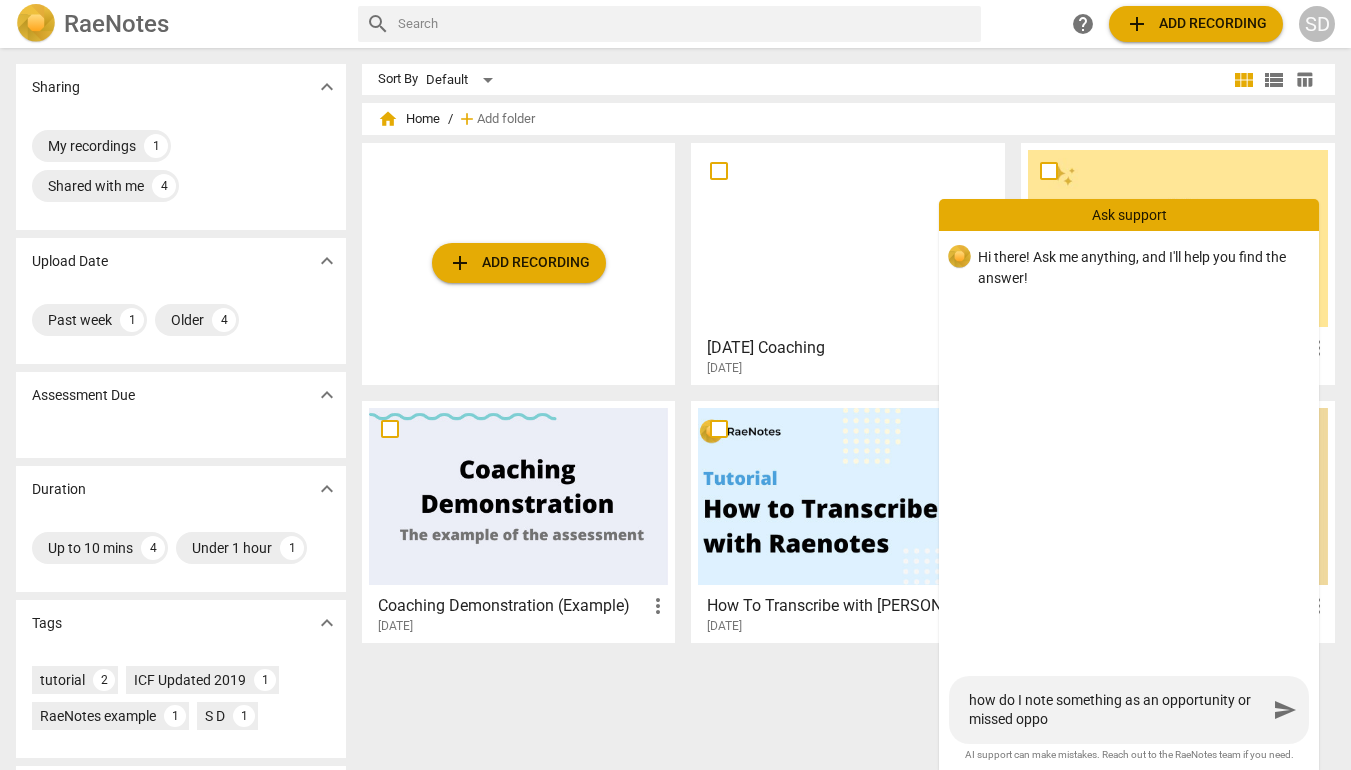 type on "how do I note something as an opportunity or missed oppor" 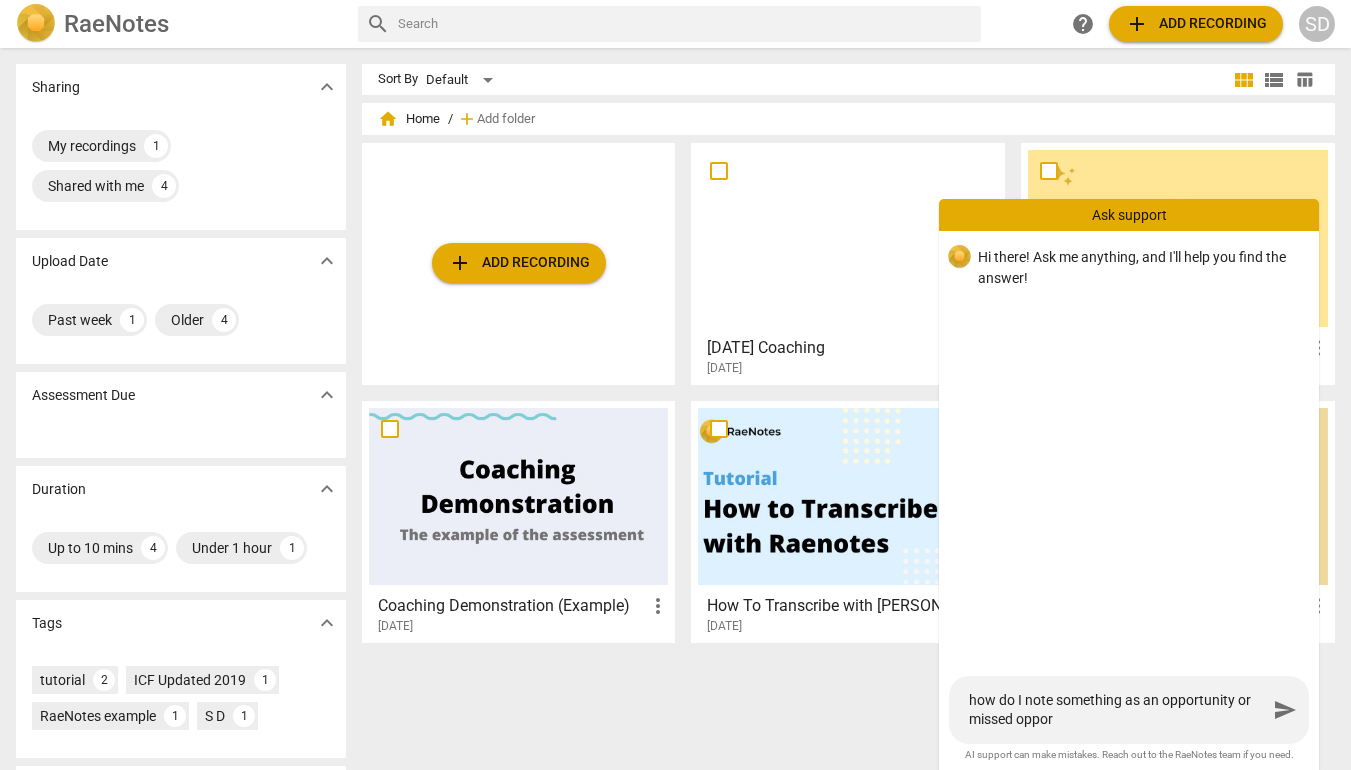 type on "how do I note something as an opportunity or missed opport" 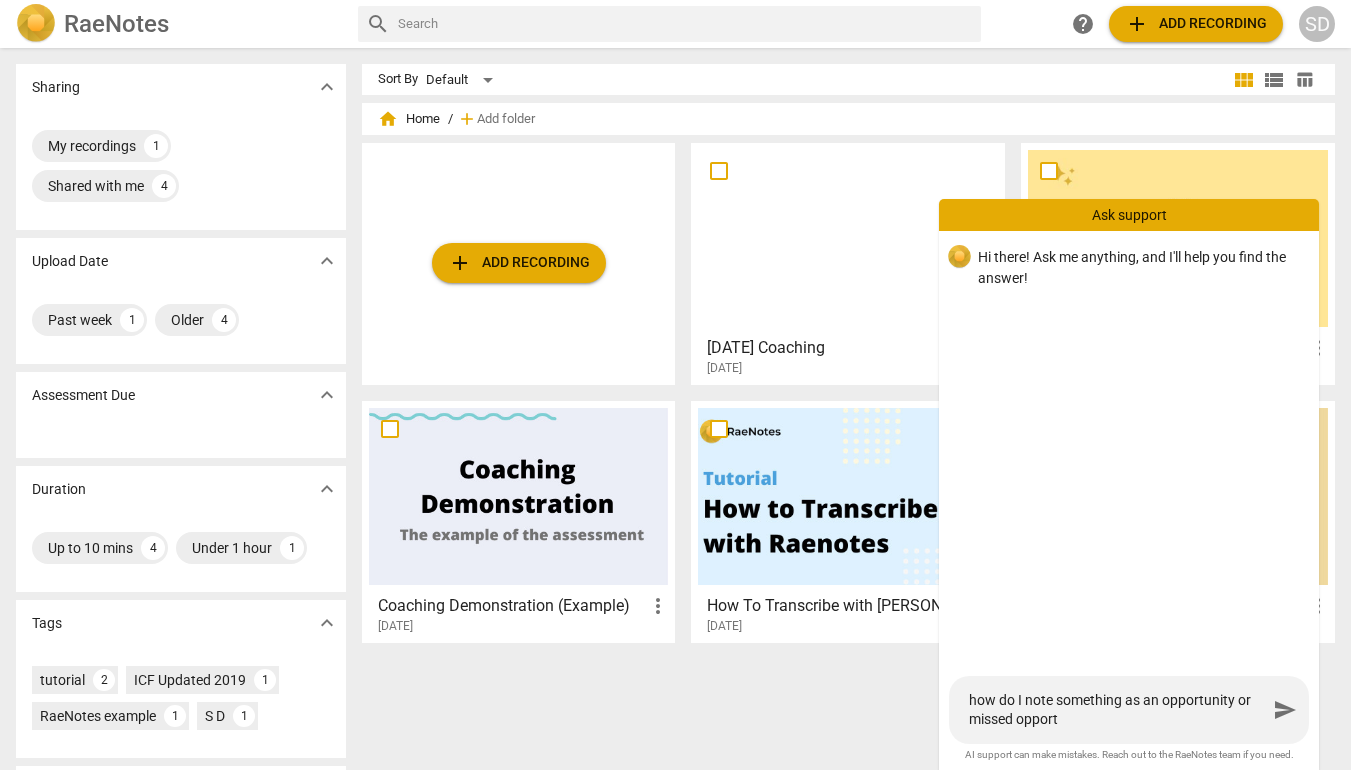 type on "how do I note something as an opportunity or missed opportu" 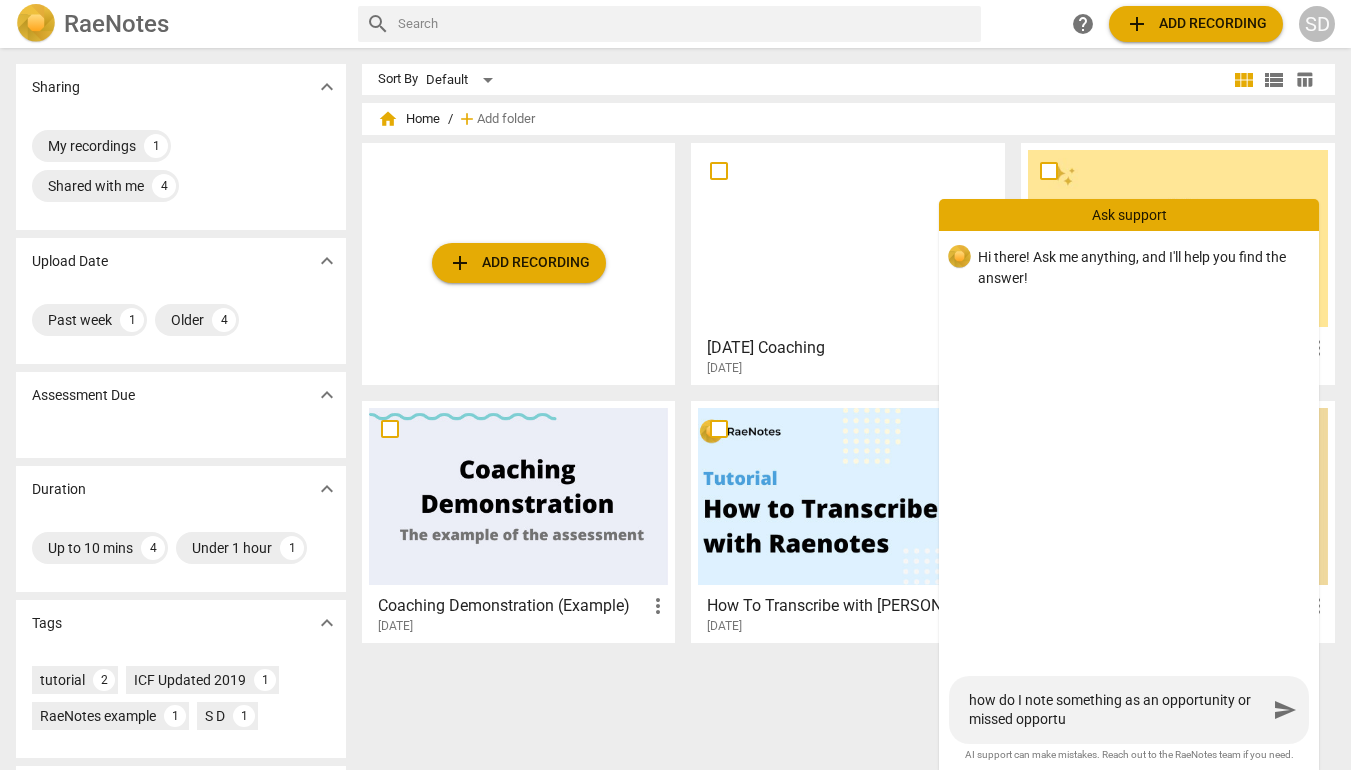 type on "how do I note something as an opportunity or missed opportun" 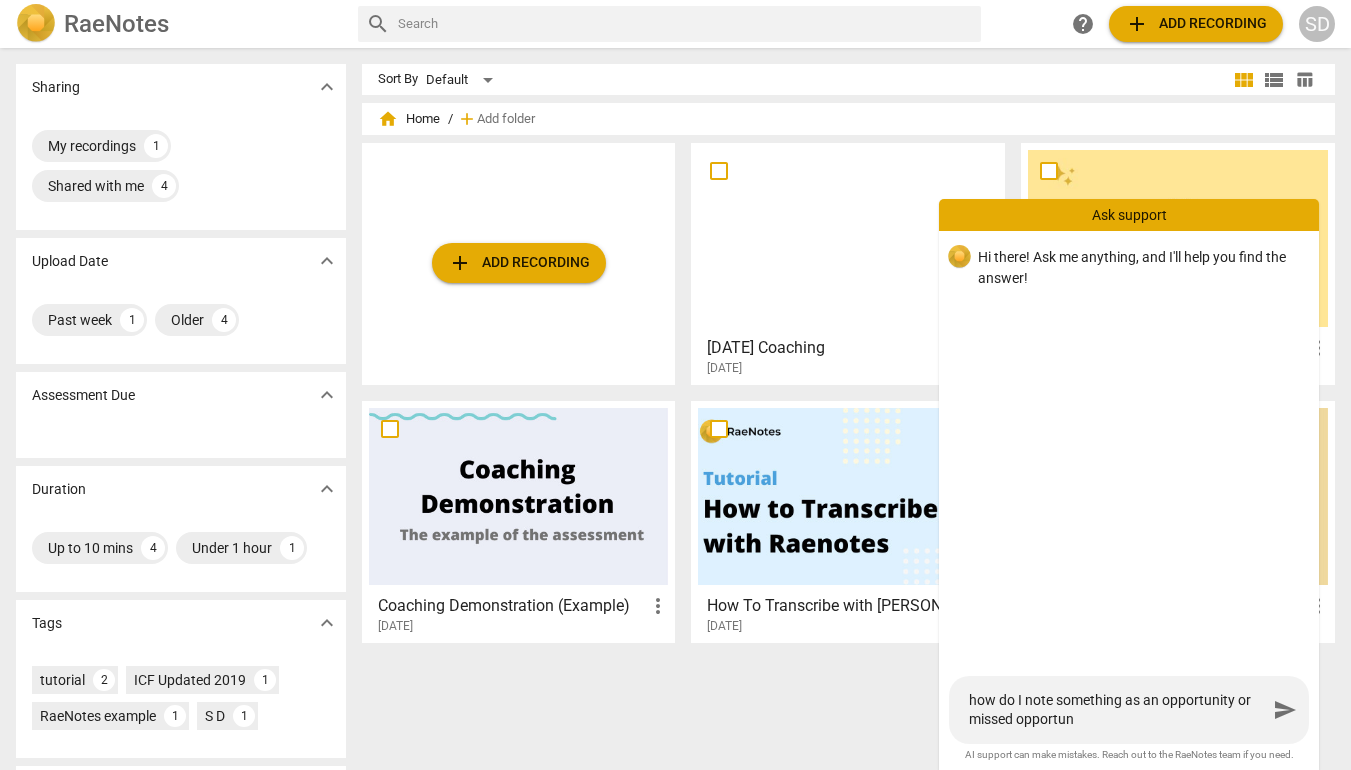 type on "how do I note something as an opportunity or missed opportuni" 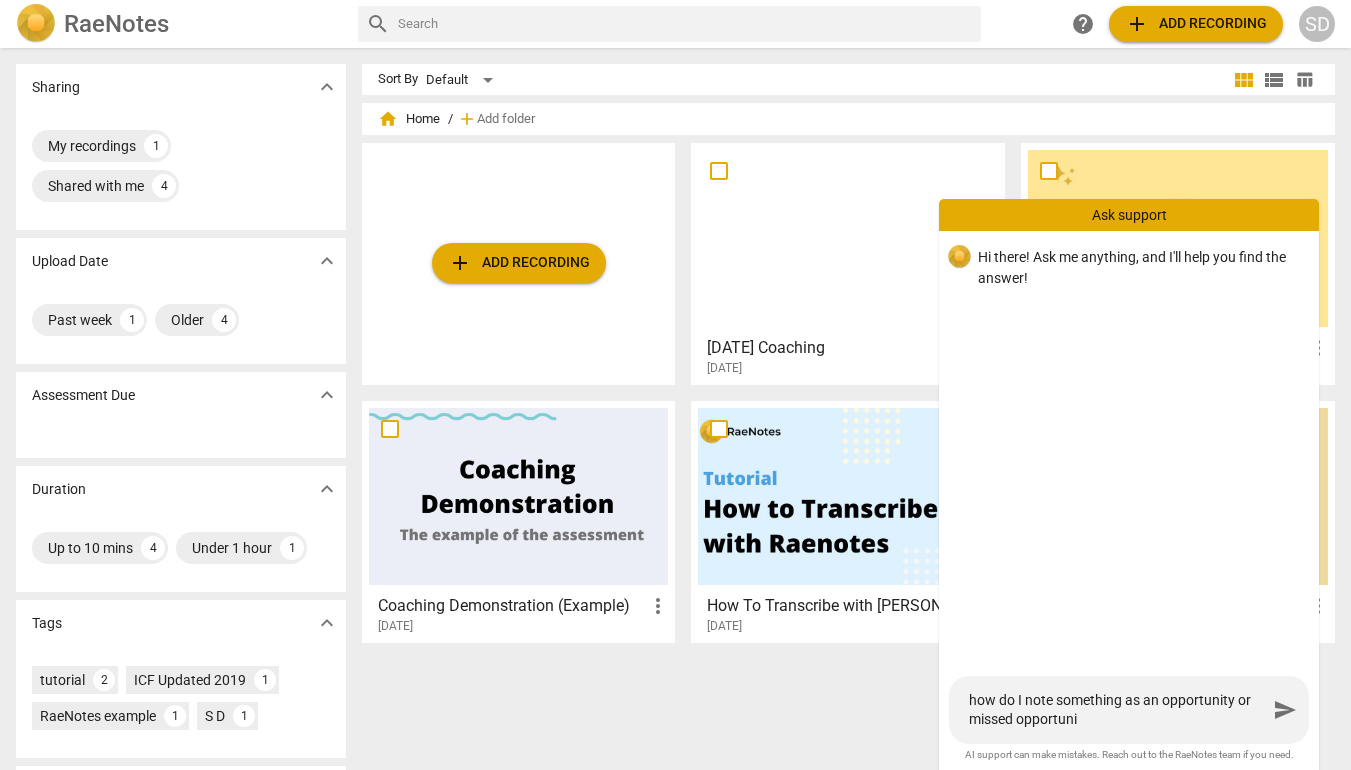 type on "how do I note something as an opportunity or missed opportunit" 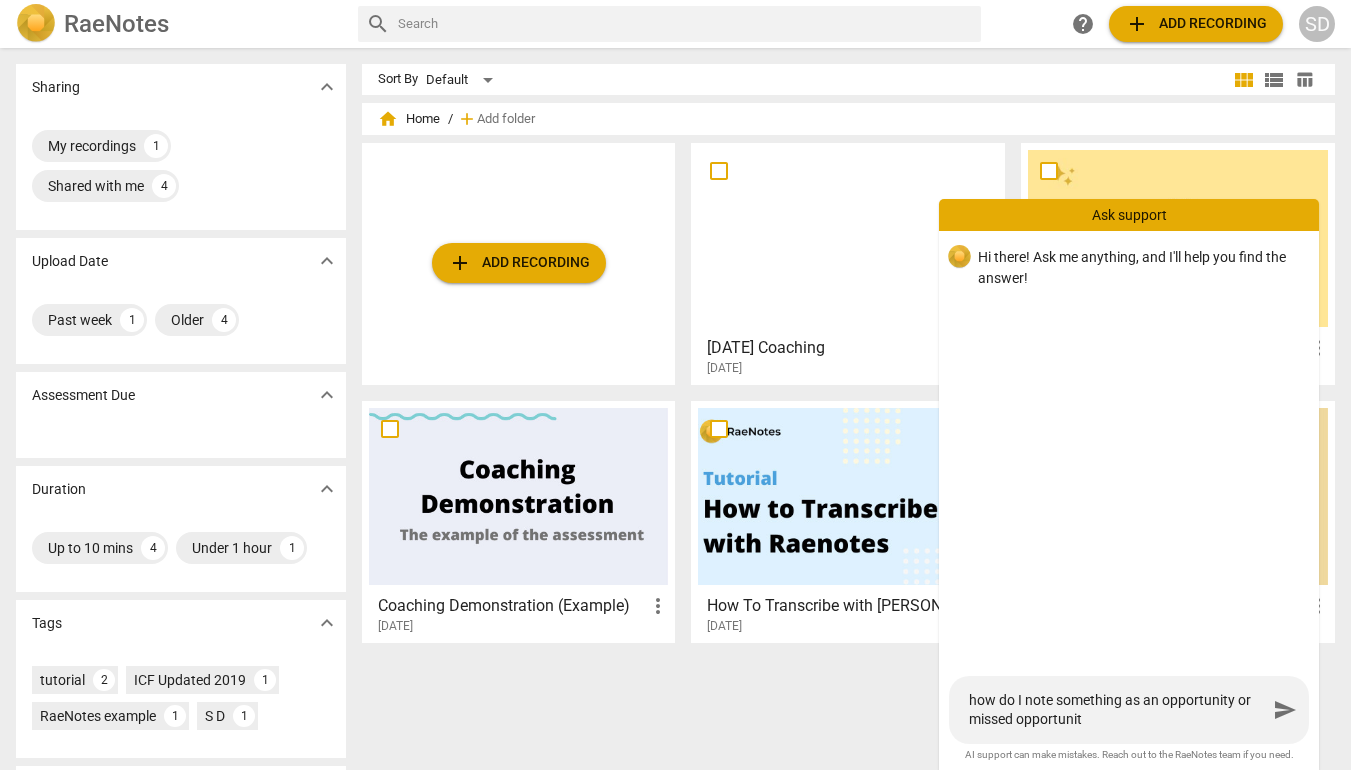 type on "how do I note something as an opportunity or missed opportunity" 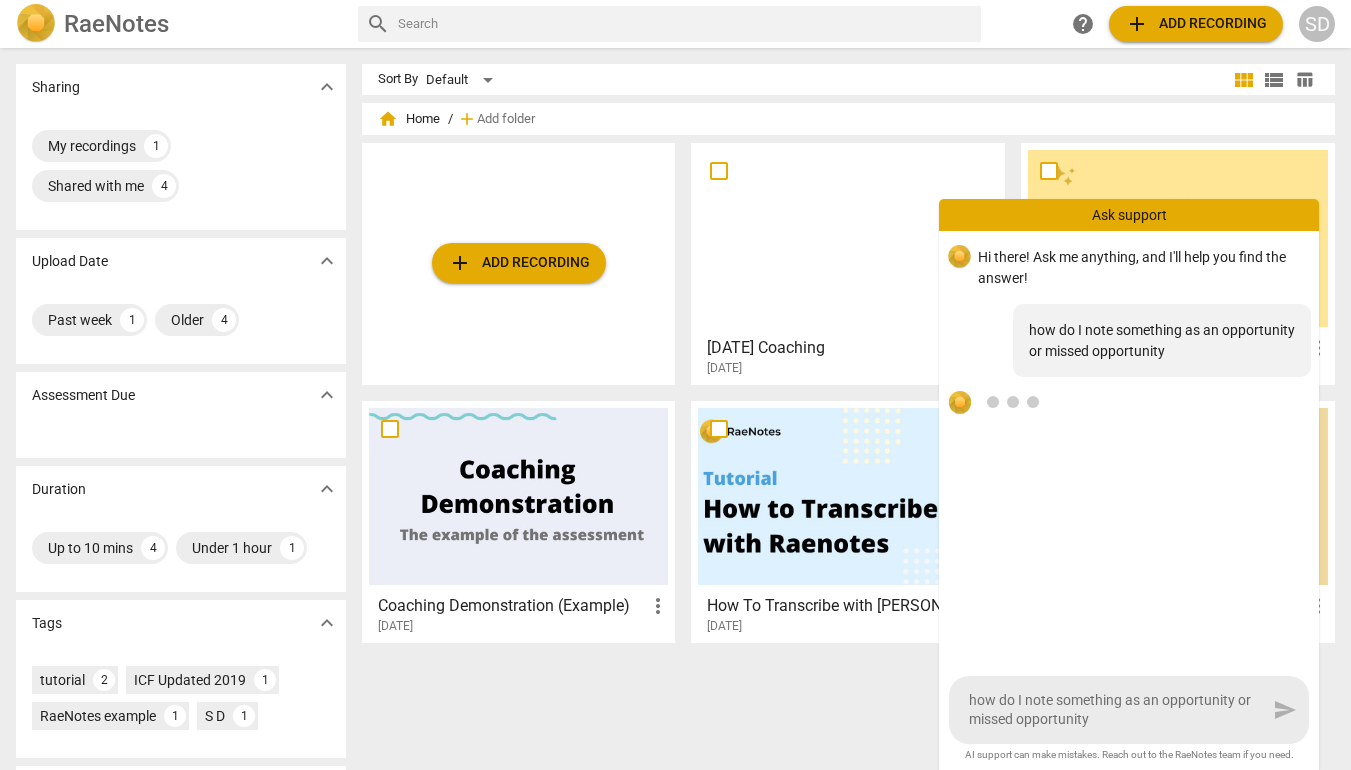 type 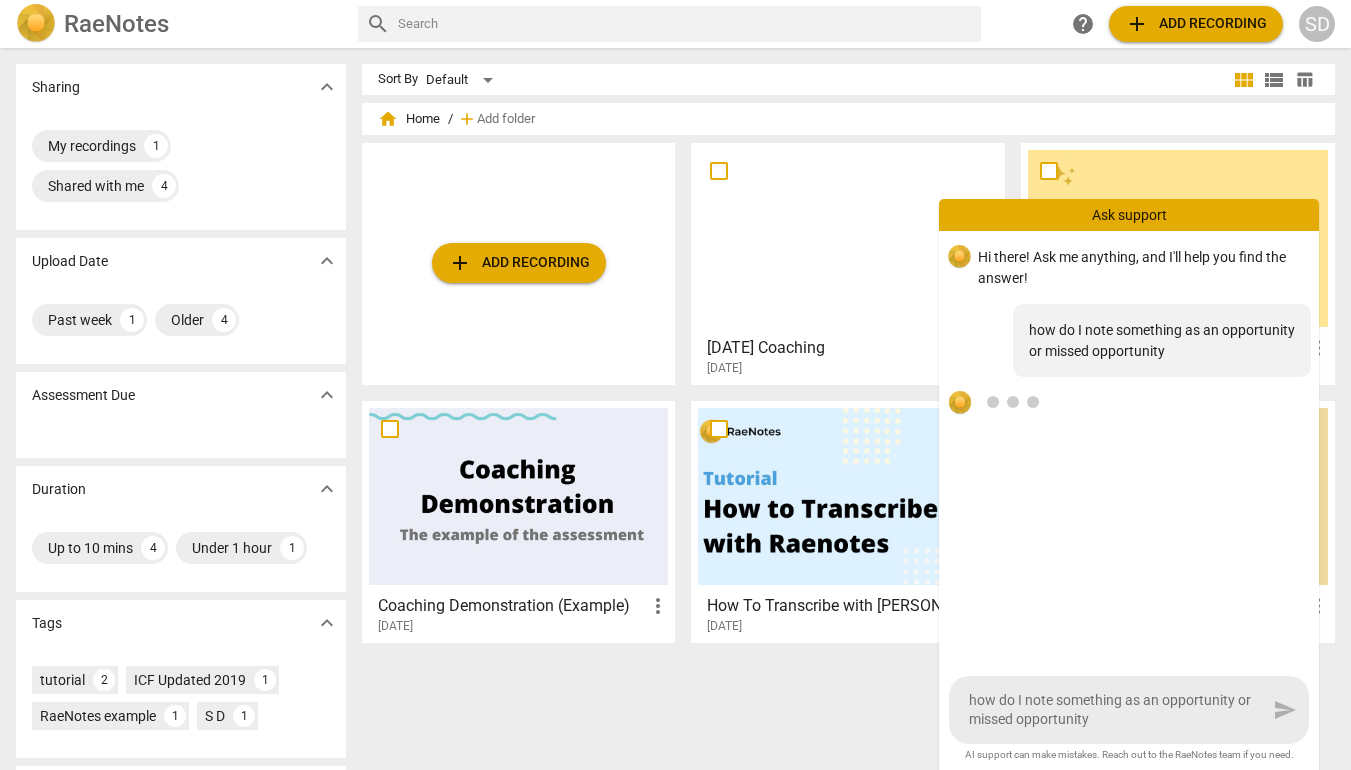 type 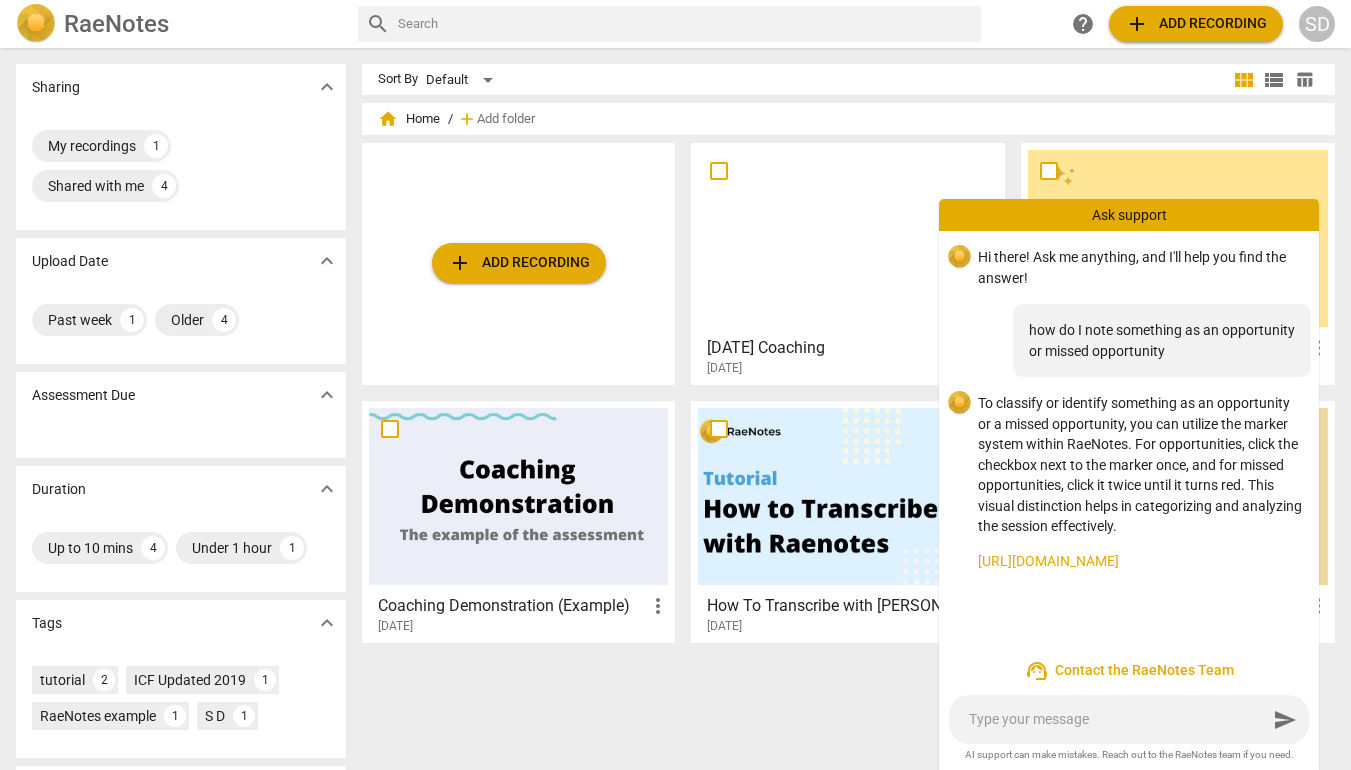 click on "Ask support" at bounding box center (1129, 215) 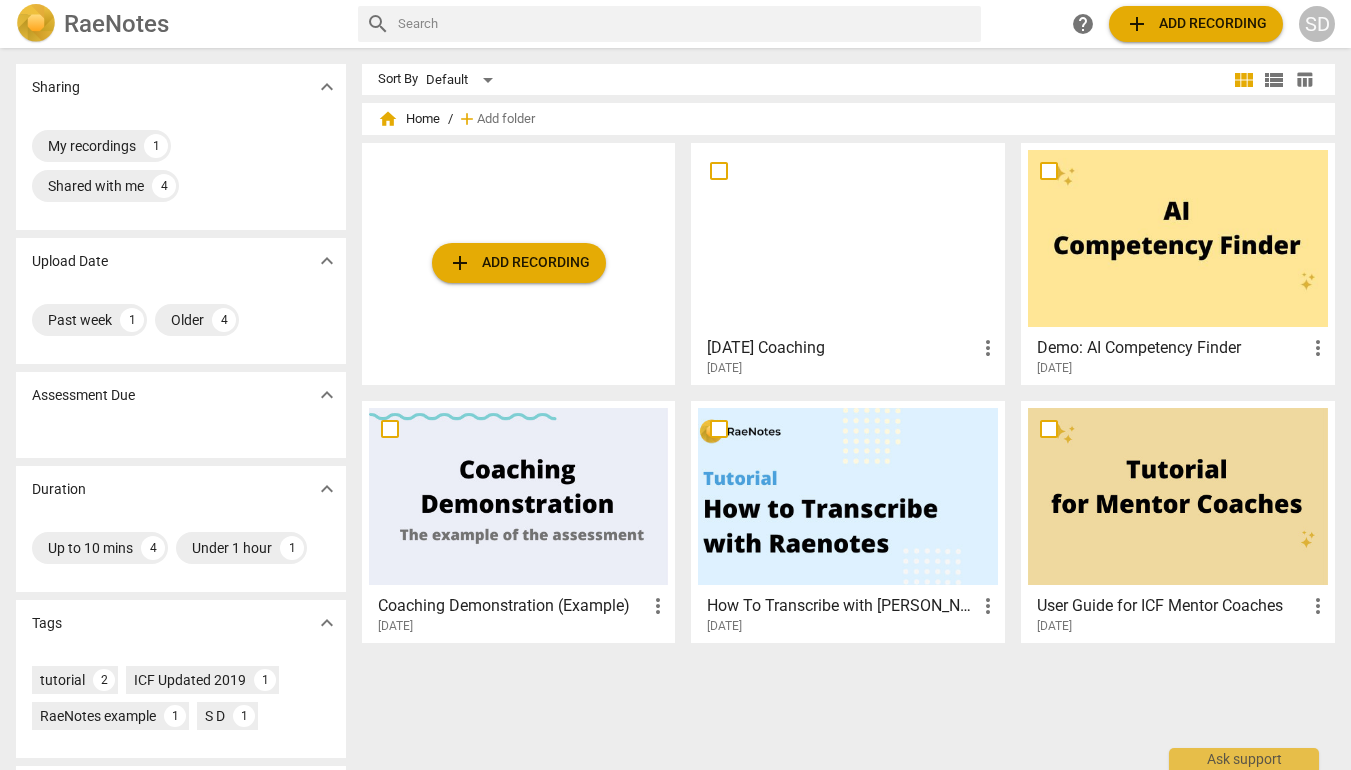 click at bounding box center (519, 496) 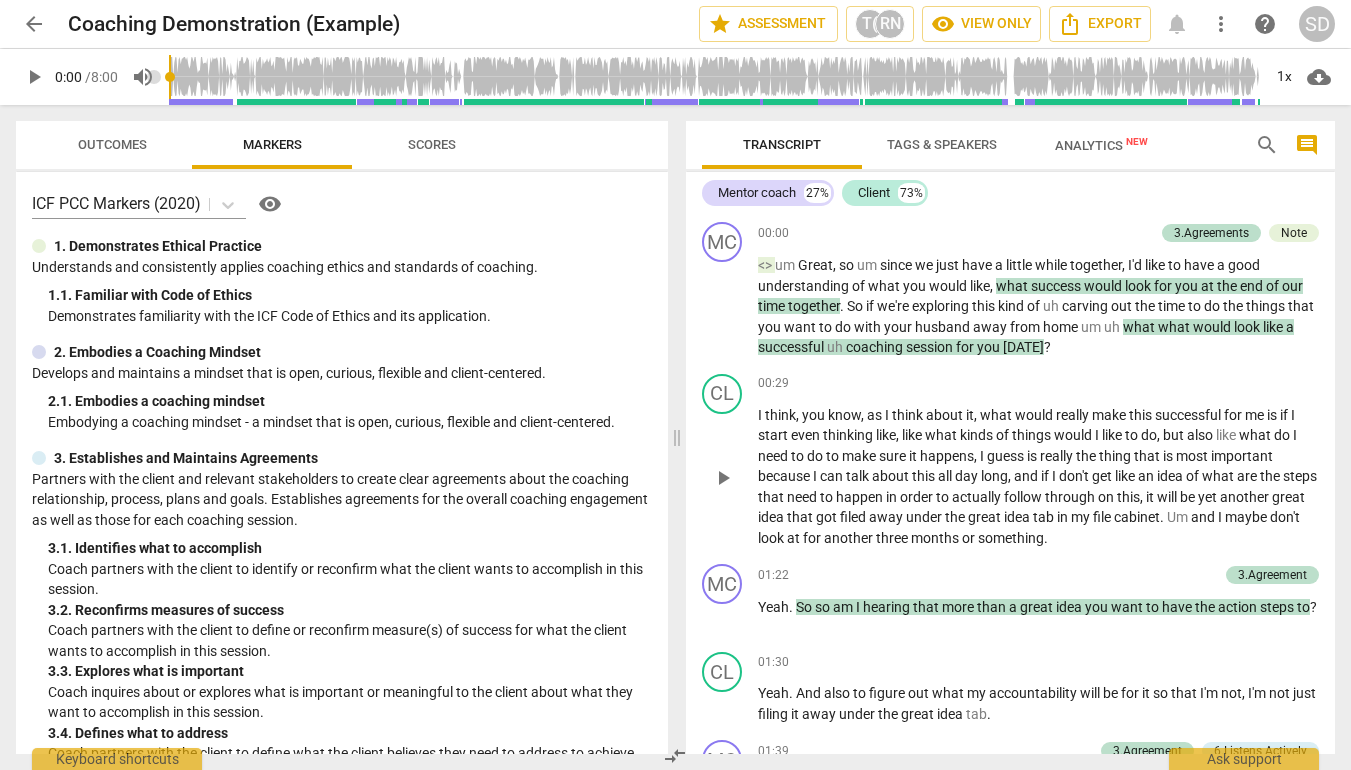 scroll, scrollTop: 0, scrollLeft: 0, axis: both 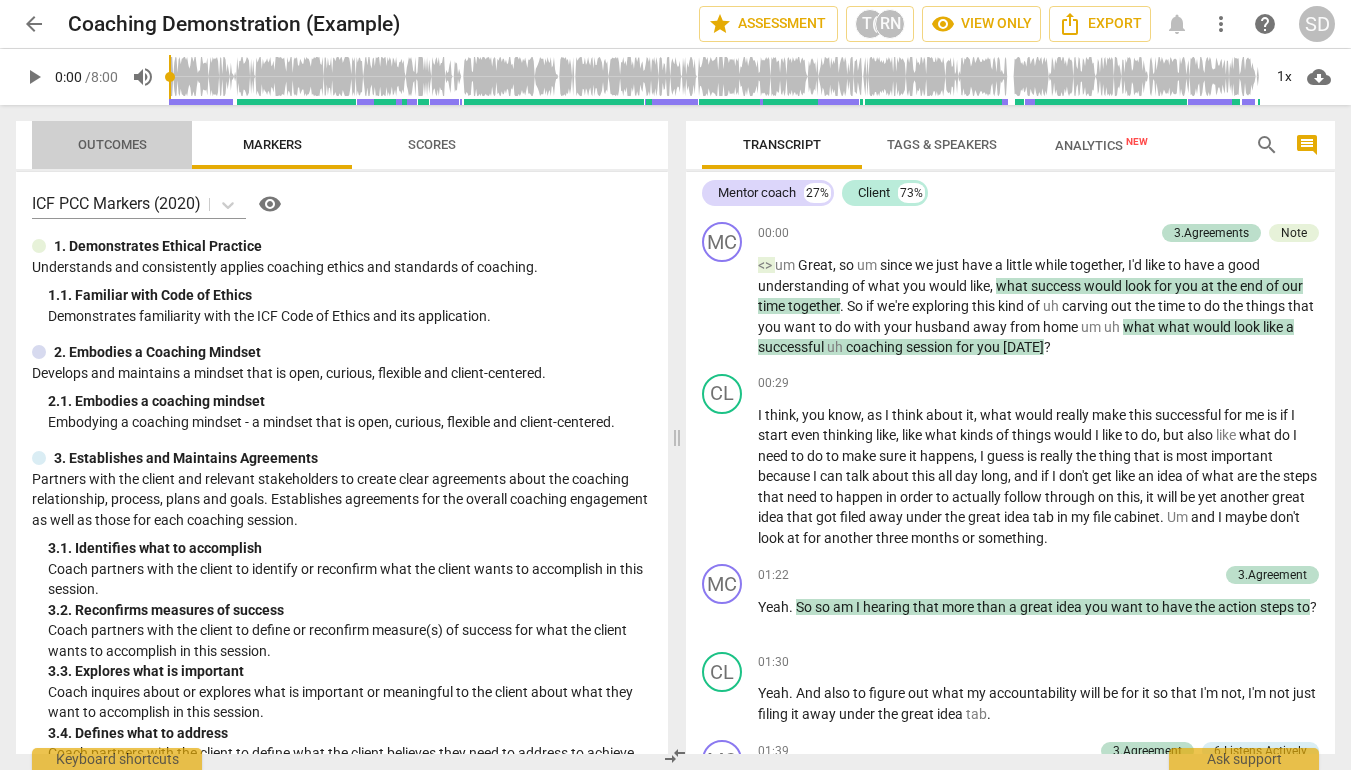 click on "Outcomes" at bounding box center [112, 144] 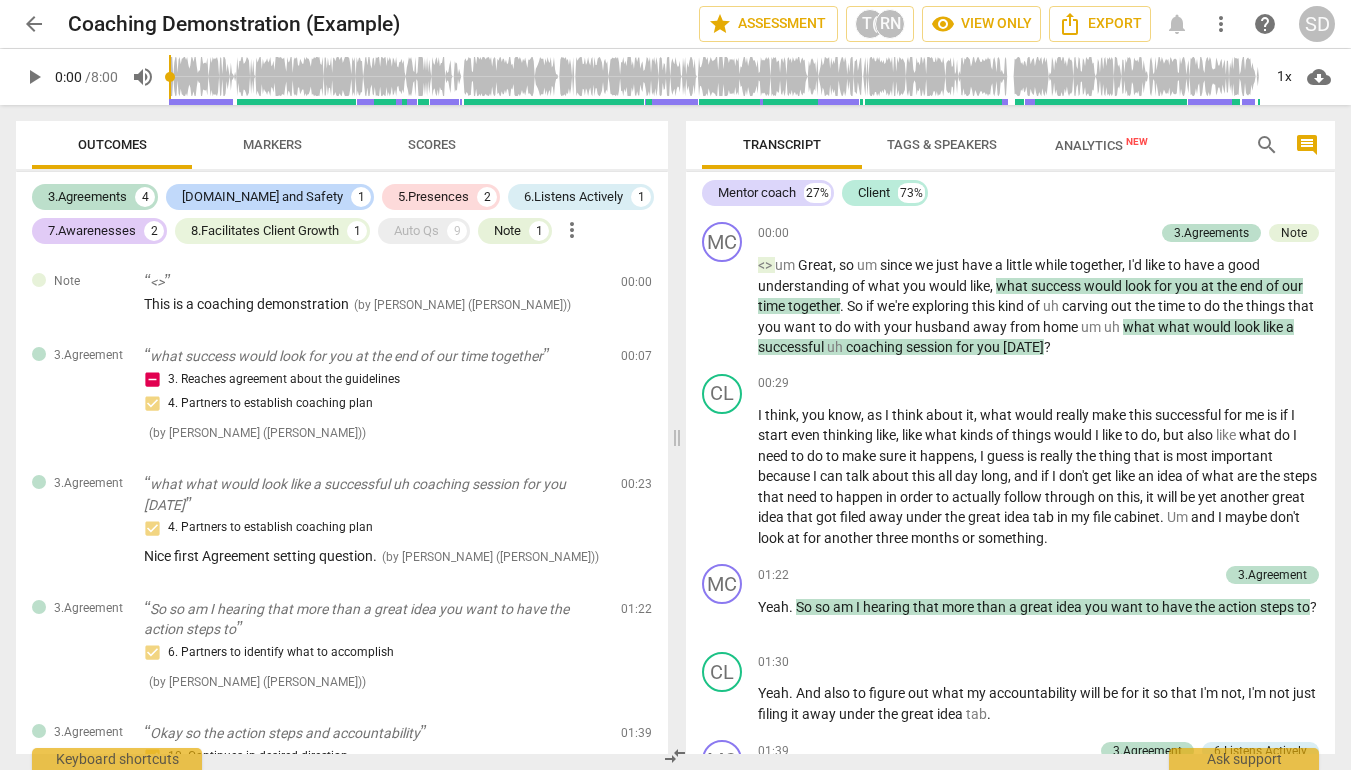 click on "Transcript" at bounding box center [782, 144] 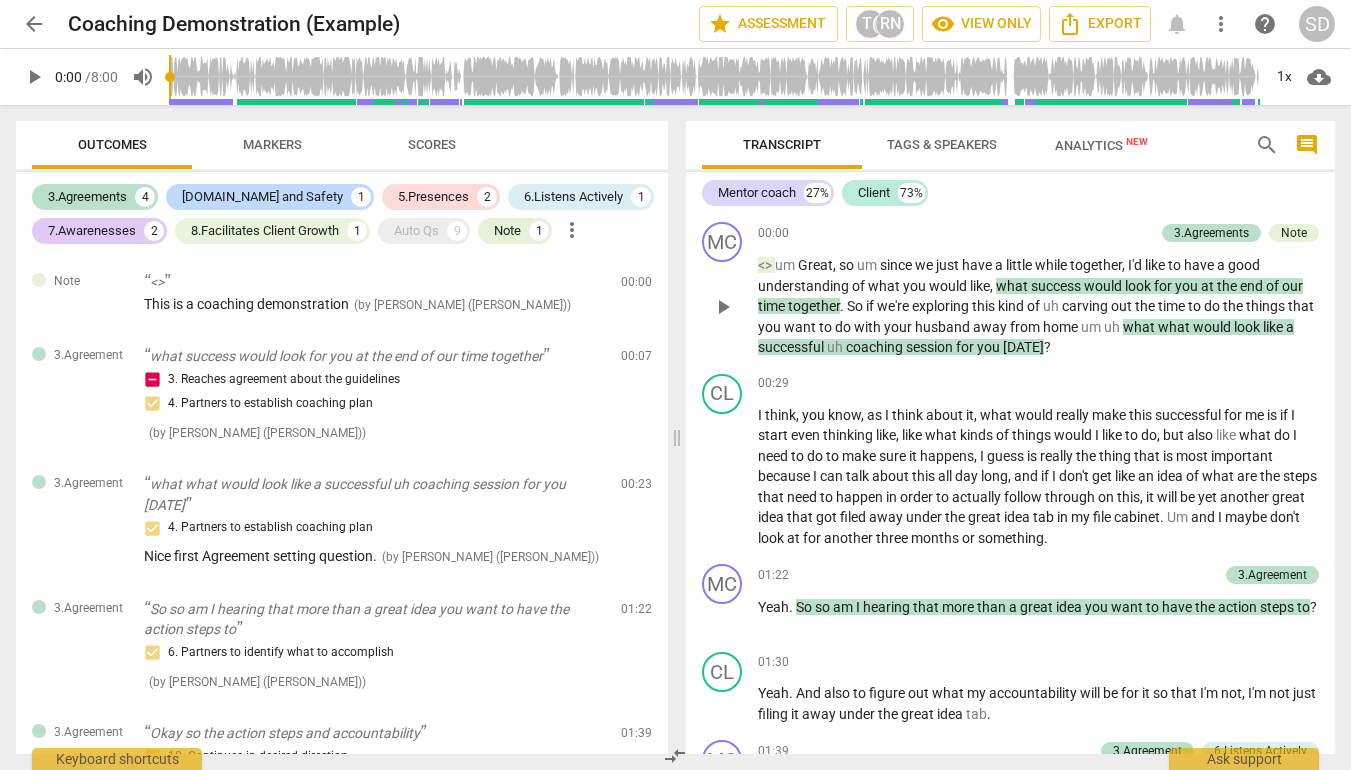 scroll, scrollTop: 0, scrollLeft: 0, axis: both 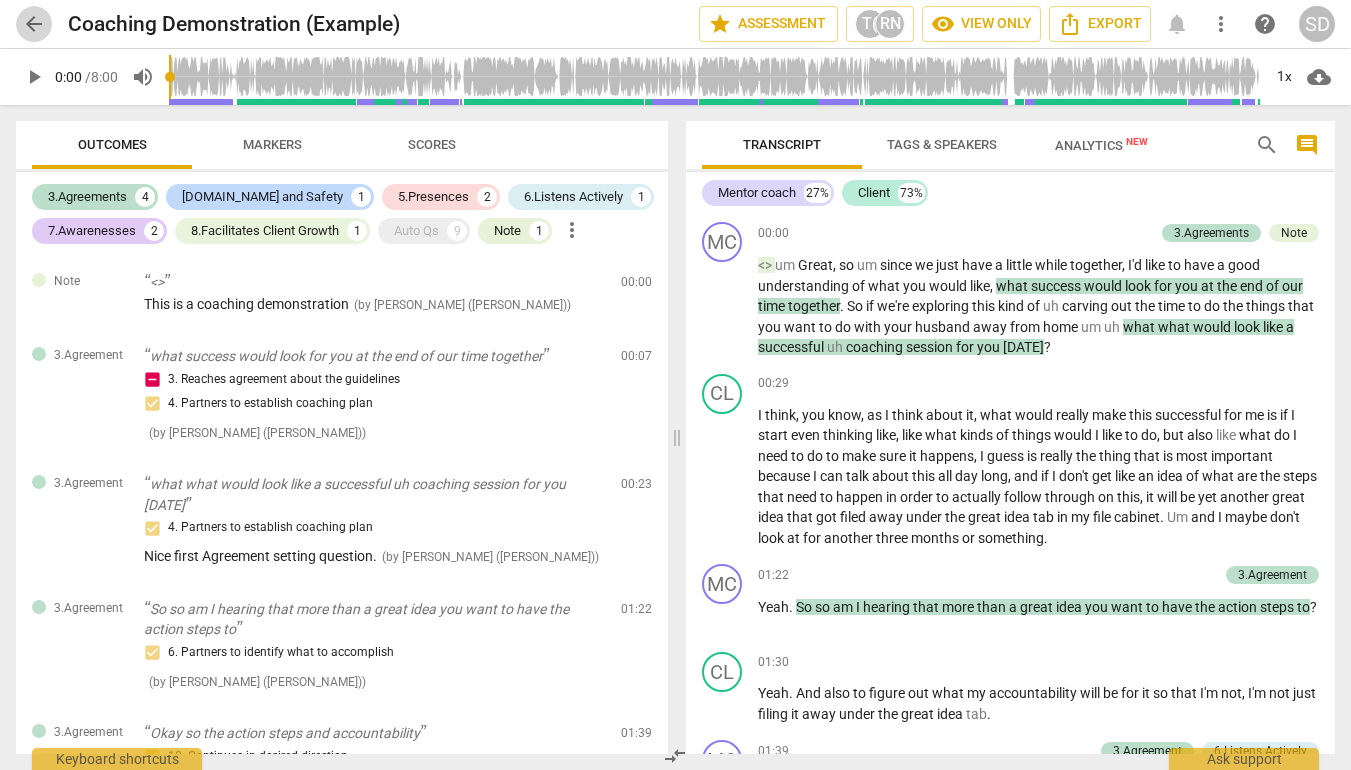 click on "arrow_back" at bounding box center (34, 24) 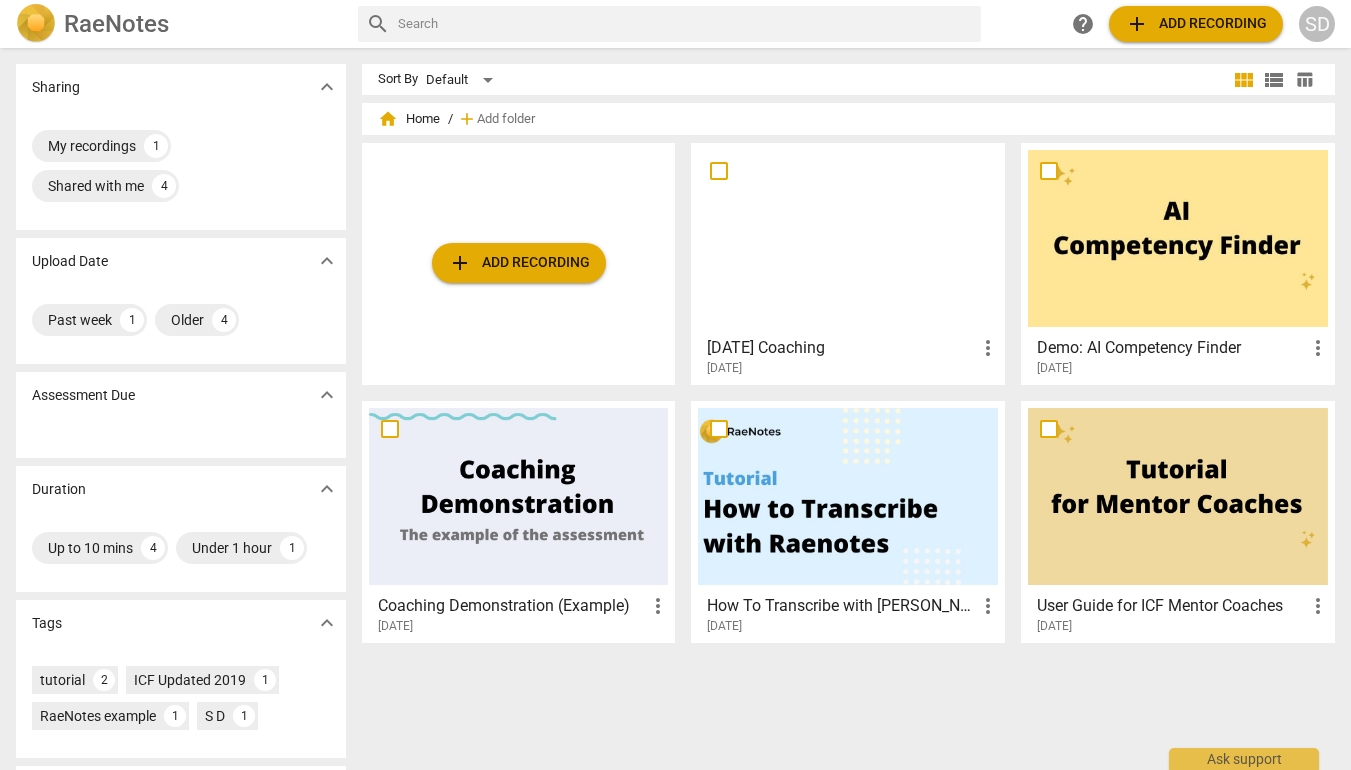 click at bounding box center [848, 238] 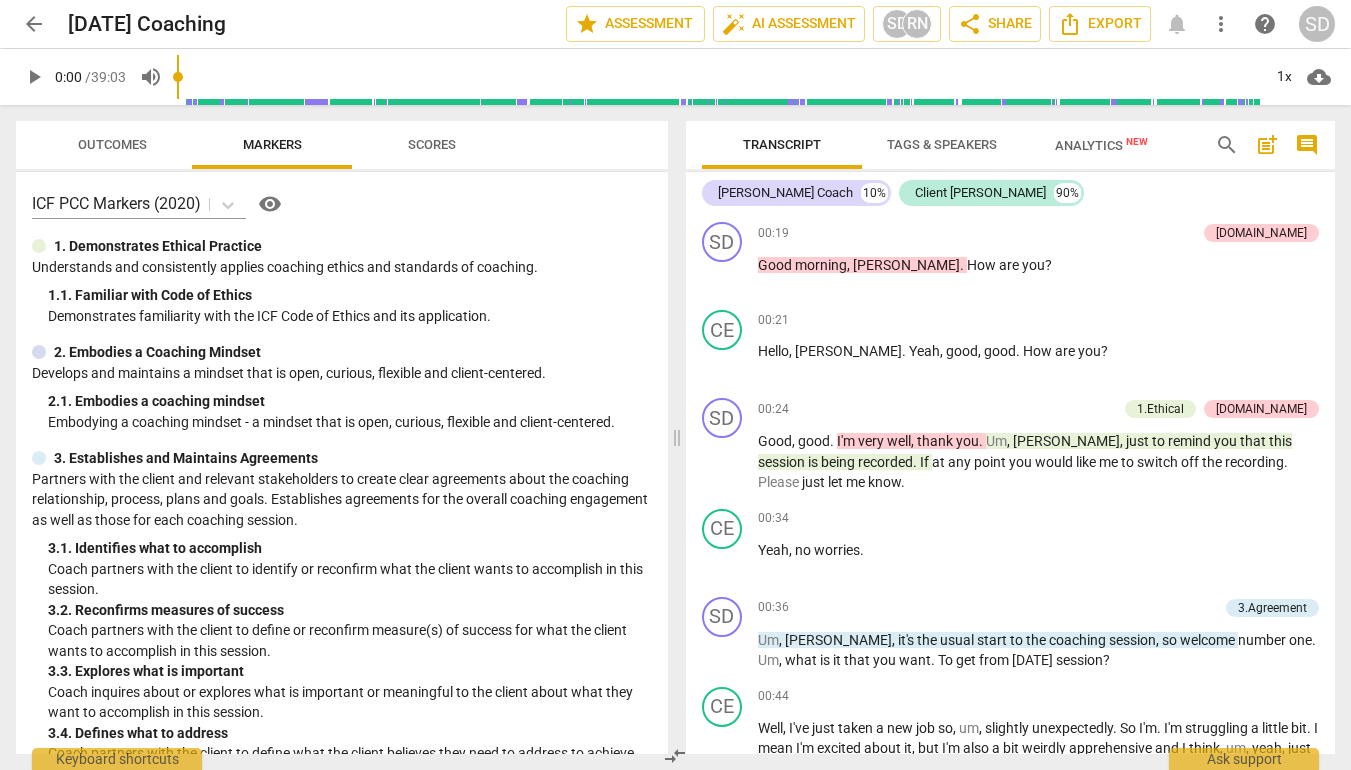 click on "Outcomes" at bounding box center (112, 144) 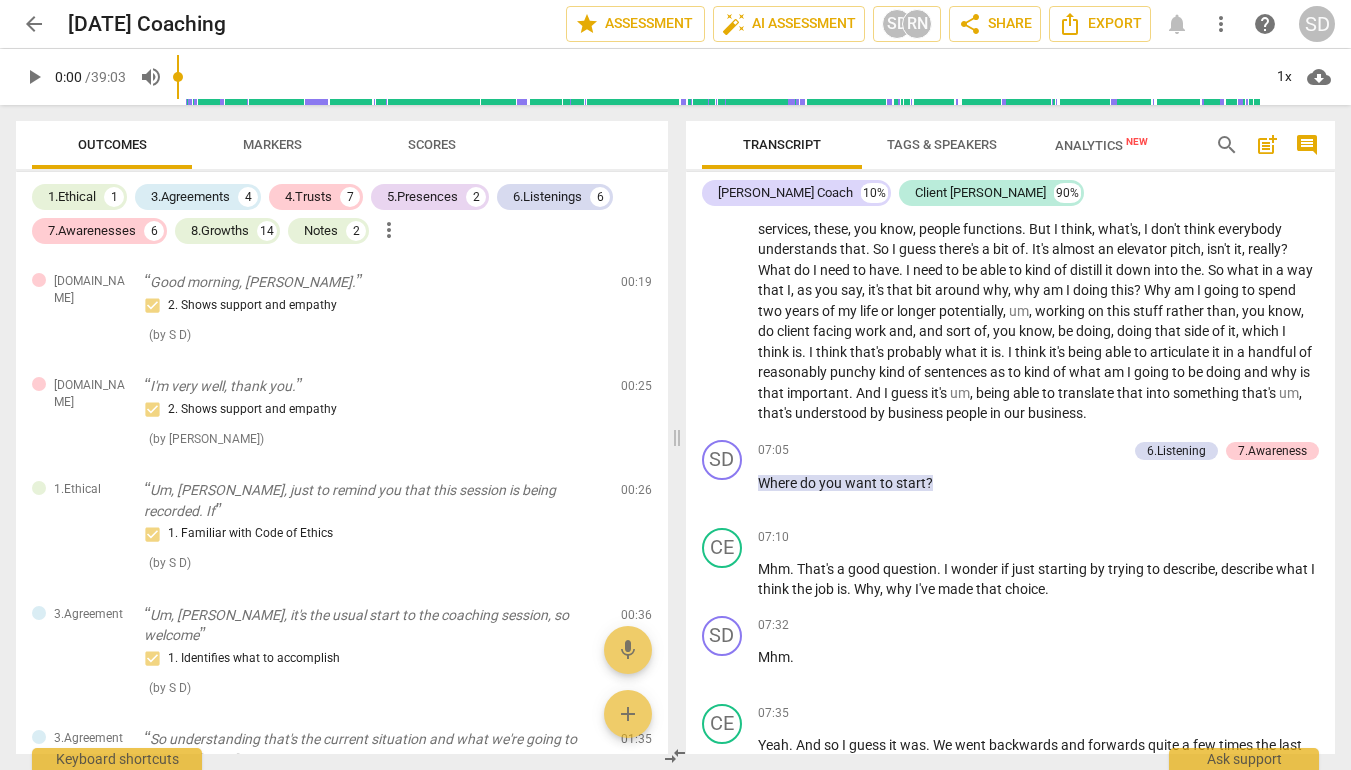 scroll, scrollTop: 1894, scrollLeft: 0, axis: vertical 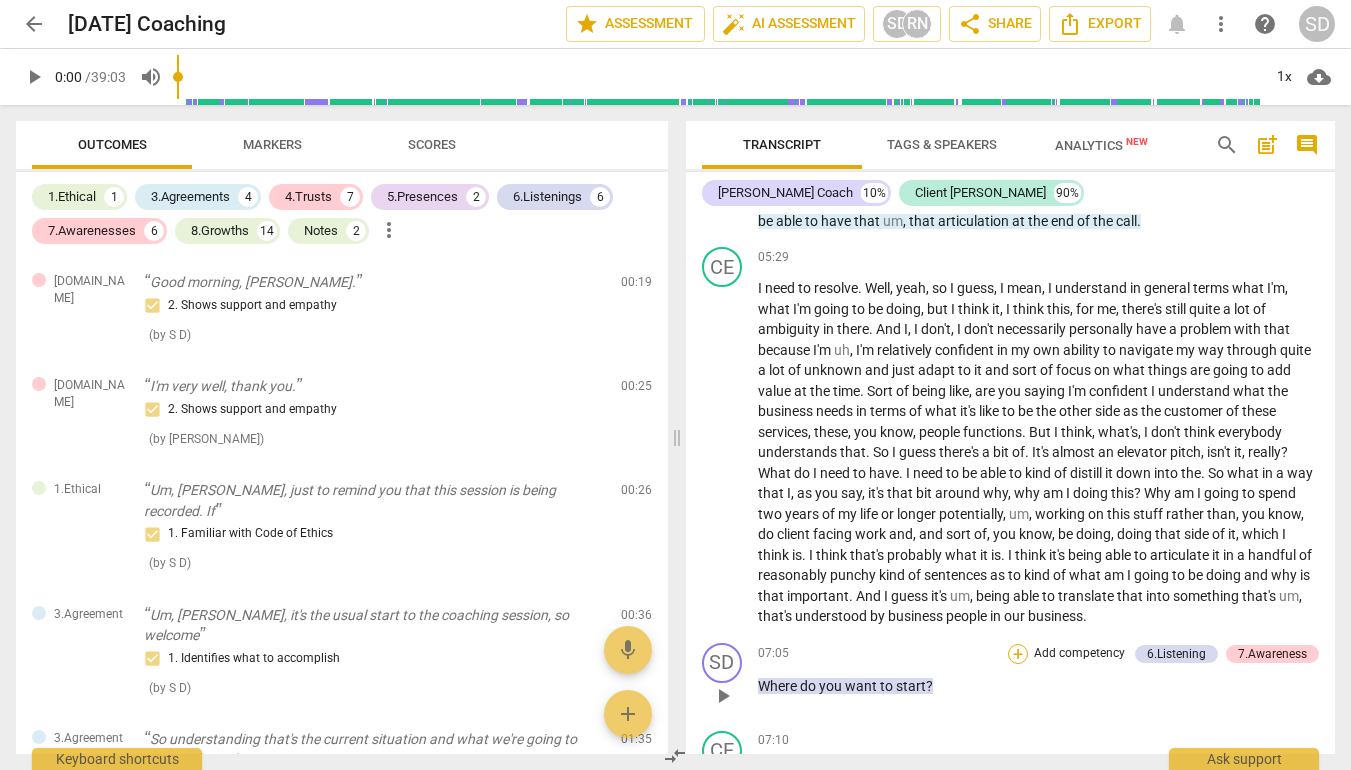 click on "+" at bounding box center [1018, 654] 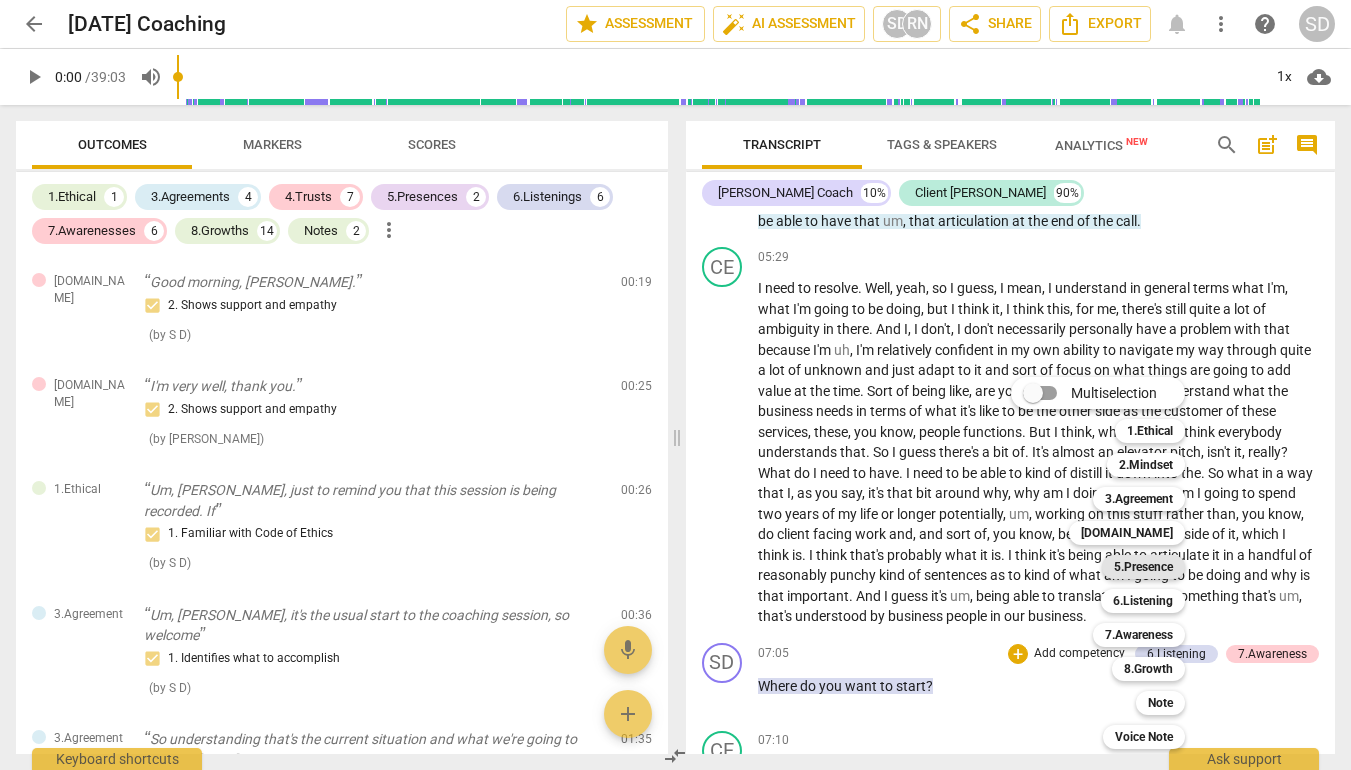 click on "5.Presence" at bounding box center (1143, 567) 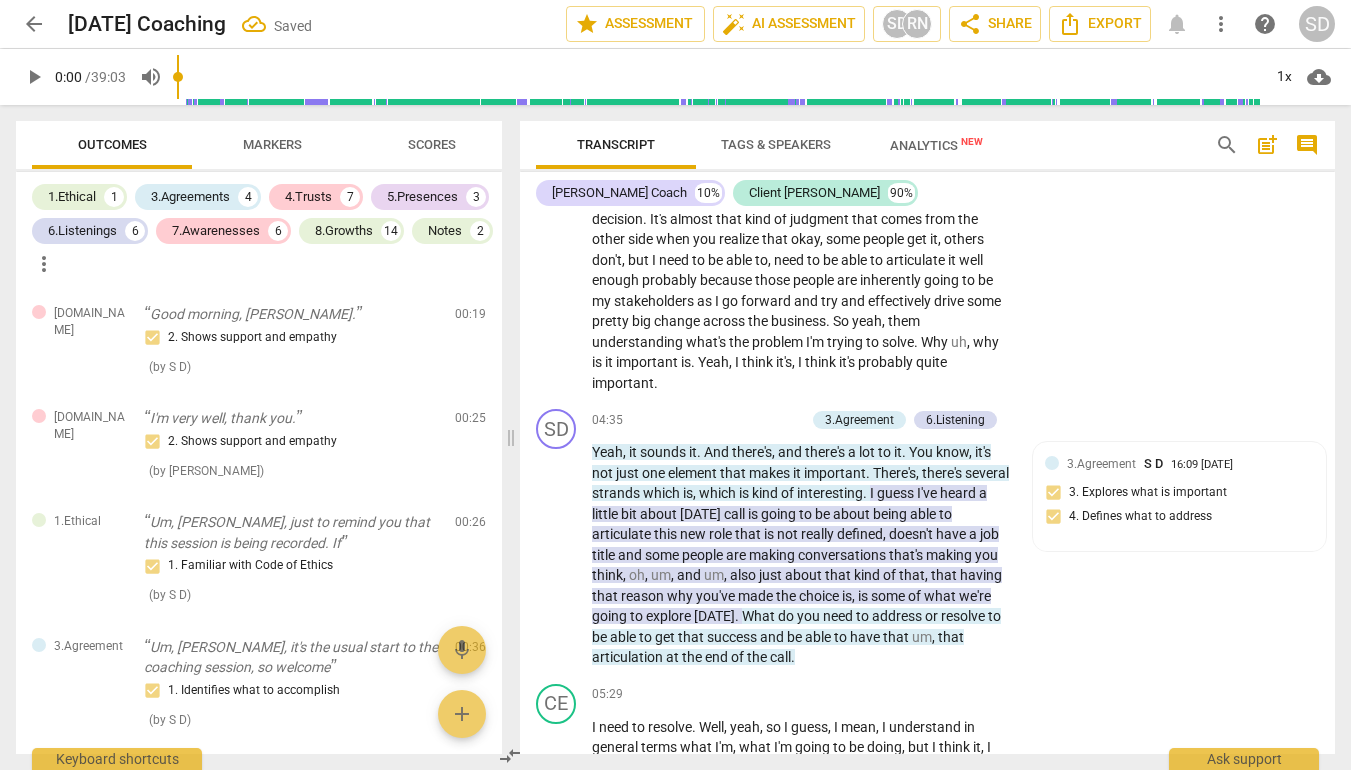 scroll, scrollTop: 2803, scrollLeft: 0, axis: vertical 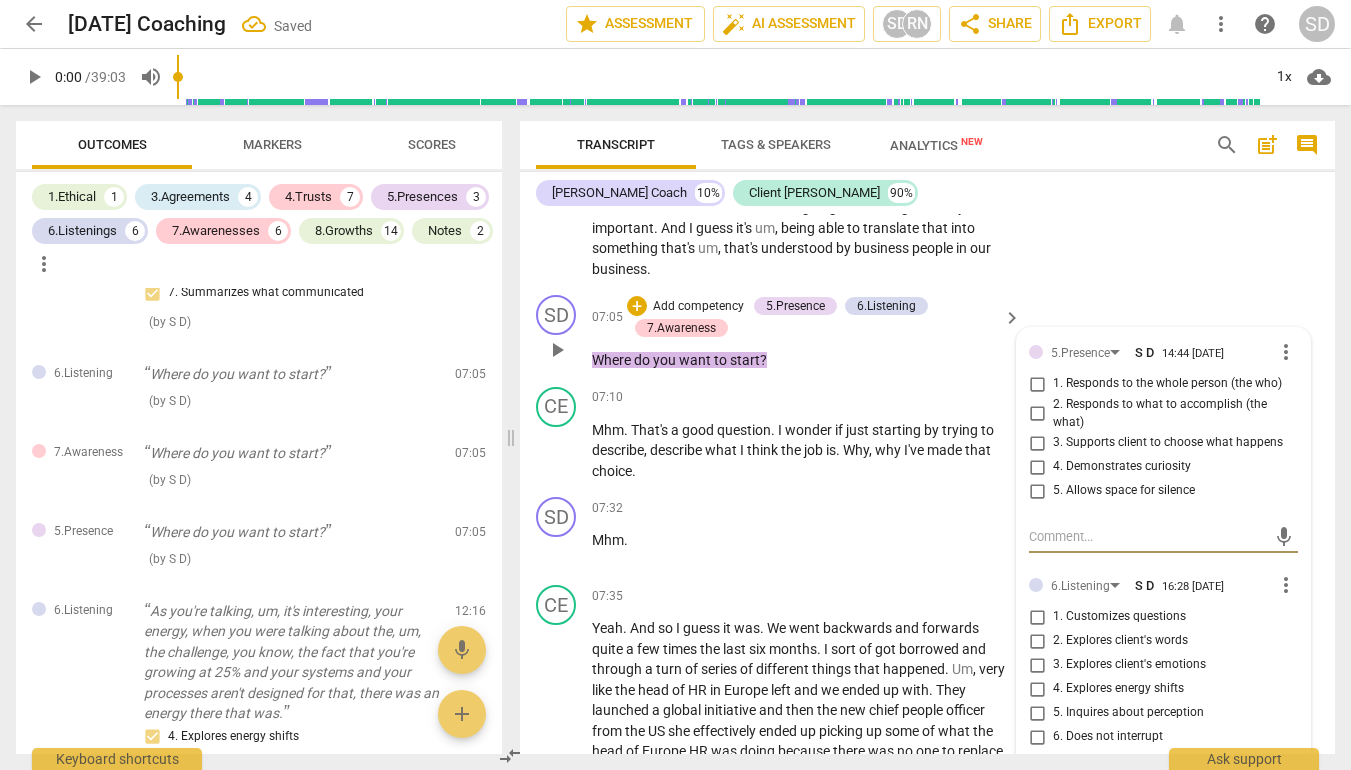 click on "3. Supports client to choose what happens" at bounding box center (1037, 443) 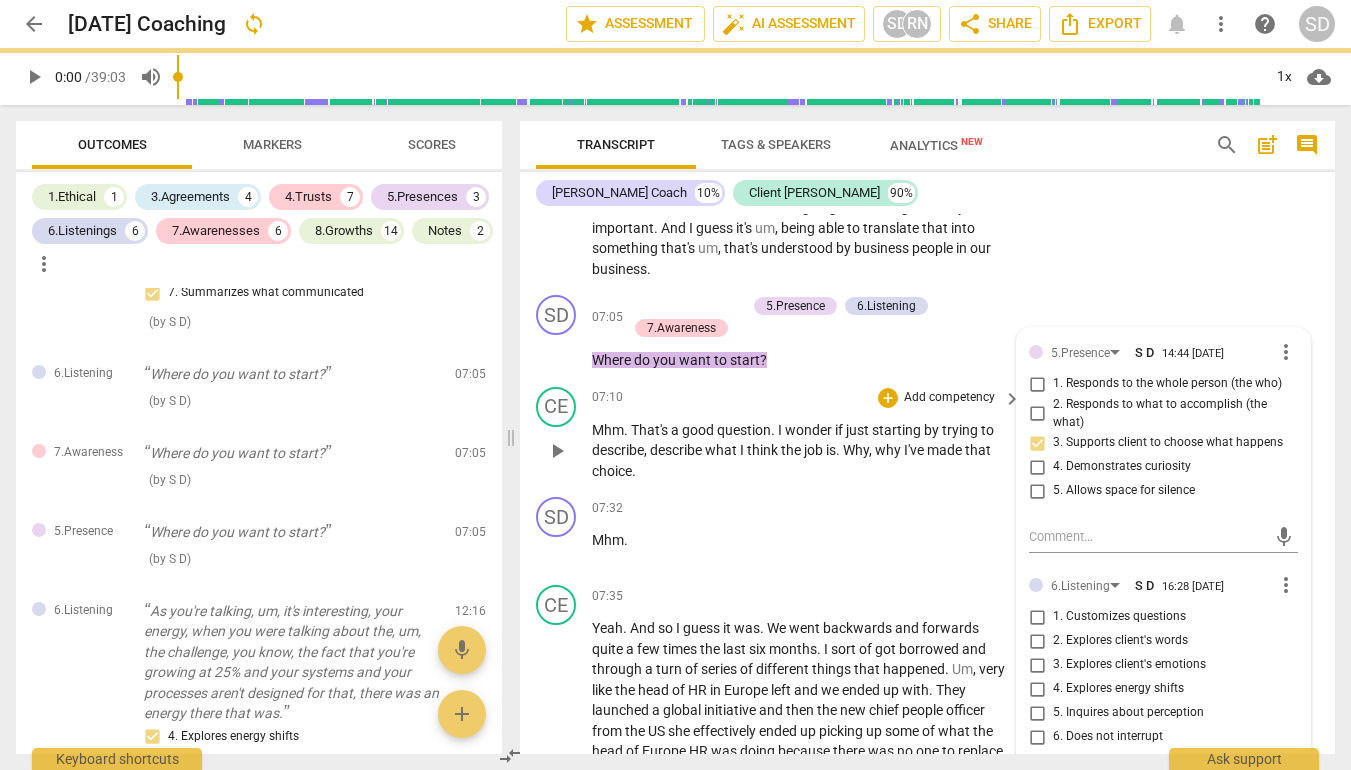 click on "Mhm .   That's   a   good   question .   I   wonder   if   just   starting   by   trying   to   describe ,   describe   what   I   think   the   job   is .   Why ,   why   I've   made   that   choice ." at bounding box center [801, 451] 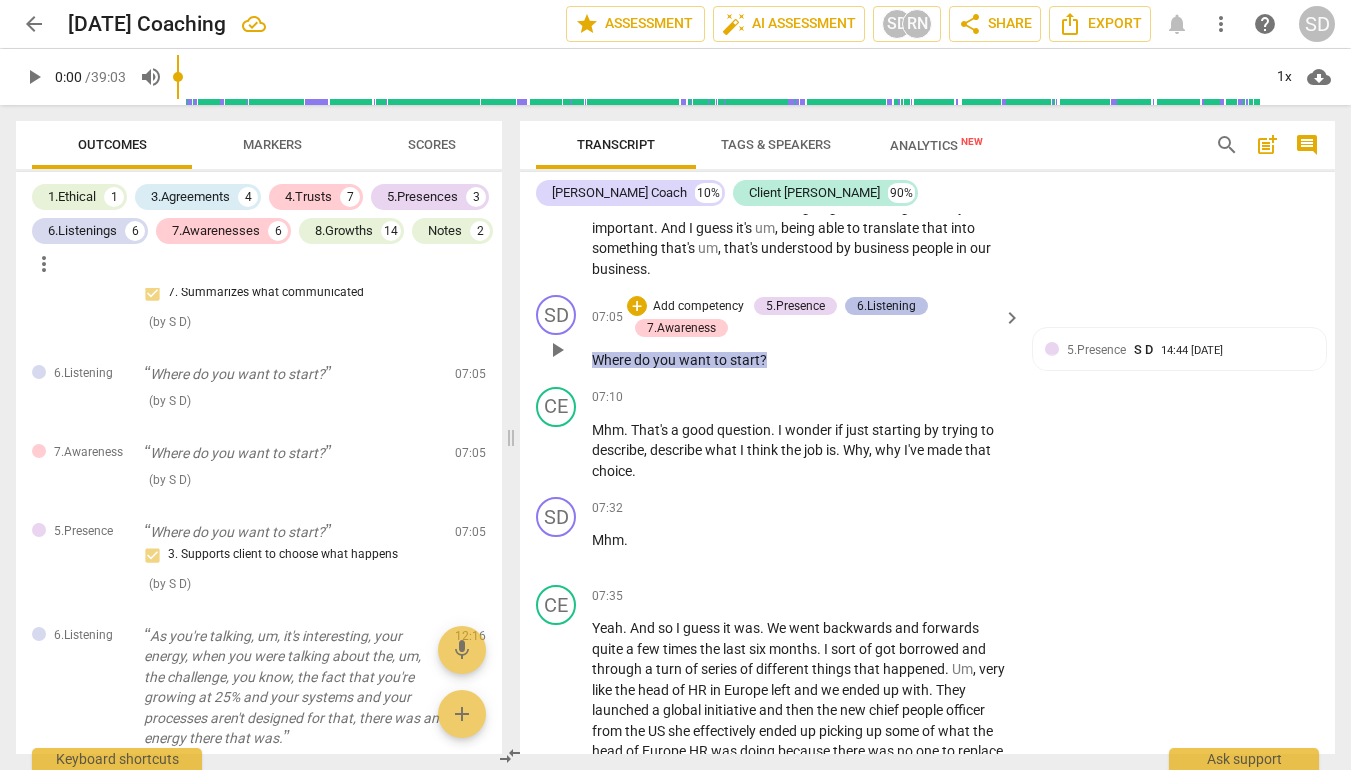 click on "6.Listening" at bounding box center [886, 306] 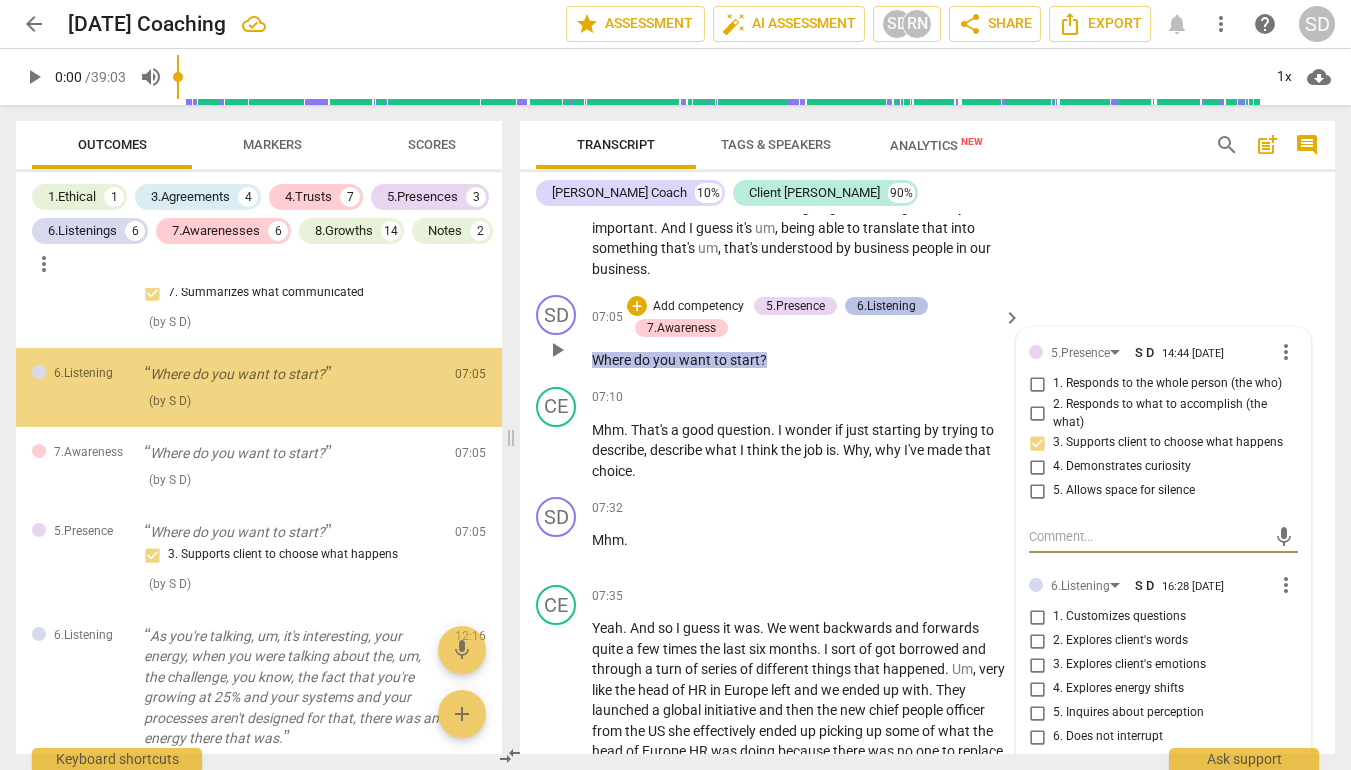 scroll, scrollTop: 1235, scrollLeft: 0, axis: vertical 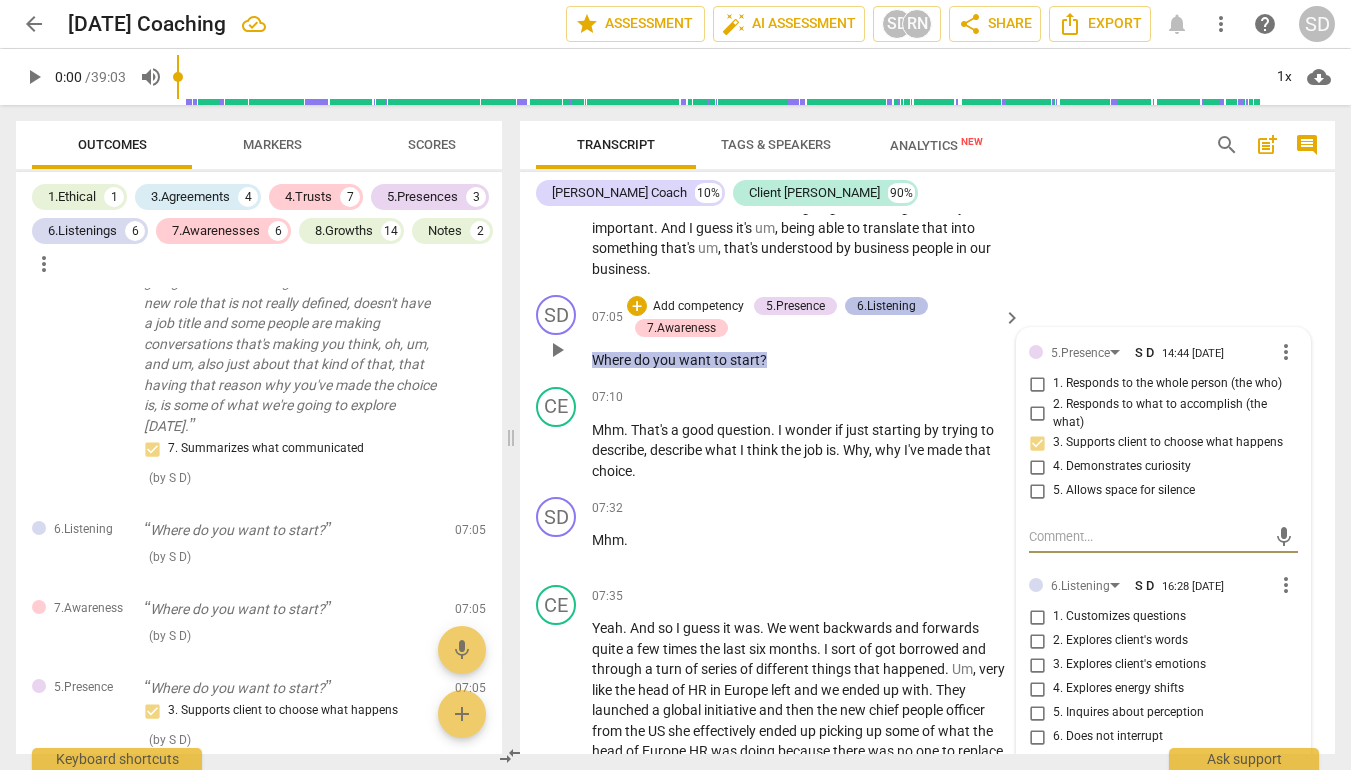 click on "6.Listening" at bounding box center [886, 306] 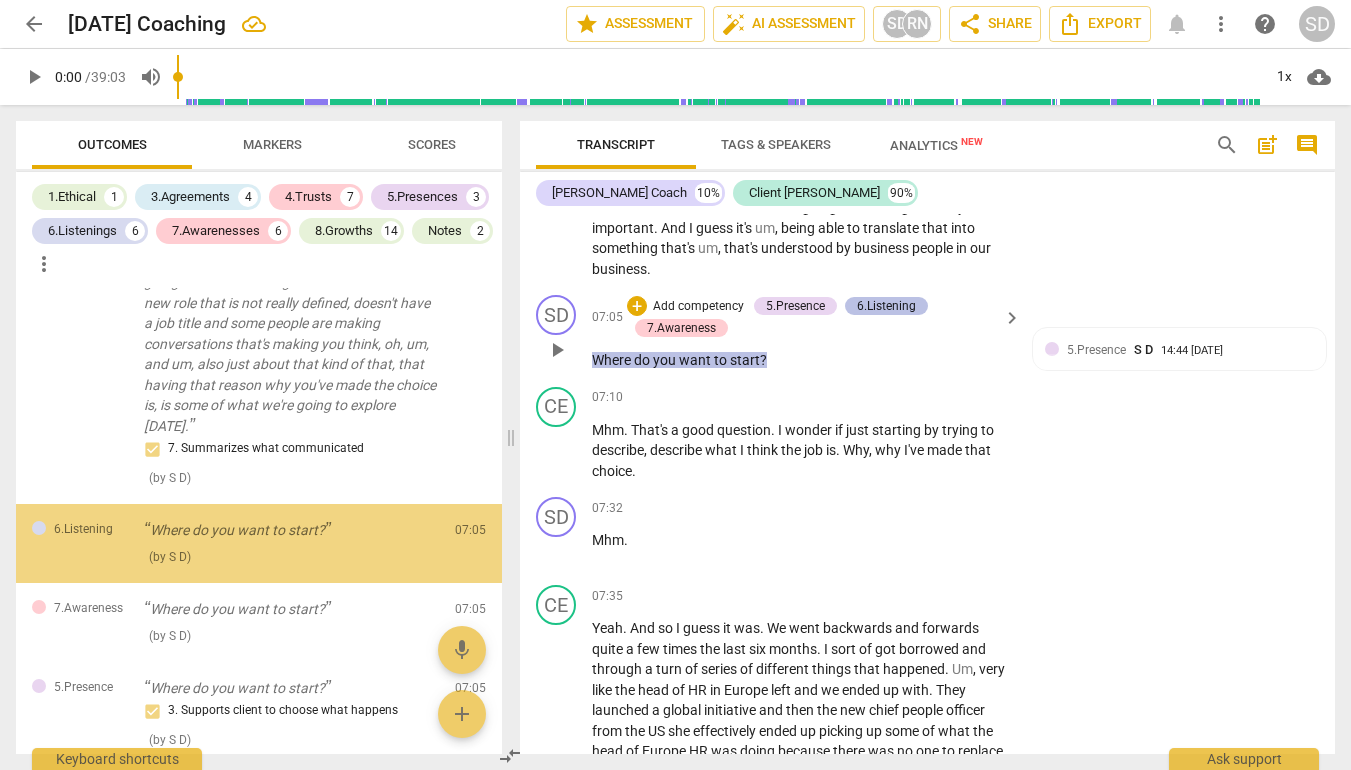 click on "6.Listening" at bounding box center [886, 306] 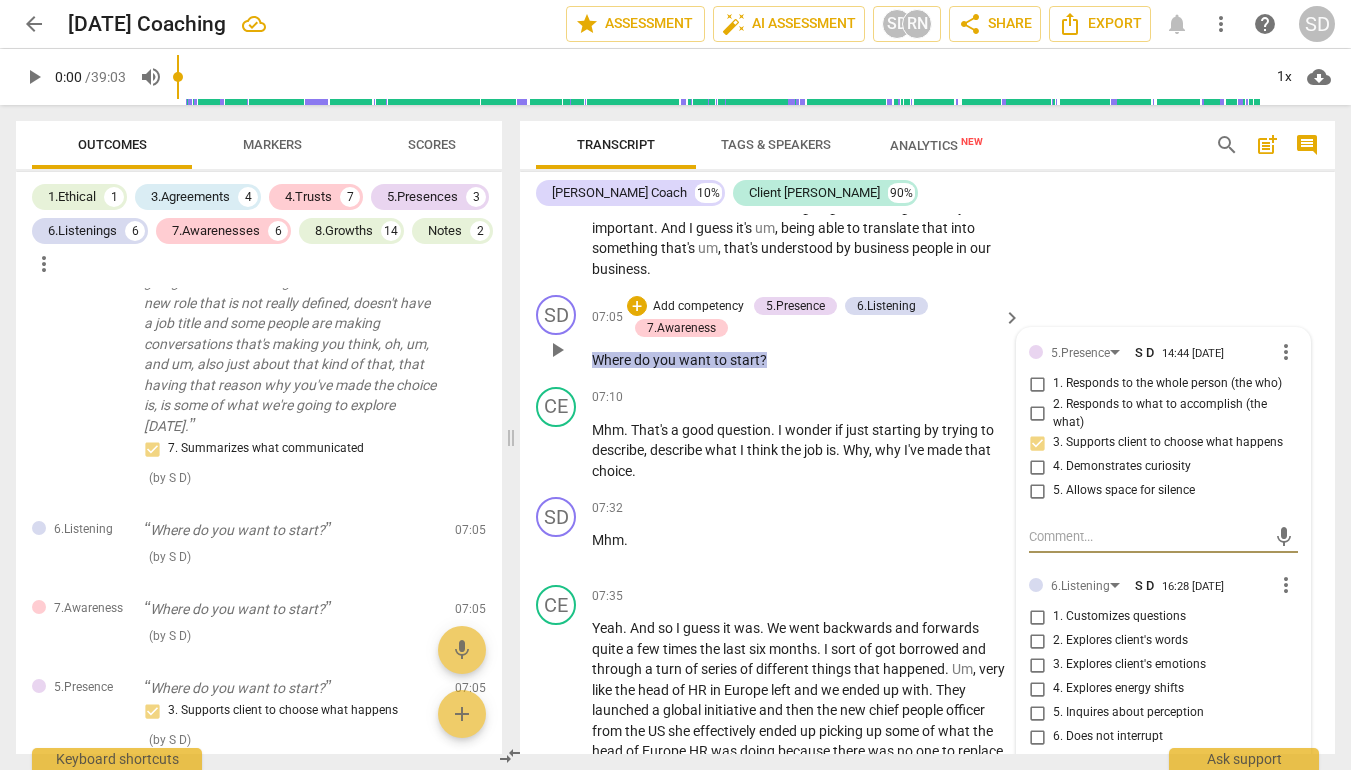 click on "more_vert" at bounding box center [1286, 585] 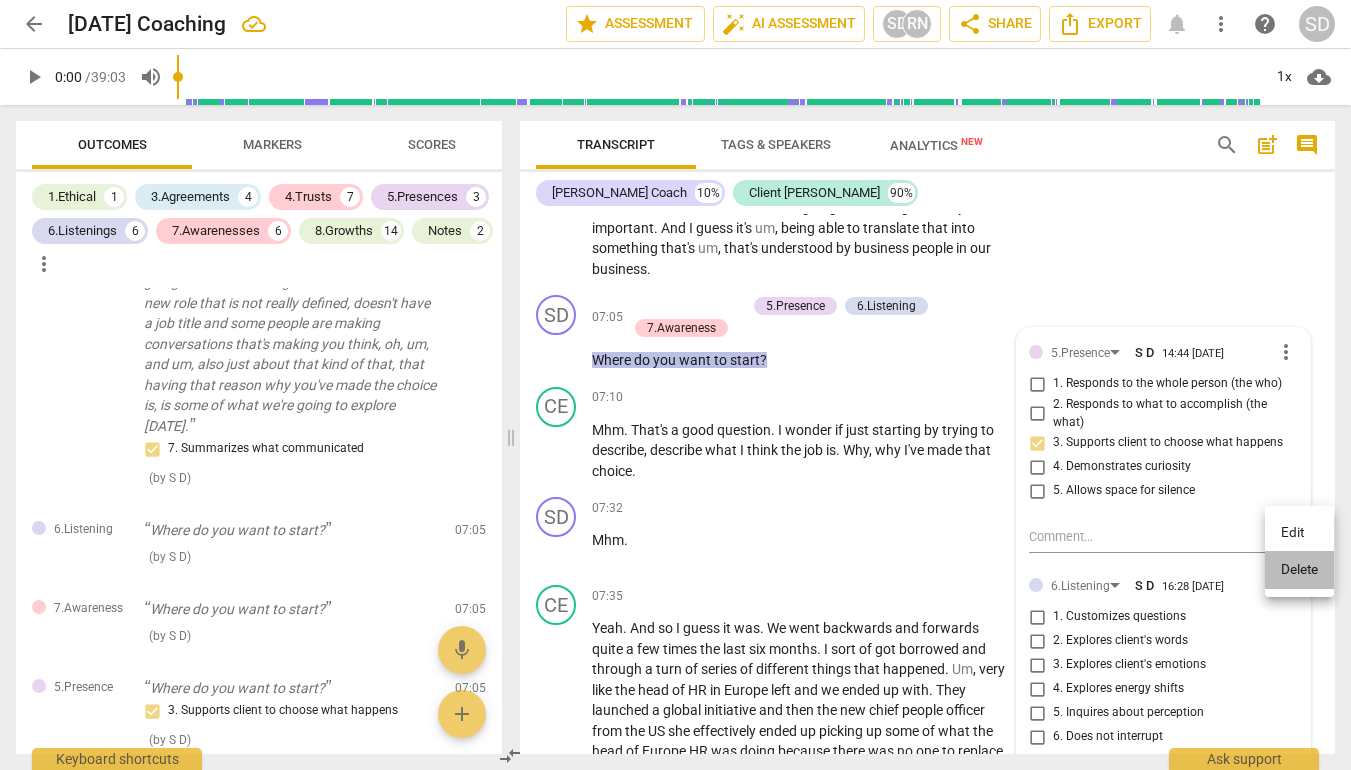 click on "Delete" at bounding box center (1299, 570) 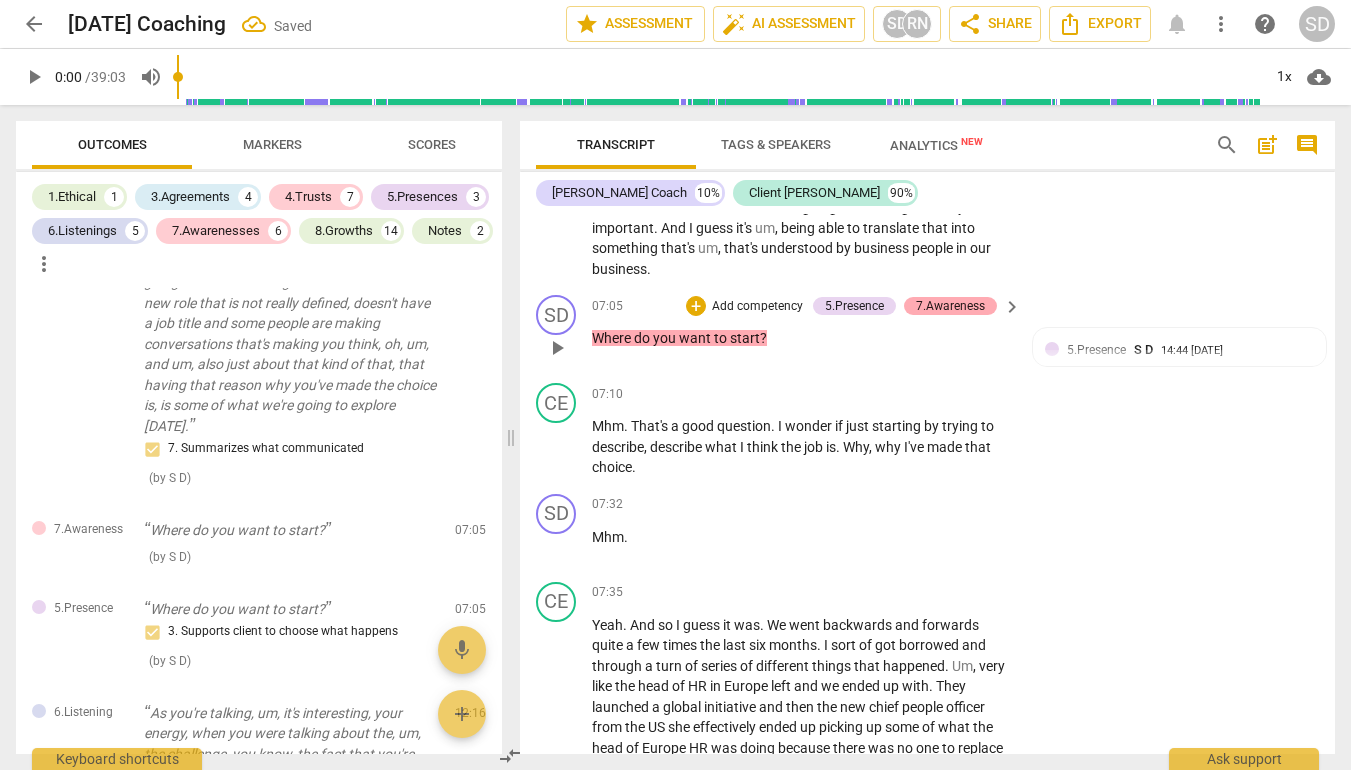 click on "7.Awareness" at bounding box center [950, 306] 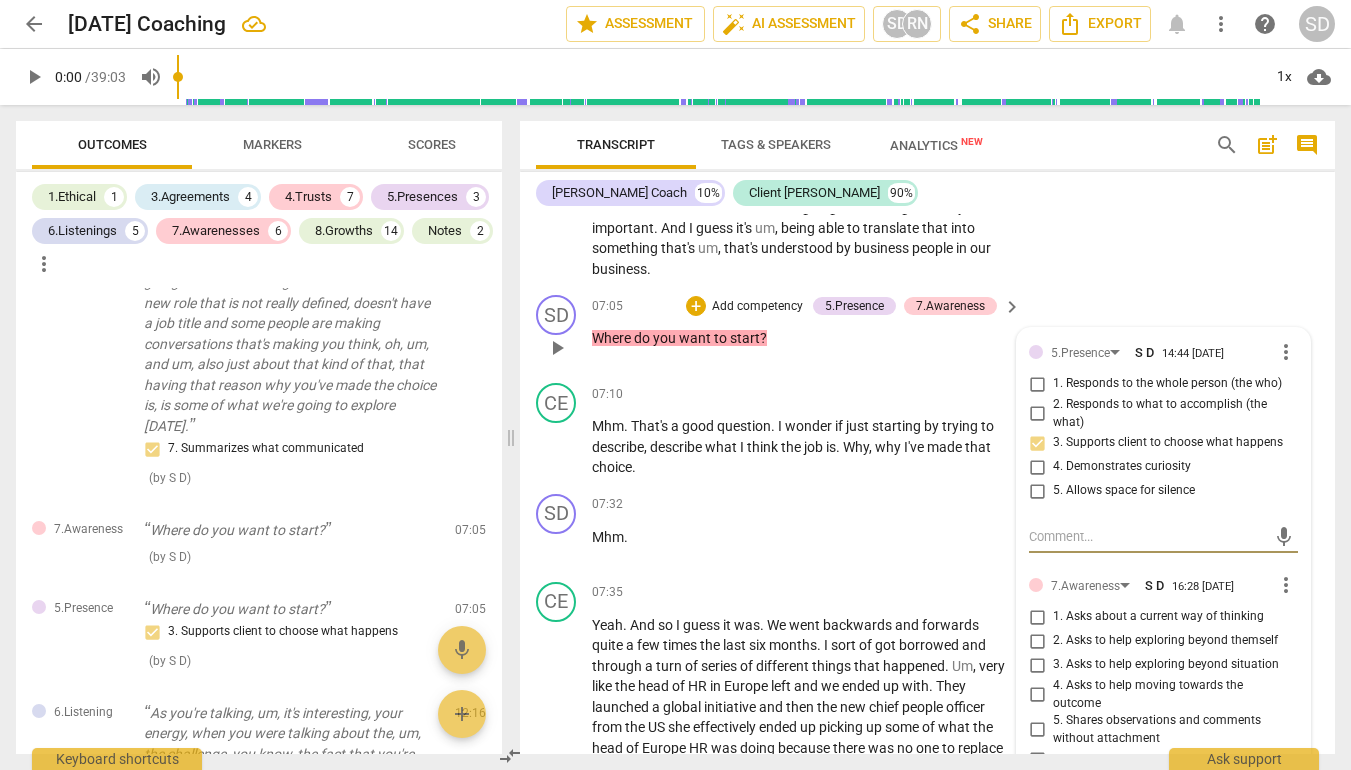 click on "more_vert" at bounding box center [1286, 585] 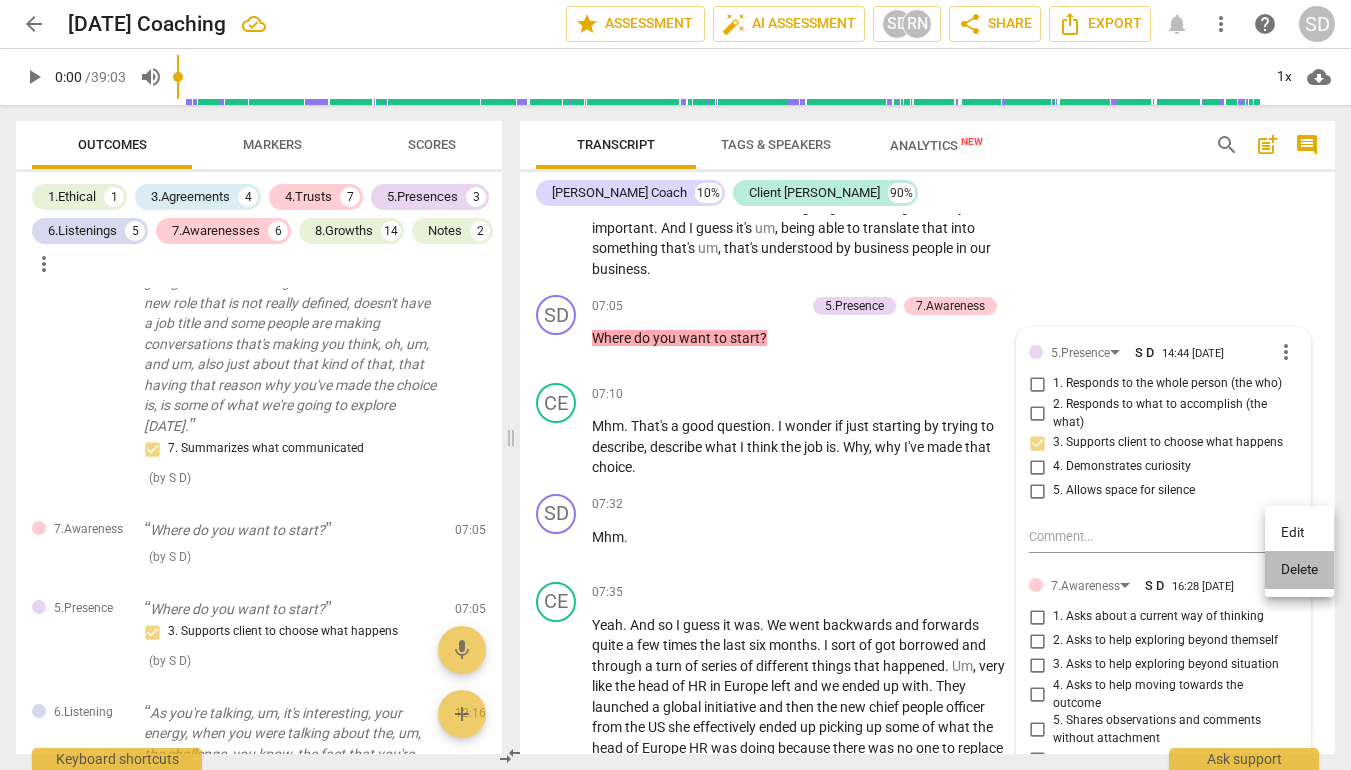 click on "Delete" at bounding box center (1299, 570) 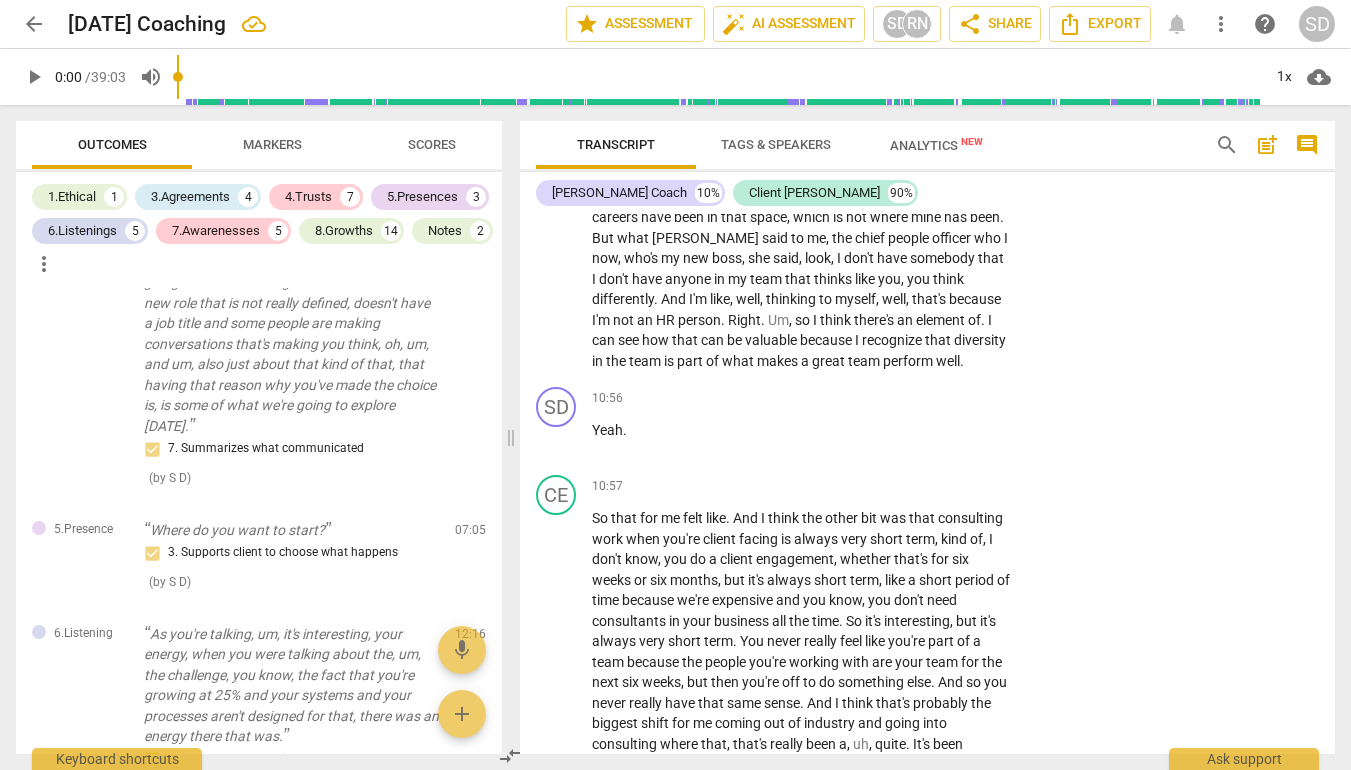 scroll, scrollTop: 4090, scrollLeft: 0, axis: vertical 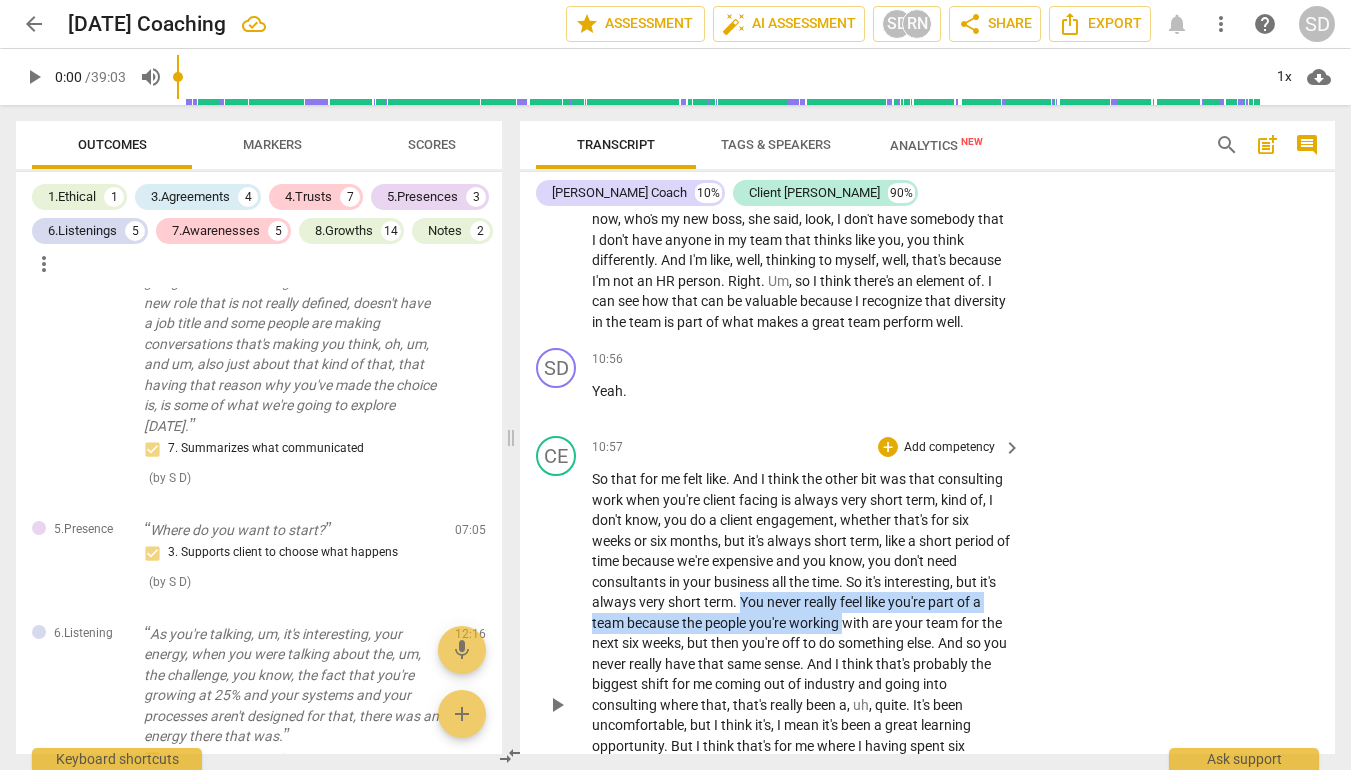 drag, startPoint x: 741, startPoint y: 540, endPoint x: 849, endPoint y: 553, distance: 108.779594 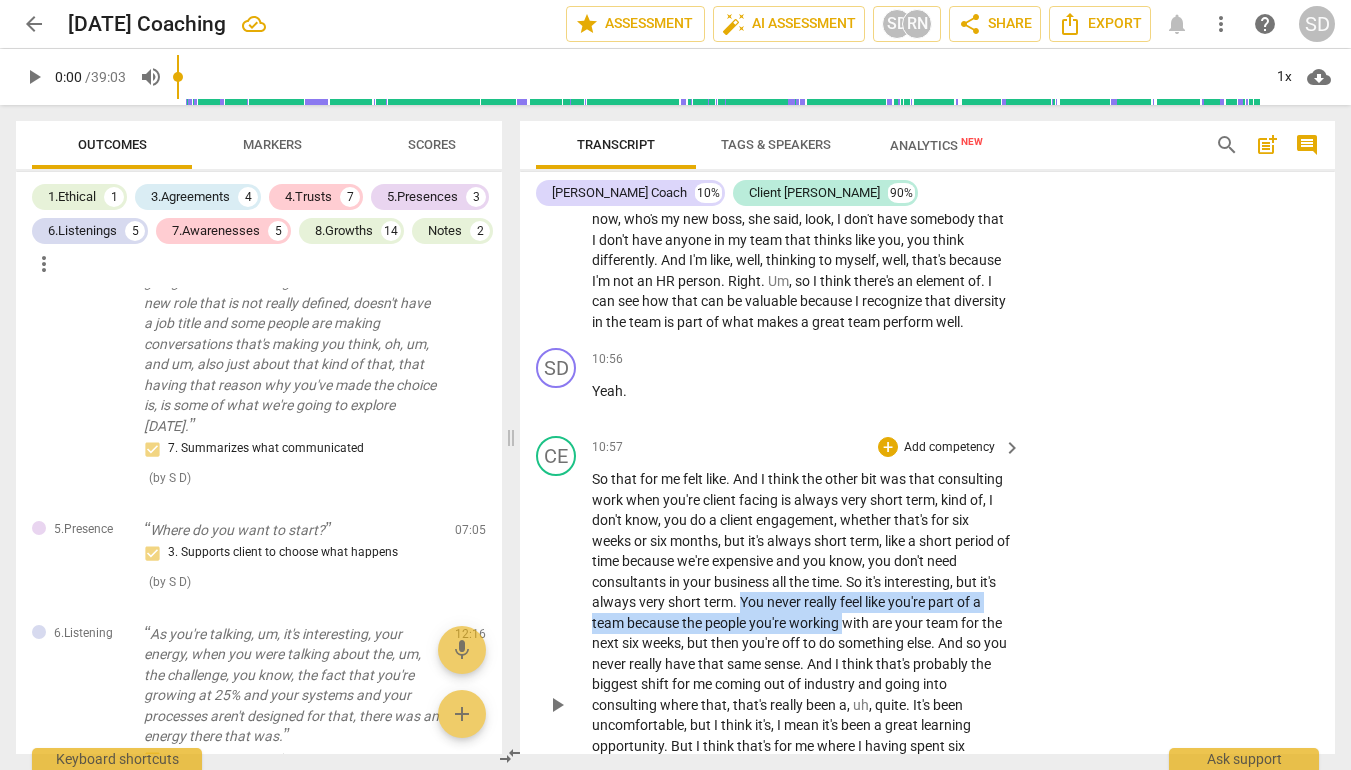 click on "So   that   for   me   felt   like .   And   I   think   the   other   bit   was   that   consulting   work   when   you're   client   facing   is   always   very   short   term ,   kind   of ,   I   don't   know ,   you   do   a   client   engagement ,   whether   that's   for   six   weeks   or   six   months ,   but   it's   always   short   term ,   like   a   short   period   of   time   because   we're   expensive   and   you   know ,   you   don't   need   consultants   in   your   business   all   the   time .   So   it's   interesting ,   but   it's   always   very   short   term .   You   never   really   feel   like   you're   part   of   a   team   because   the   people   you're   working   with   are   your   team   for   the   next   six   weeks ,   but   then   you're   off   to   do   something   else .   And   so   you   never   really   have   that   same   sense .   And   I   think   that's   probably   the   biggest   shift   for   me   coming   out   of   industry   and   going   into" at bounding box center [801, 705] 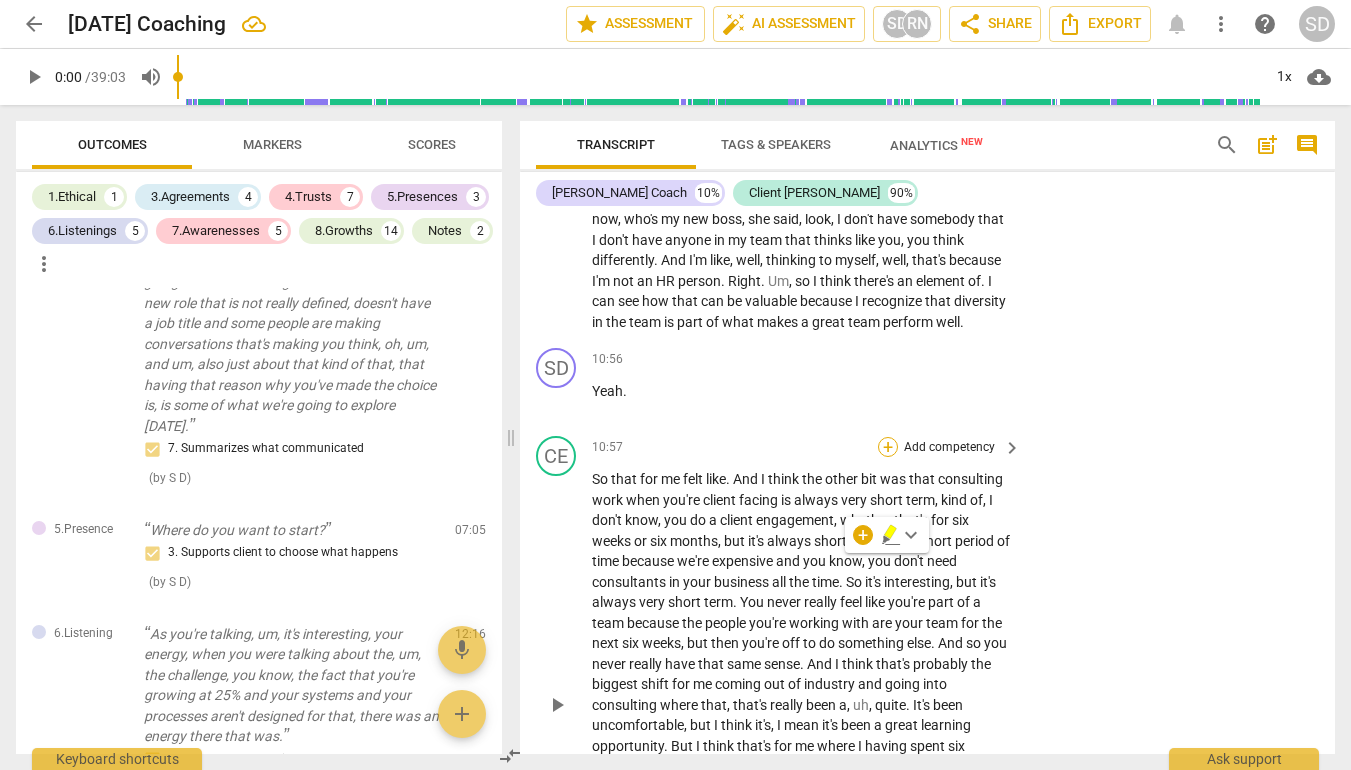 click on "+" at bounding box center (888, 447) 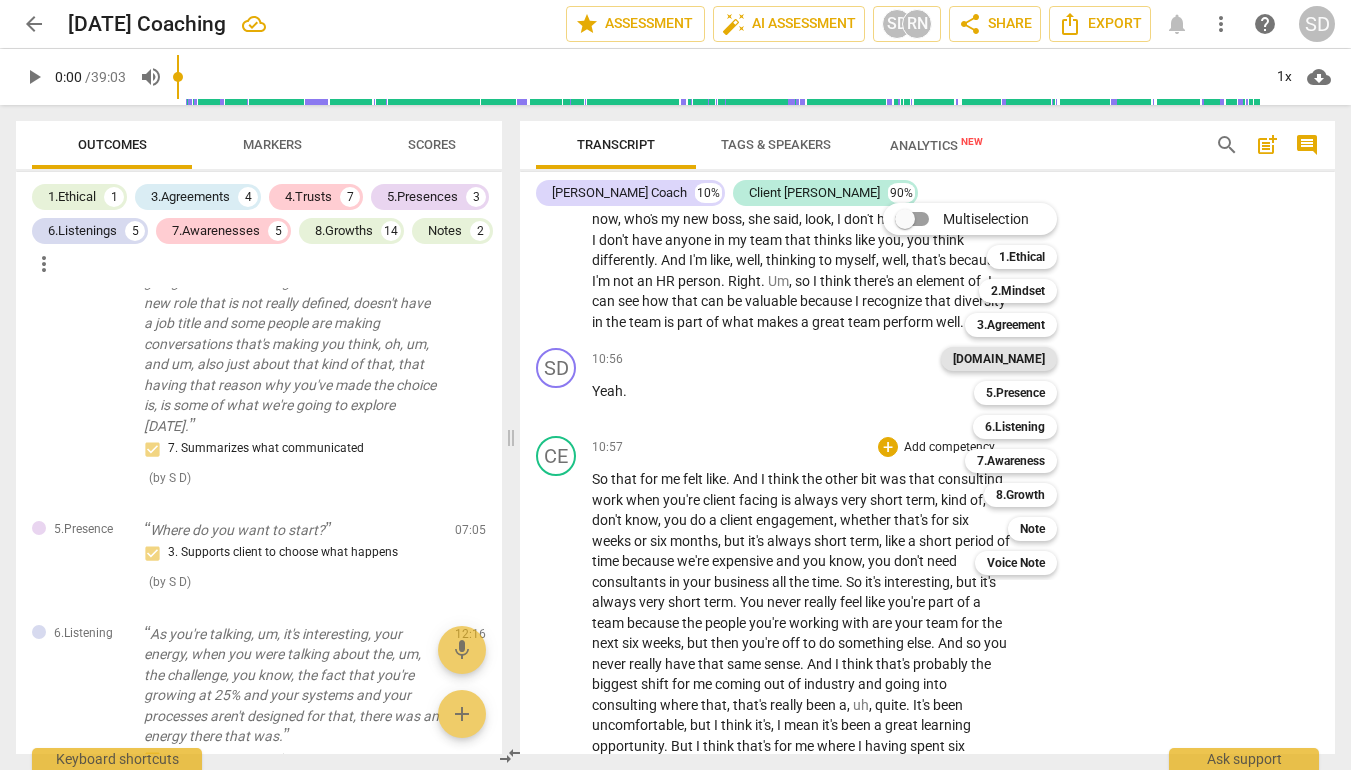 click on "[DOMAIN_NAME]" at bounding box center (999, 359) 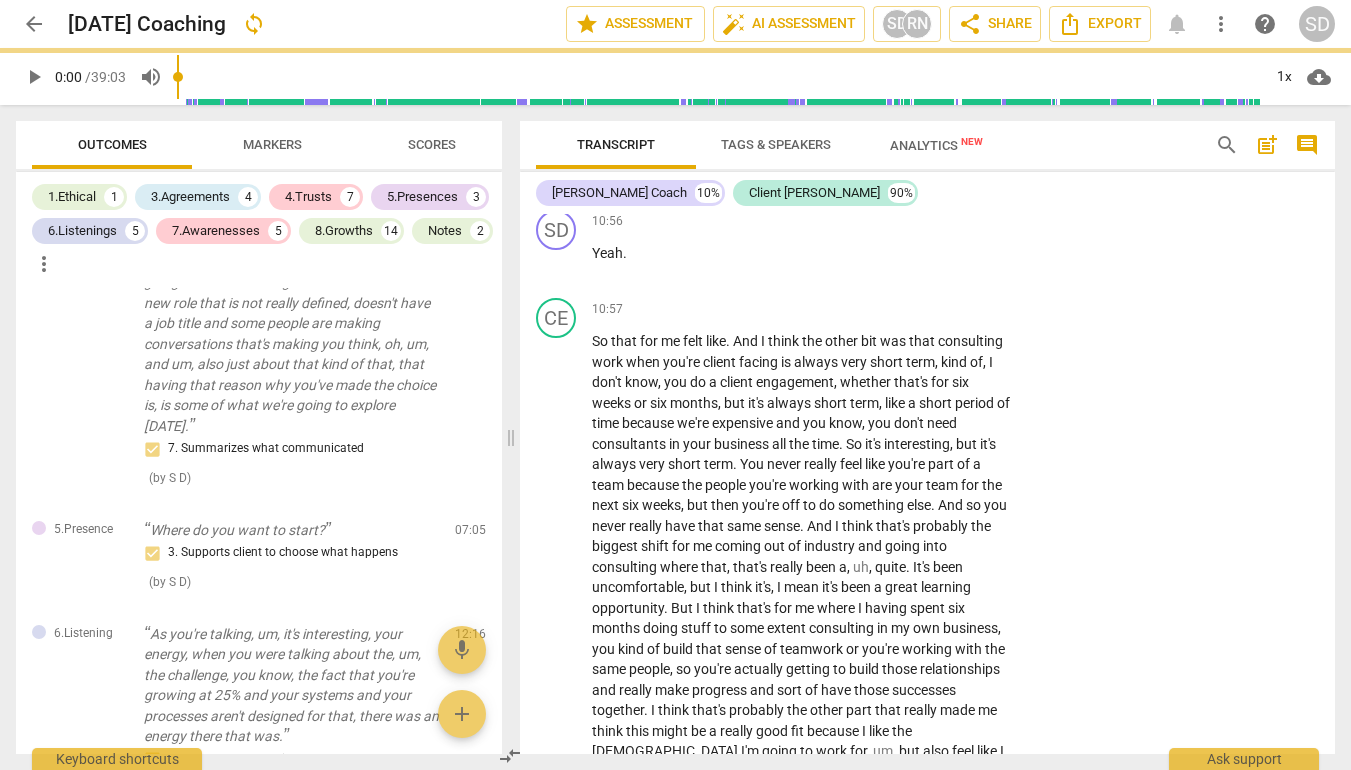 scroll, scrollTop: 4231, scrollLeft: 0, axis: vertical 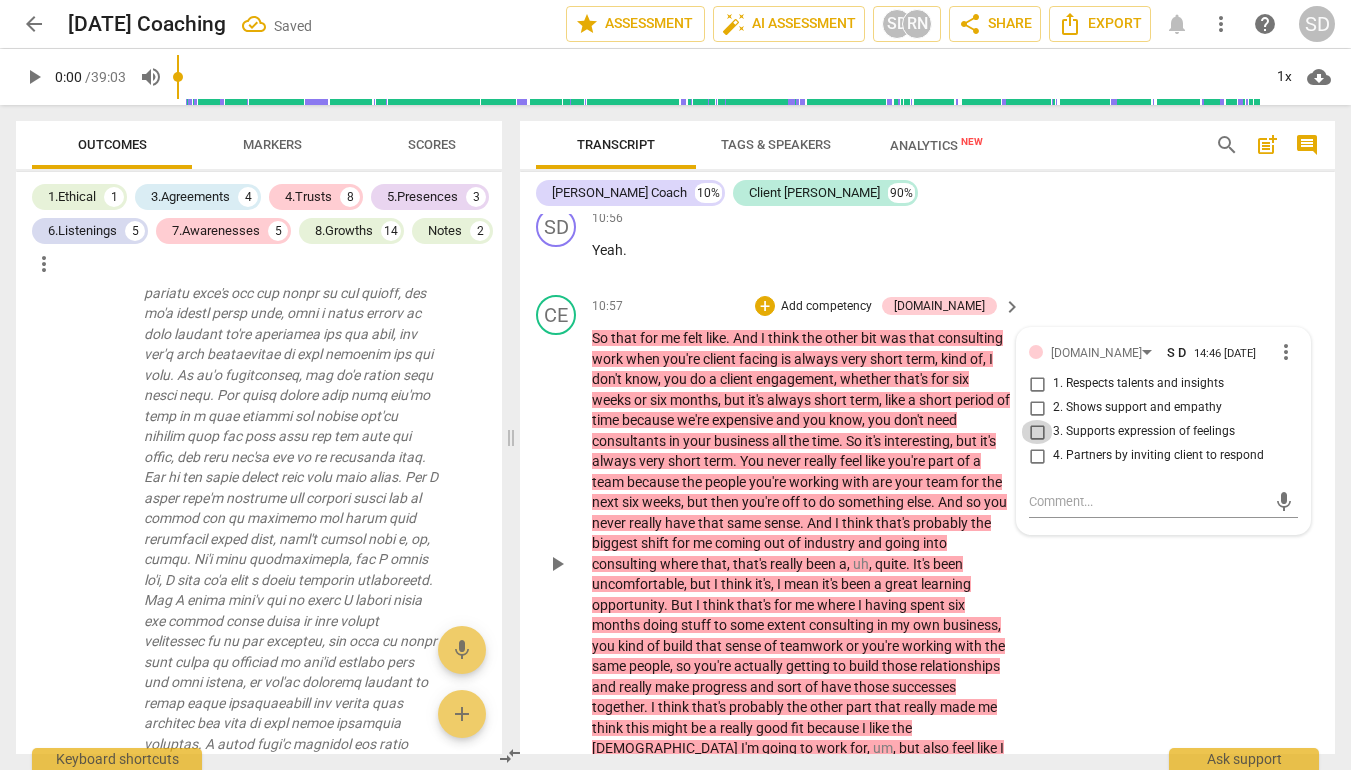 click on "3. Supports expression of feelings" at bounding box center (1037, 432) 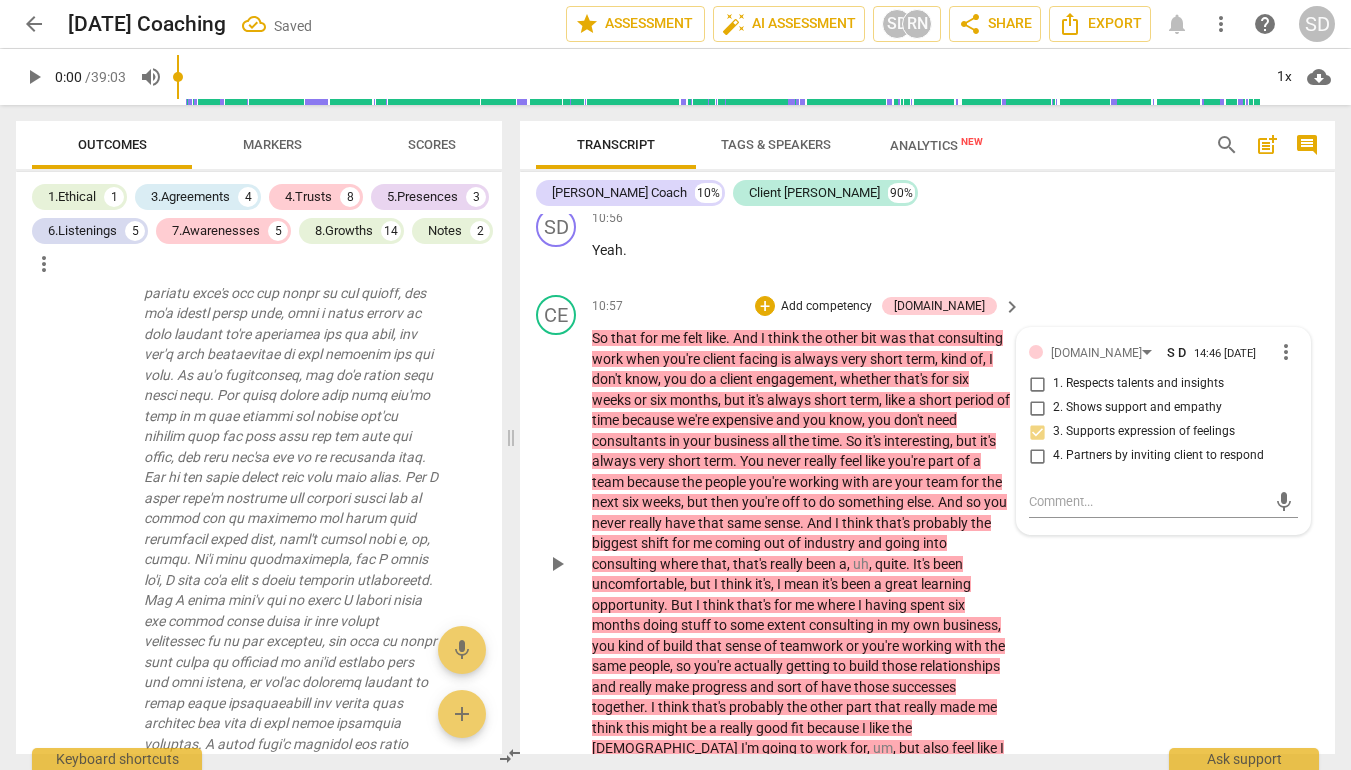 click on "3. Supports expression of feelings" at bounding box center (1037, 432) 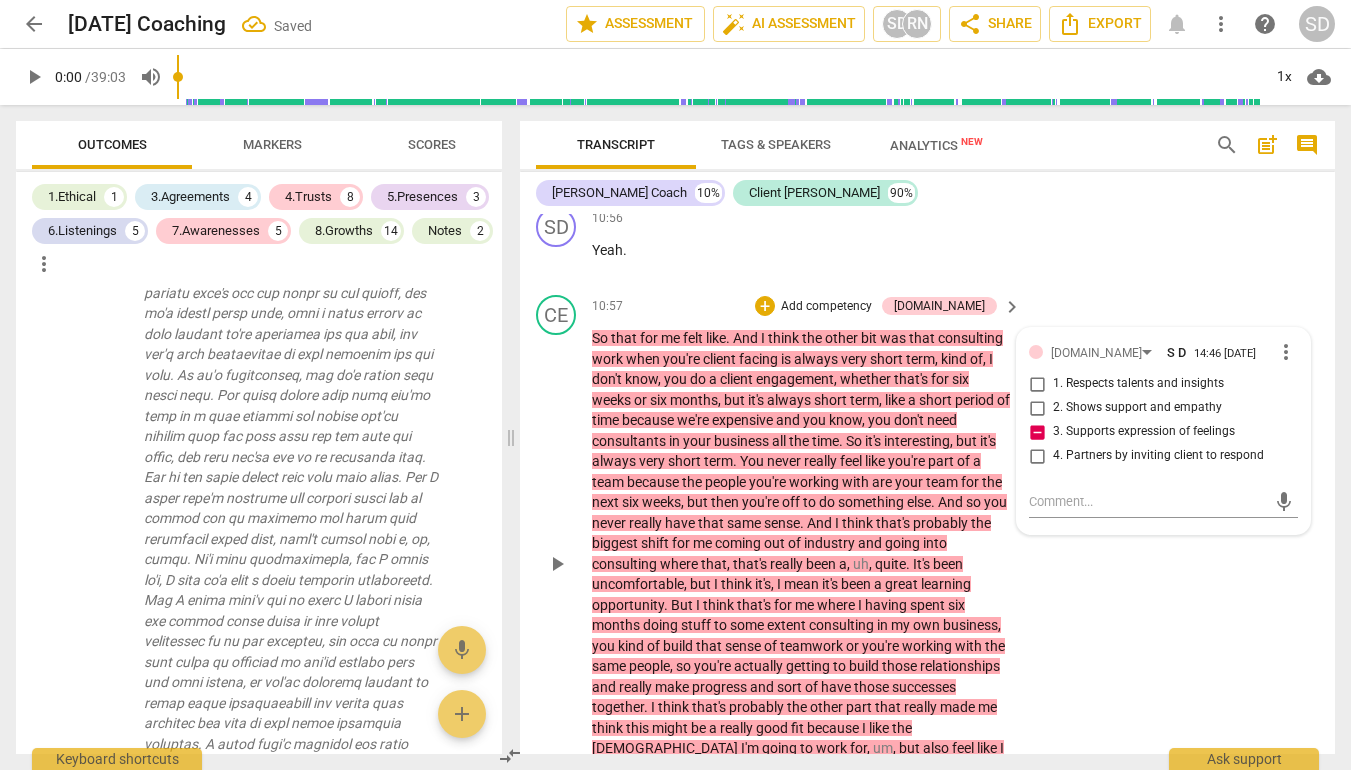 click on "3. Supports expression of feelings" at bounding box center (1037, 432) 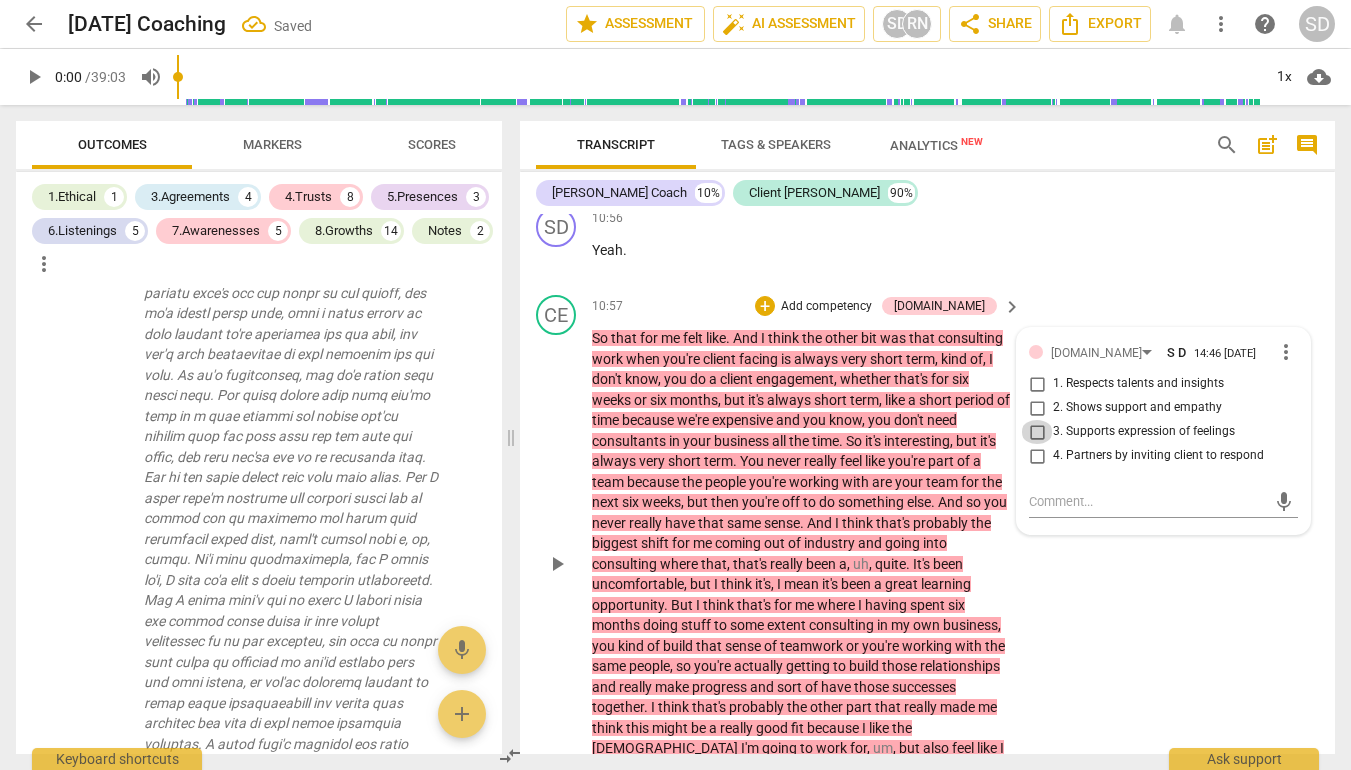 click on "3. Supports expression of feelings" at bounding box center [1037, 432] 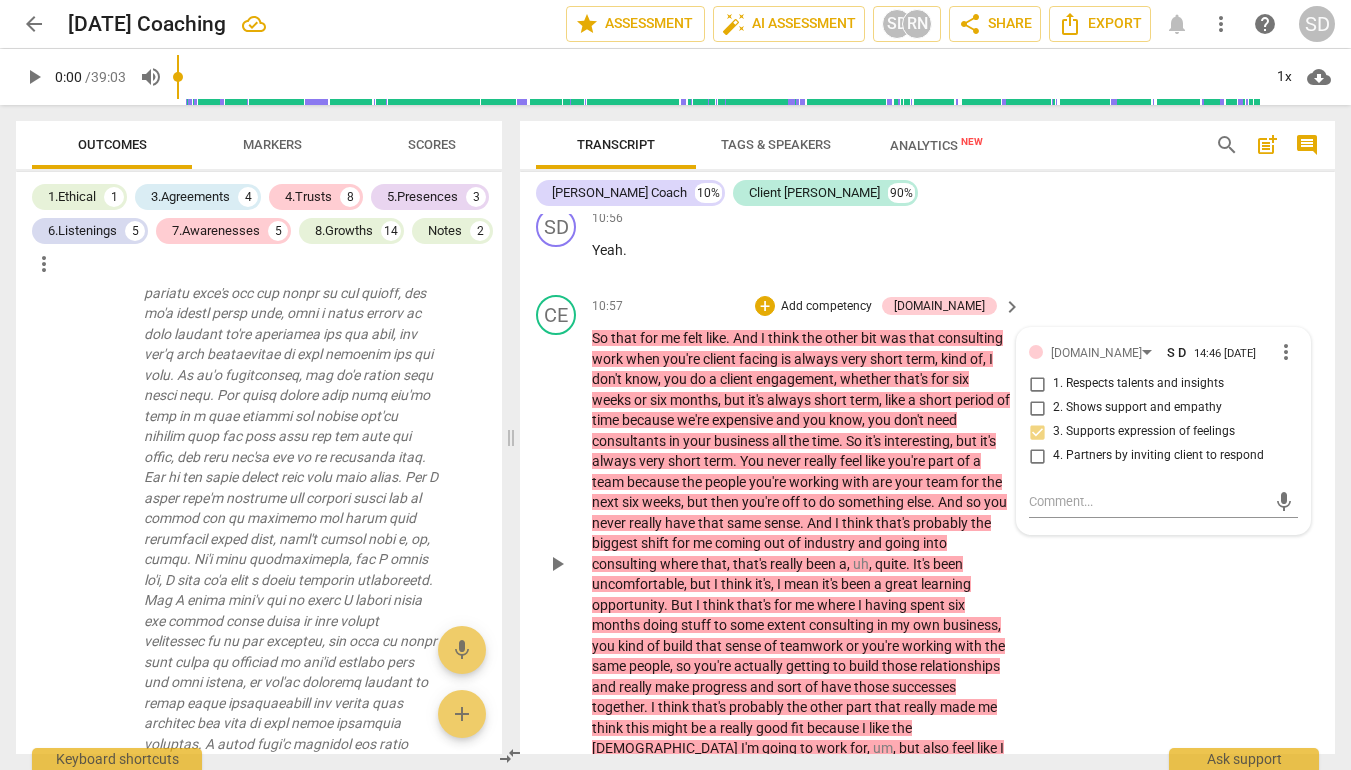 click on "3. Supports expression of feelings" at bounding box center (1037, 432) 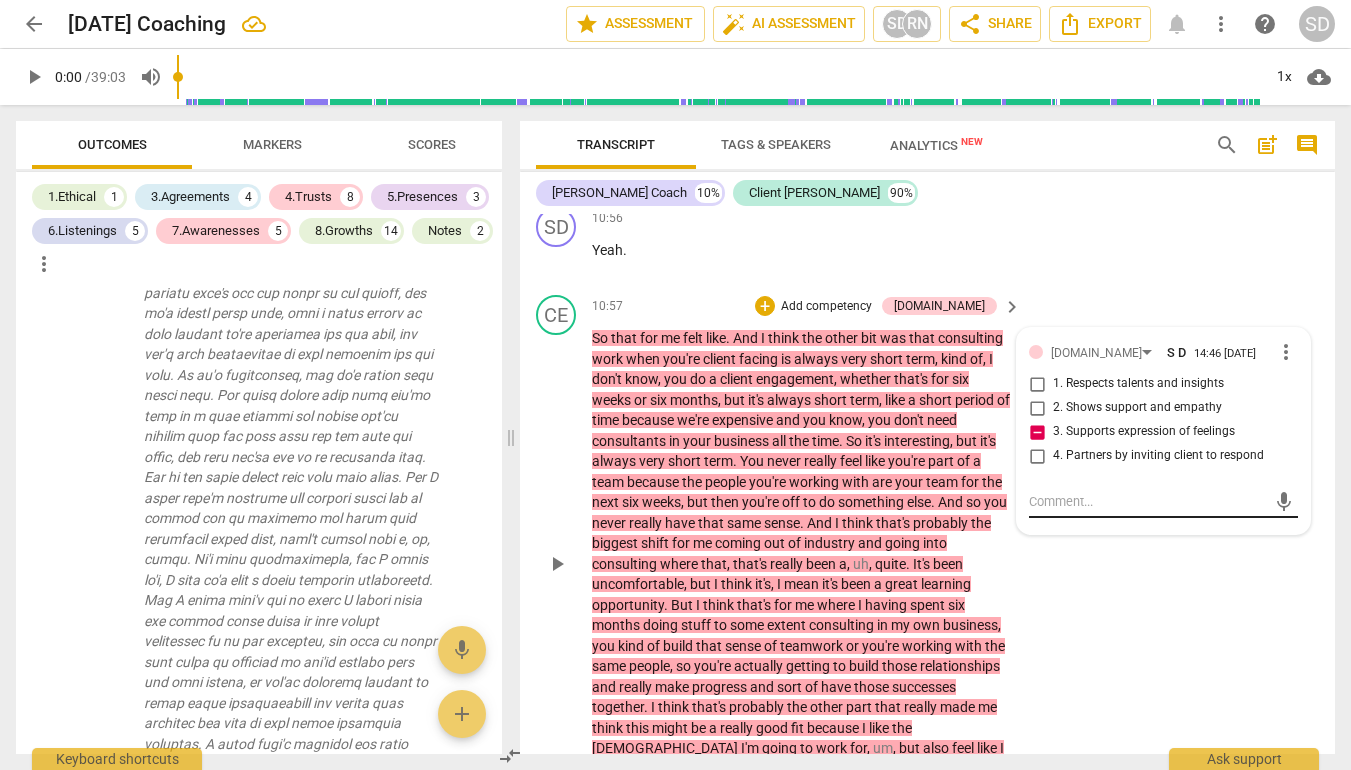 click at bounding box center [1147, 501] 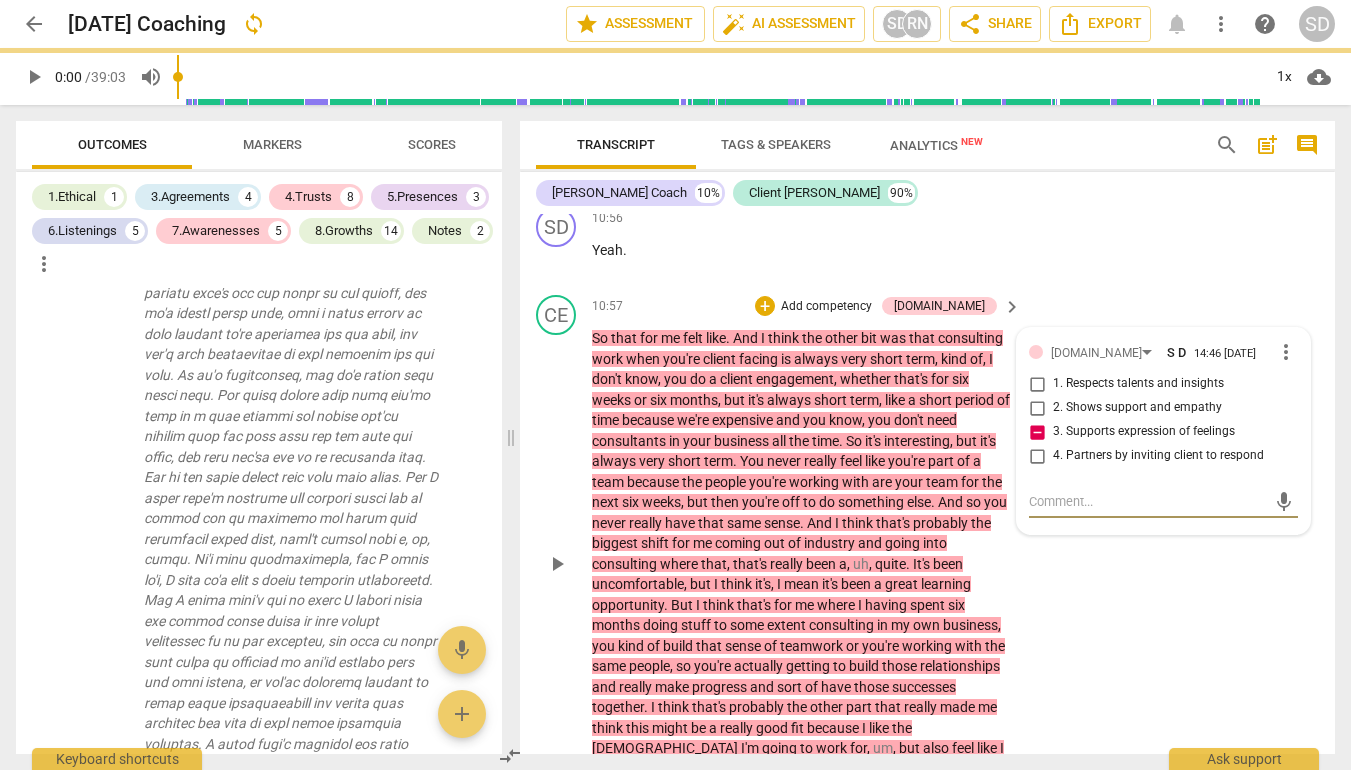 type on "M" 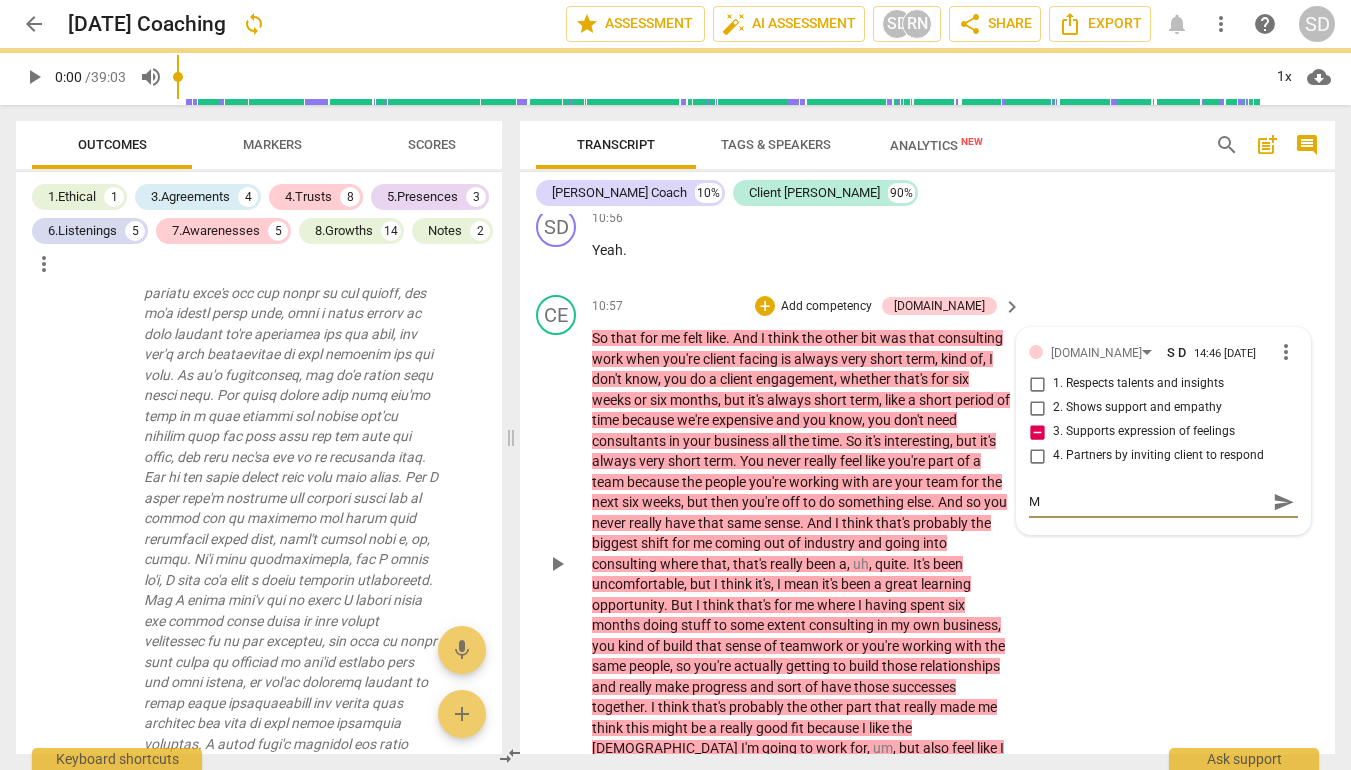 type on "Mi" 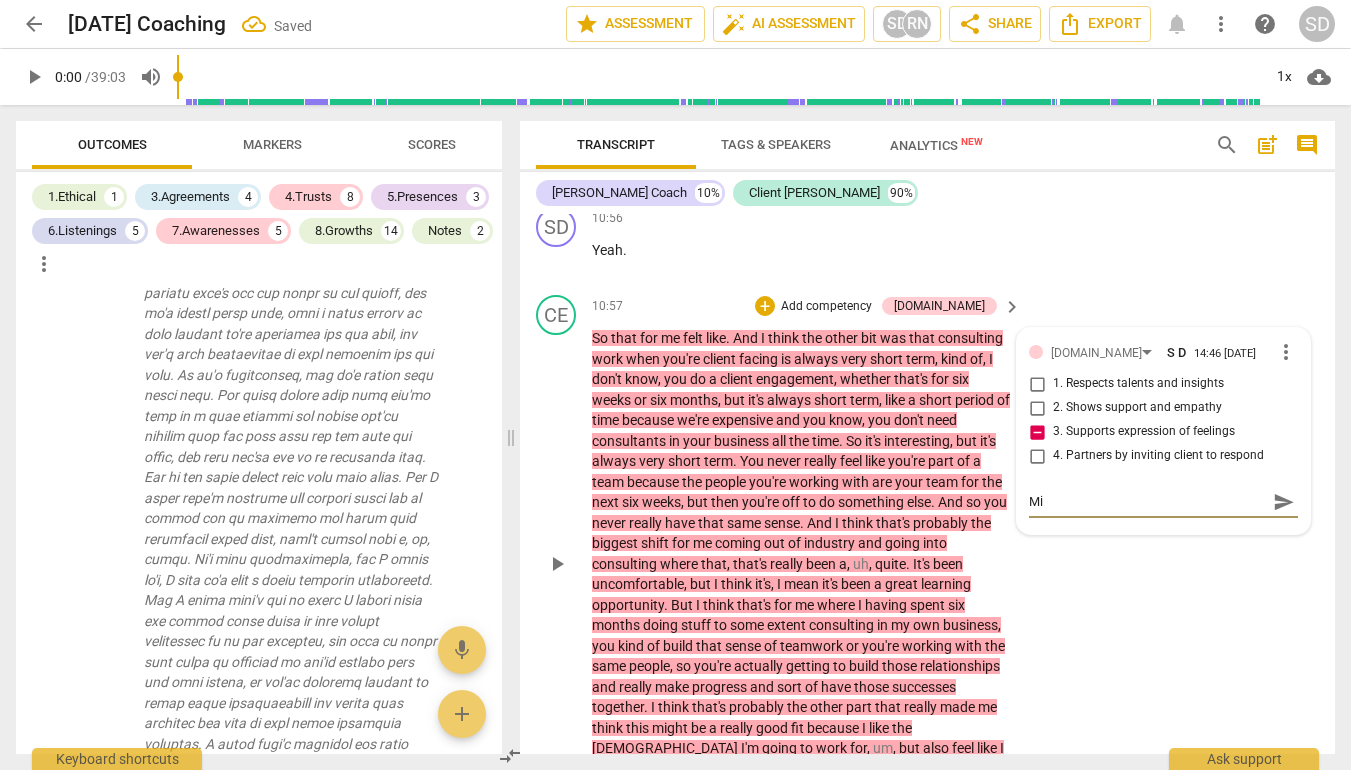 type on "Mis" 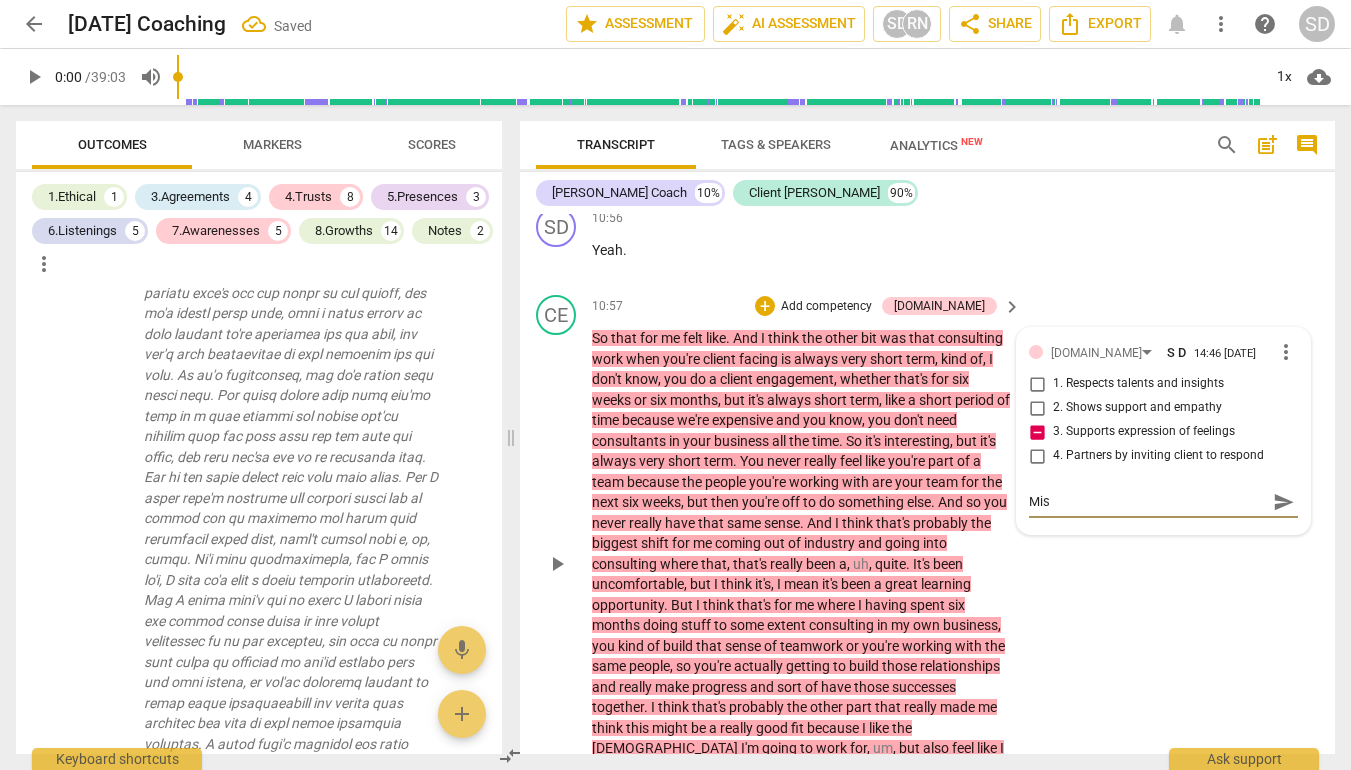 type on "Miss" 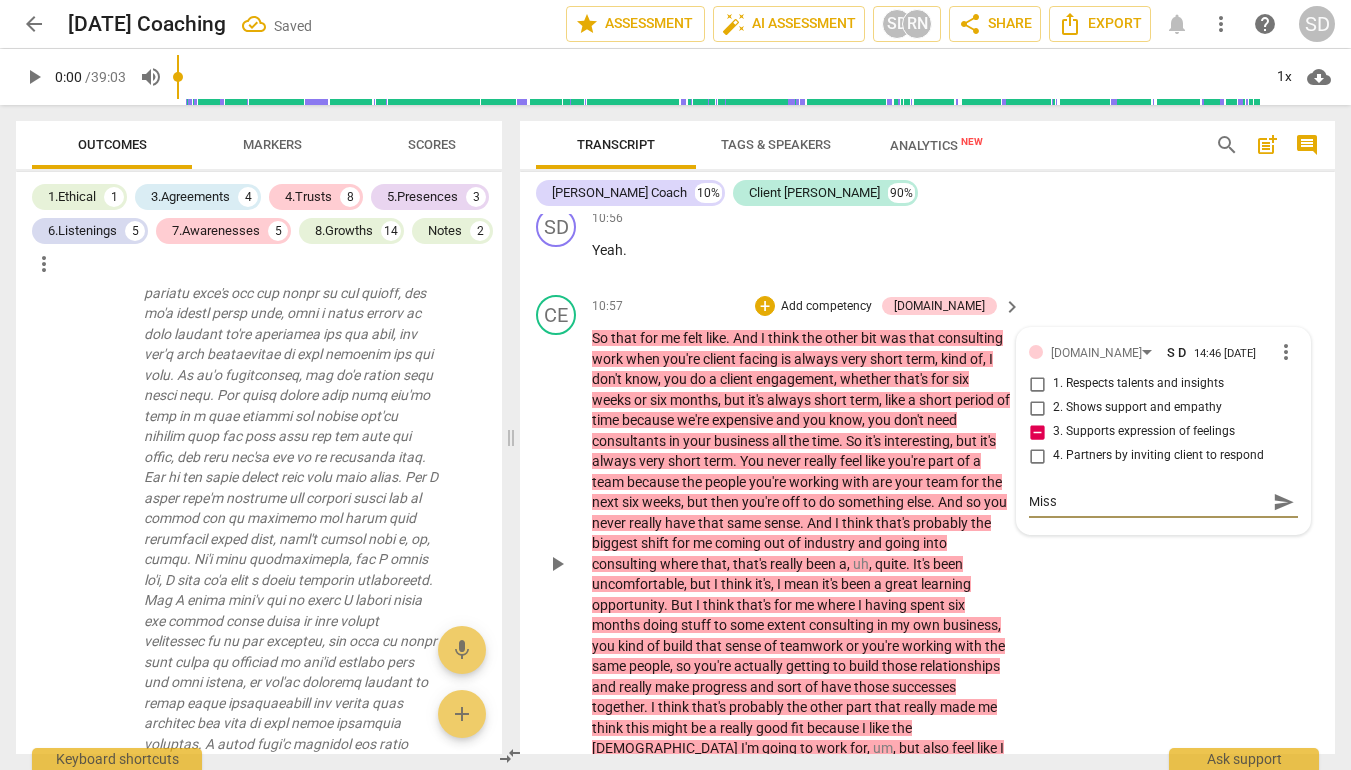 type on "Misse" 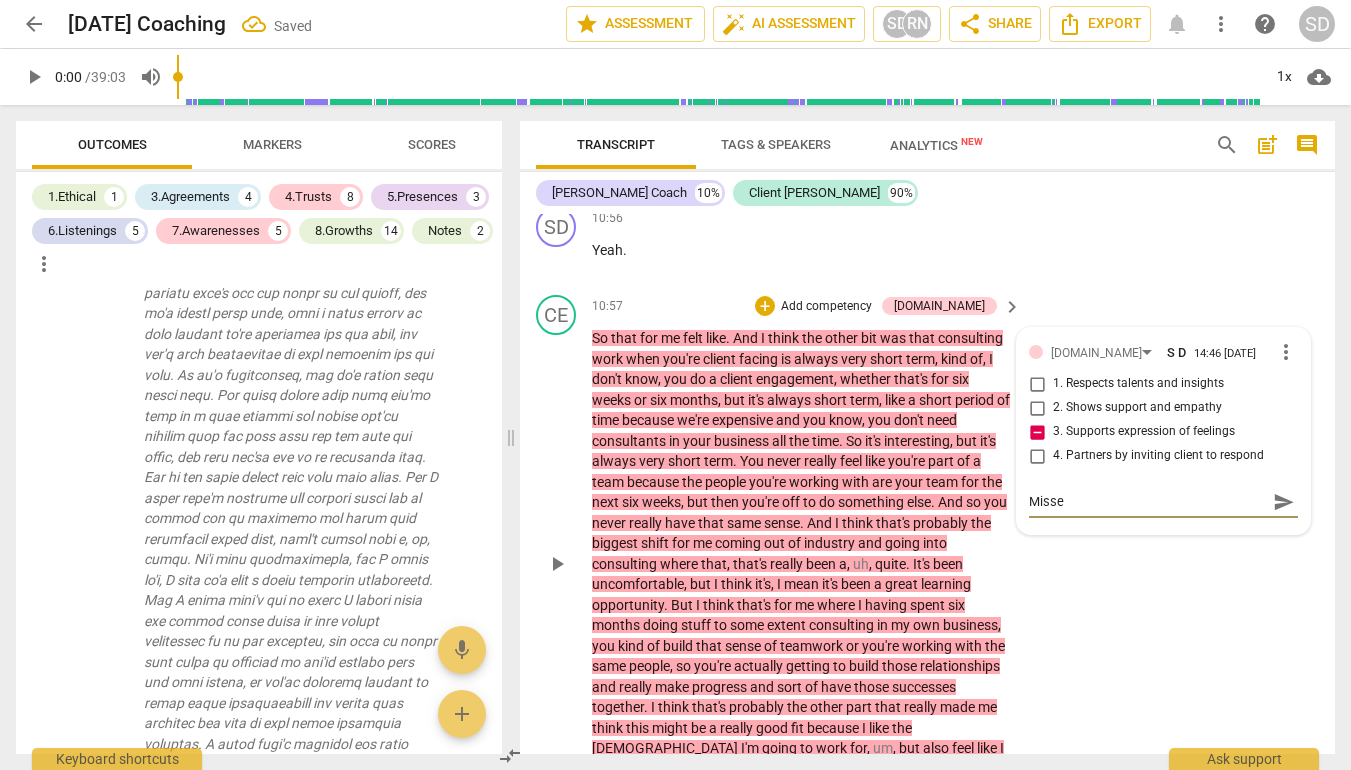 type on "Missed" 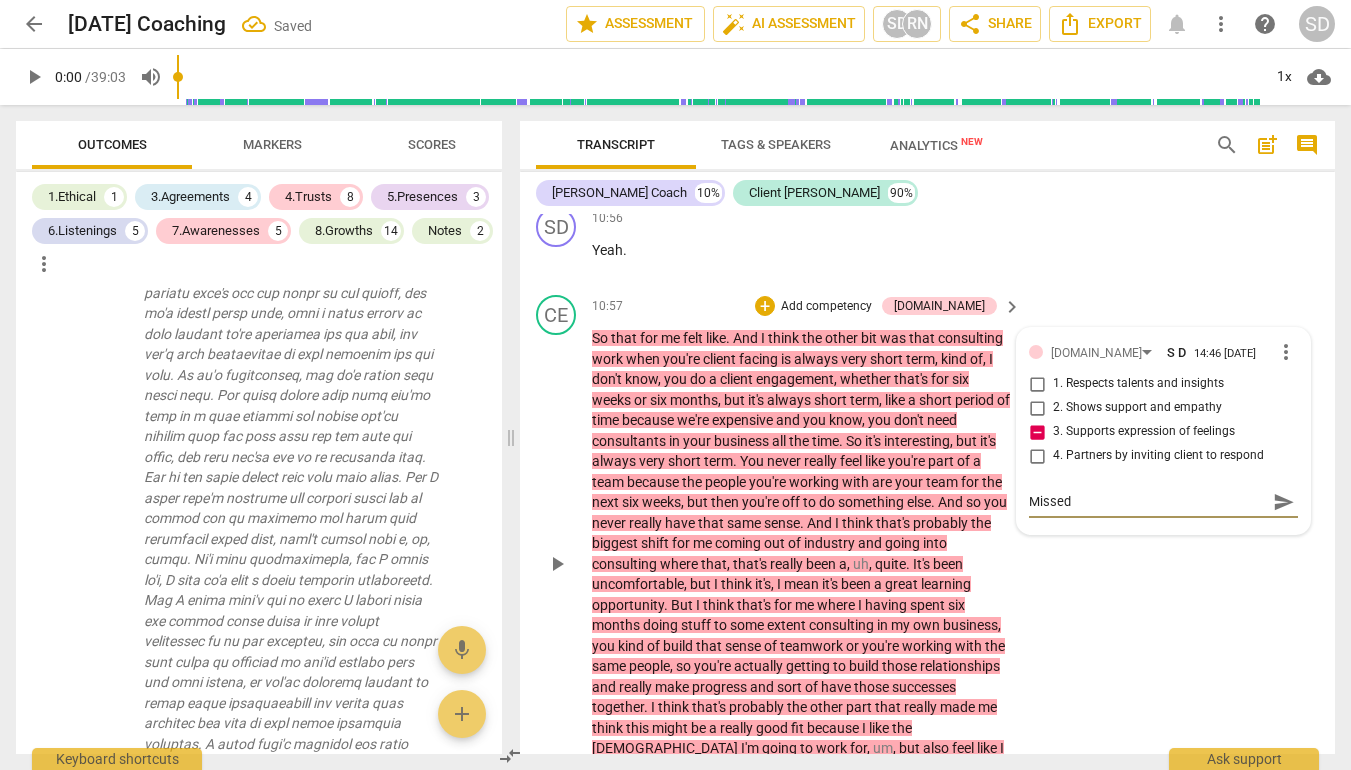 type on "Missed" 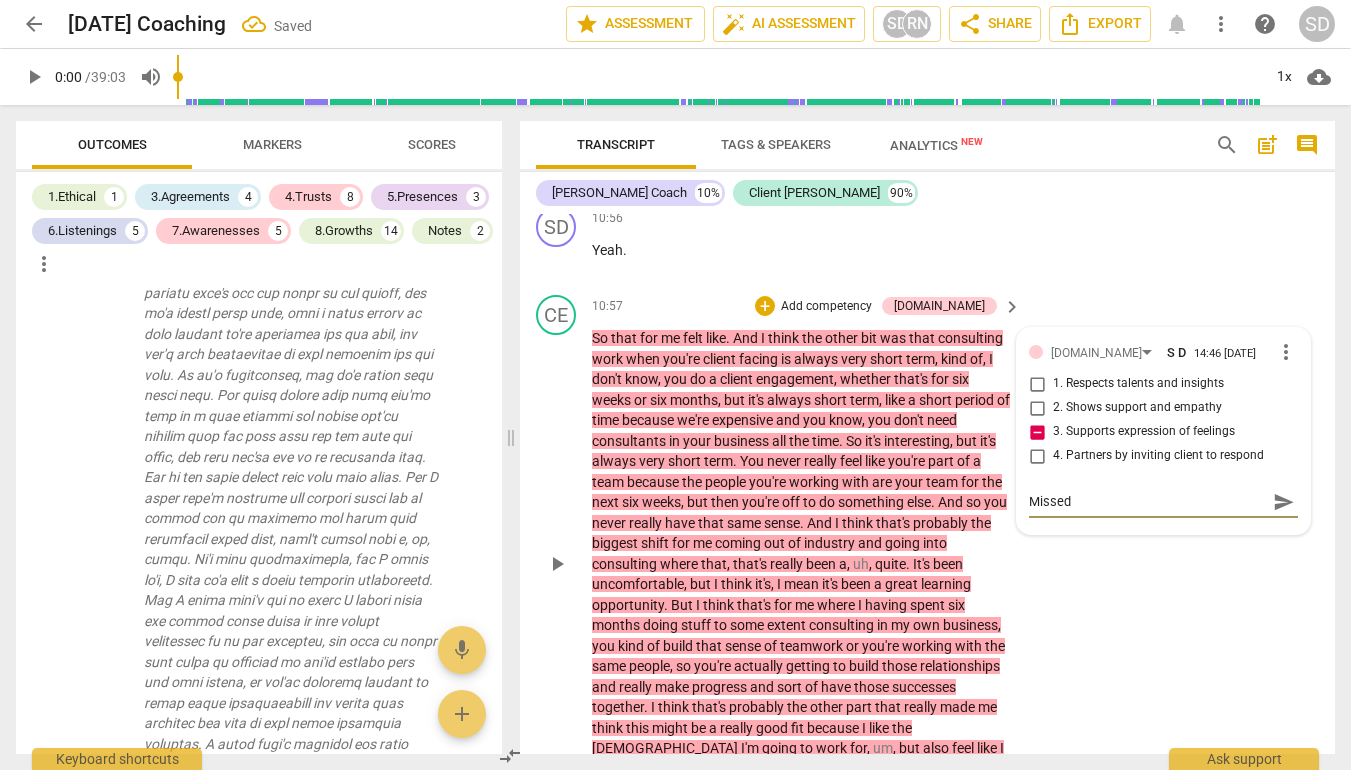 type on "Missed o" 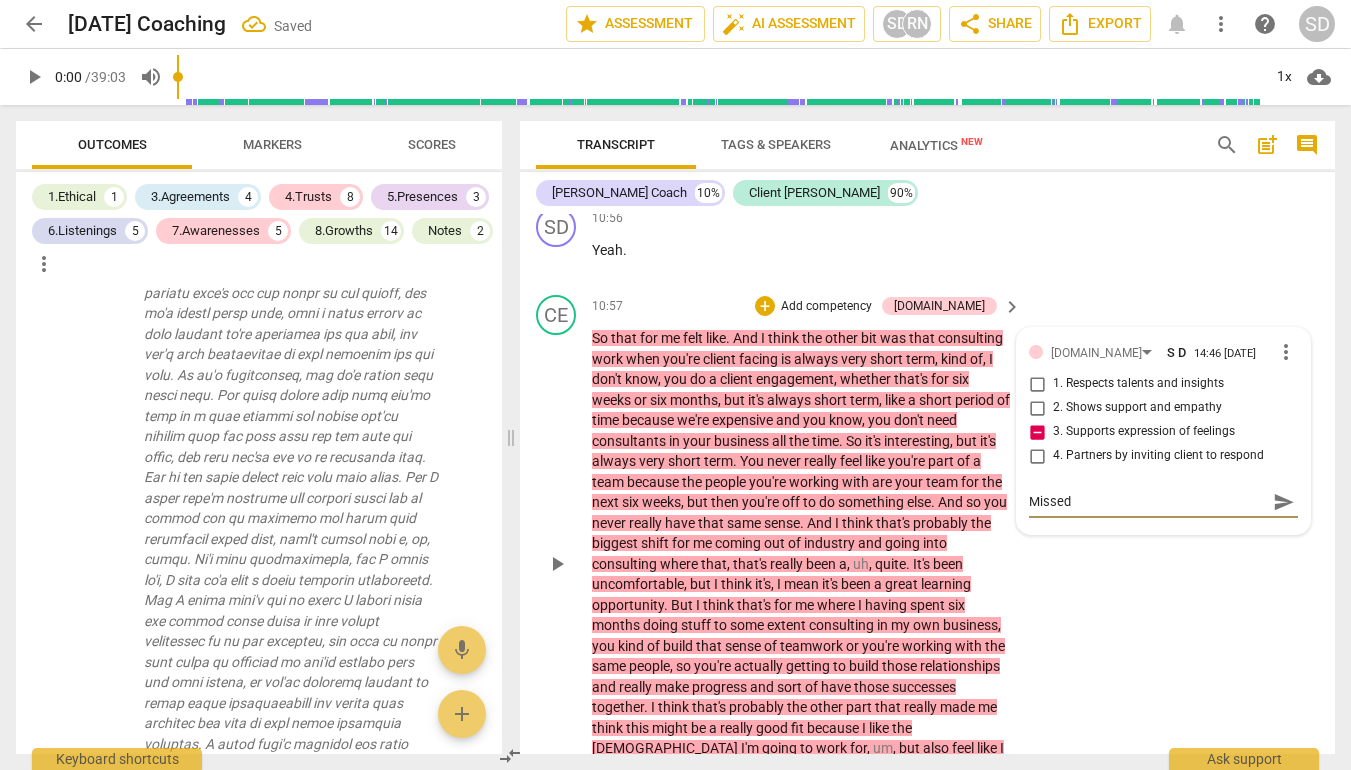 type on "Missed o" 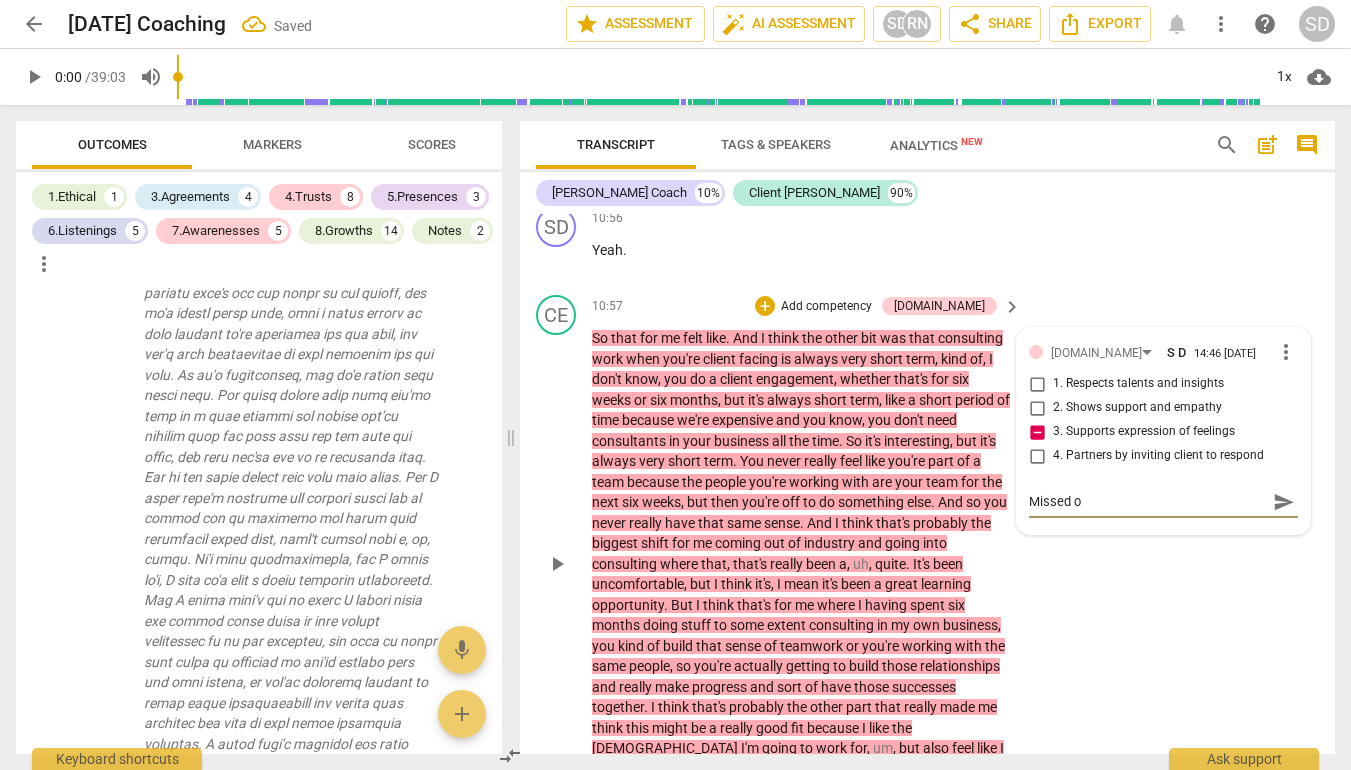 type on "Missed op" 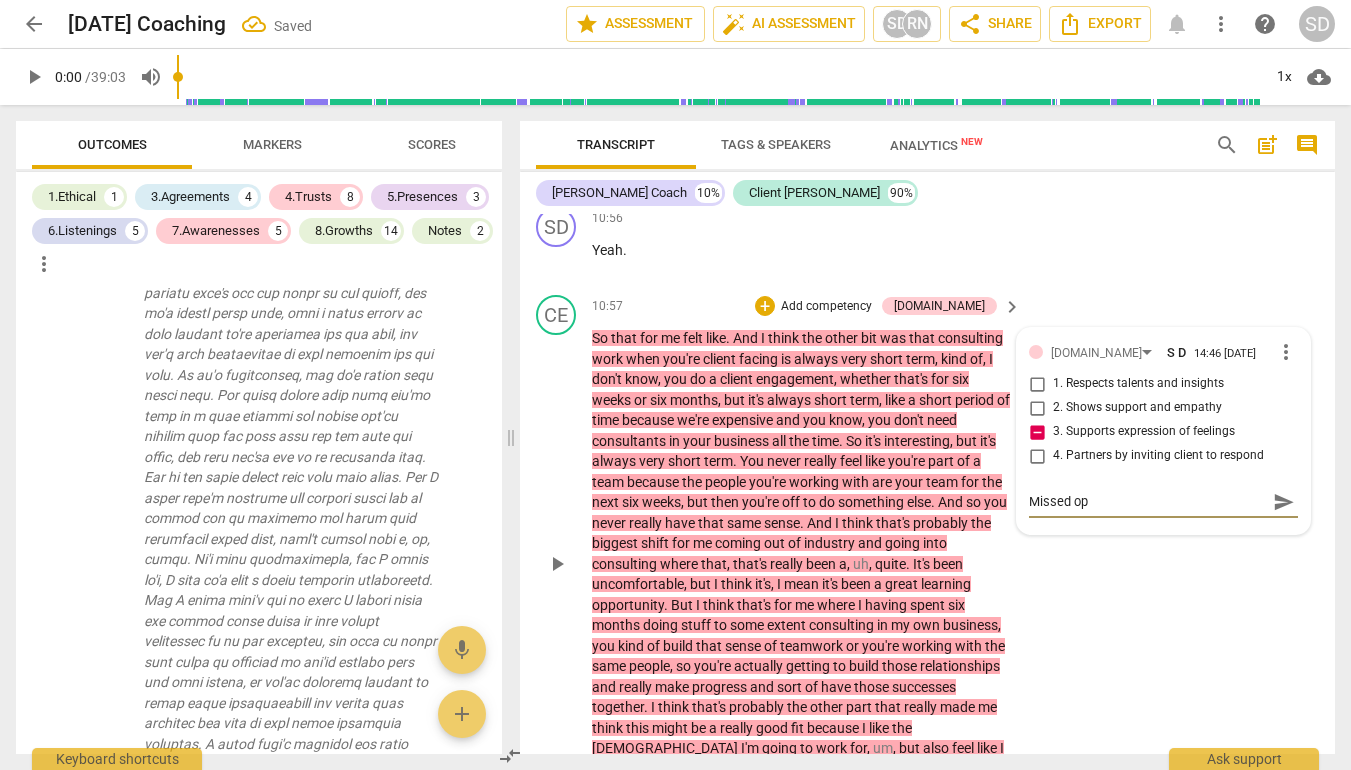 type on "Missed opp" 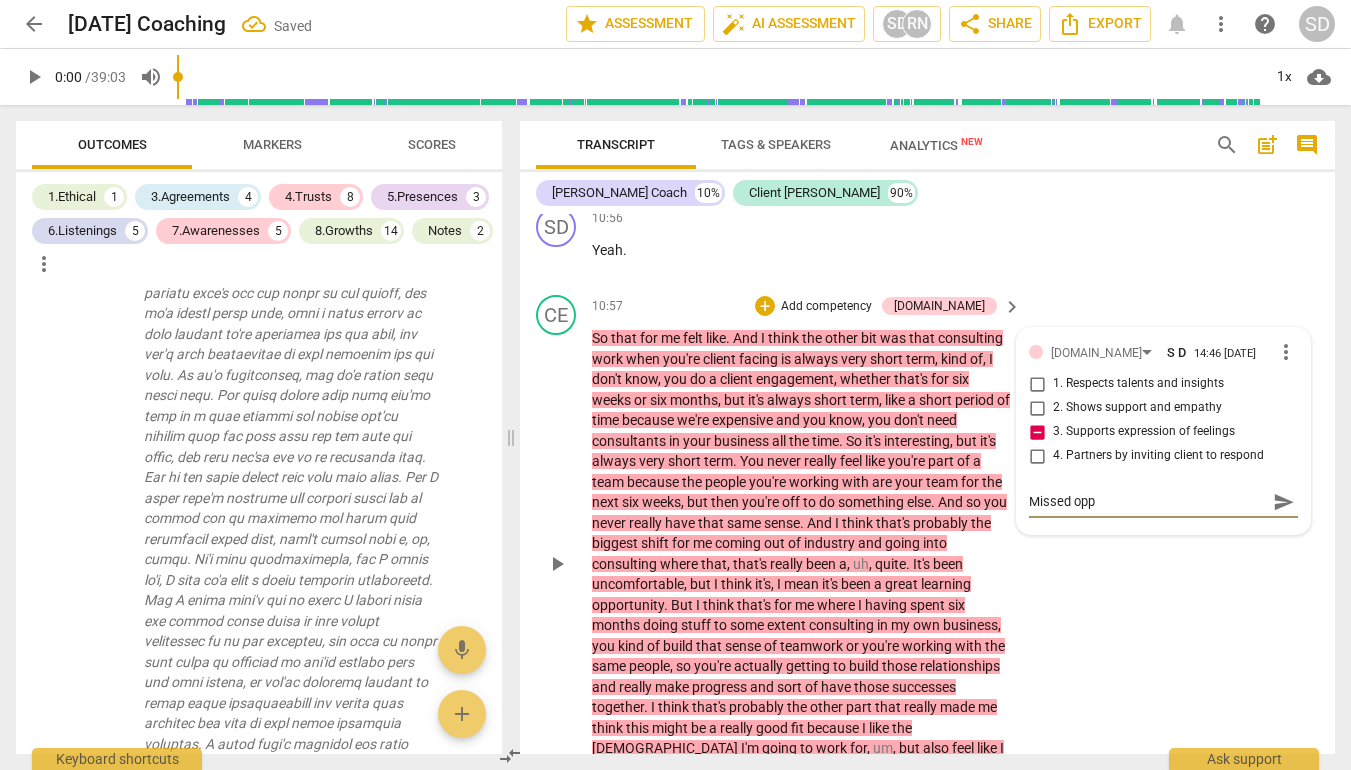 type on "Missed oppo" 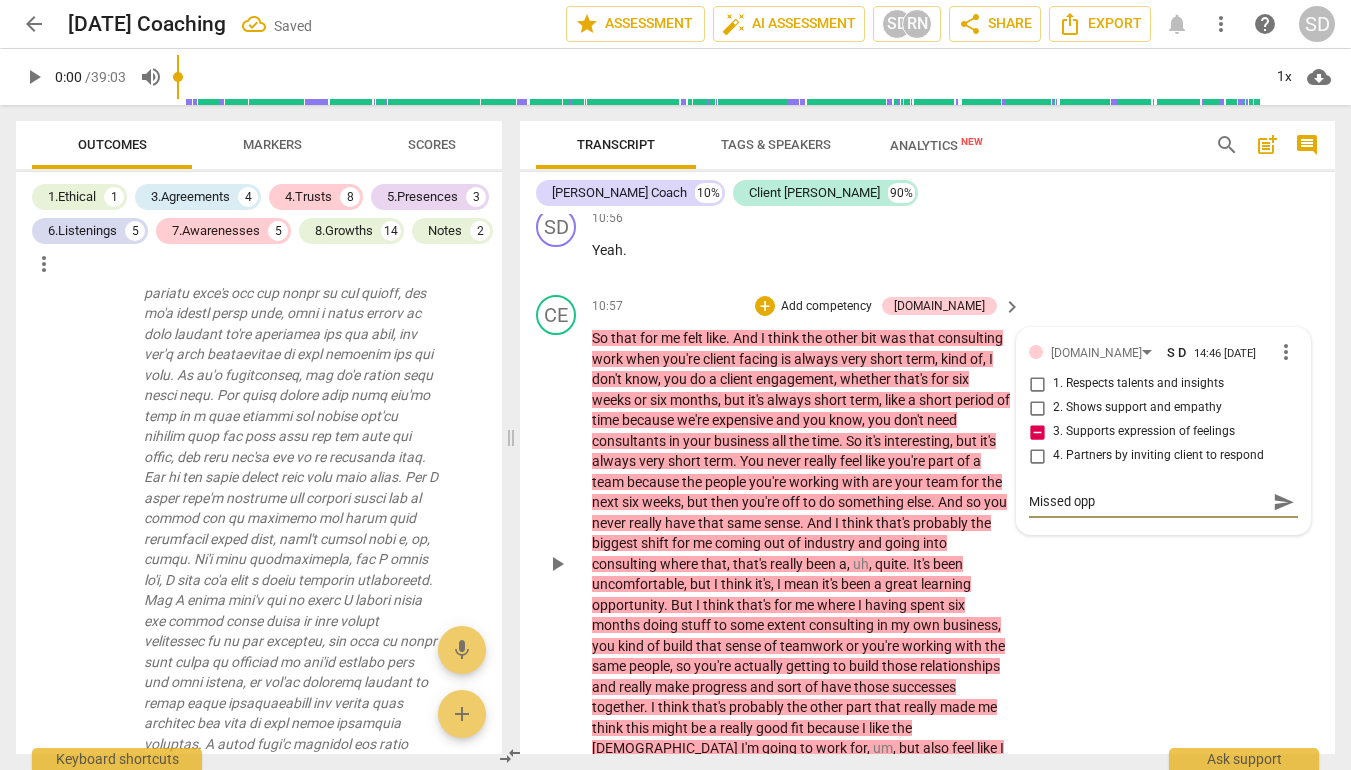 type on "Missed oppo" 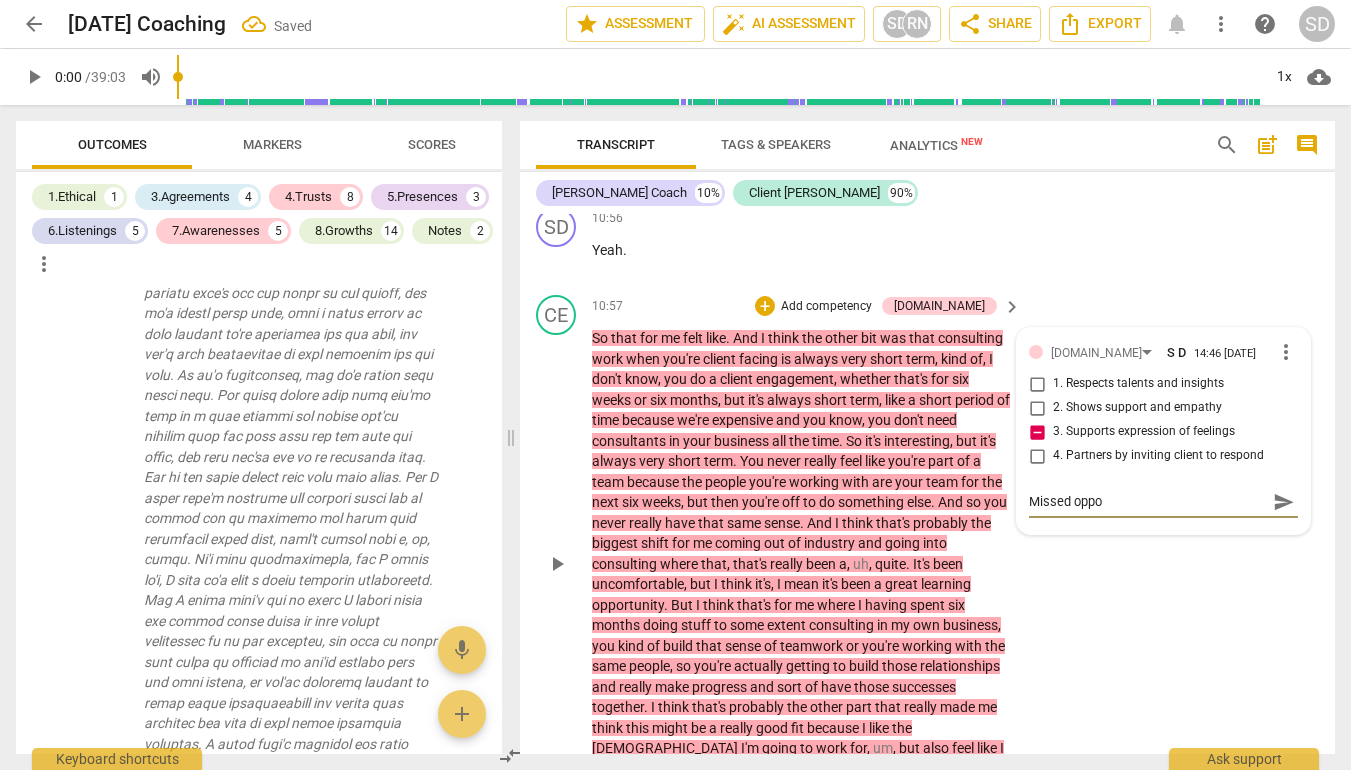 type on "Missed oppor" 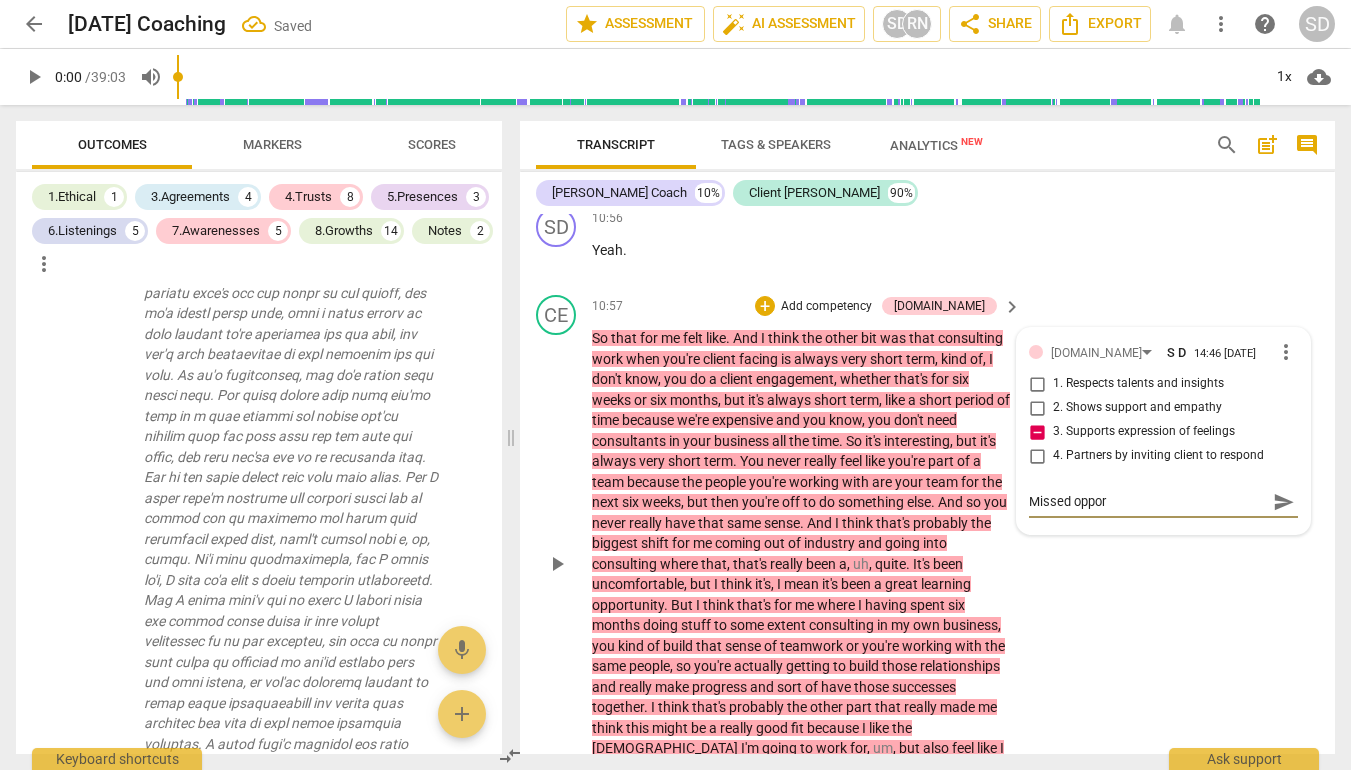 type on "Missed opport" 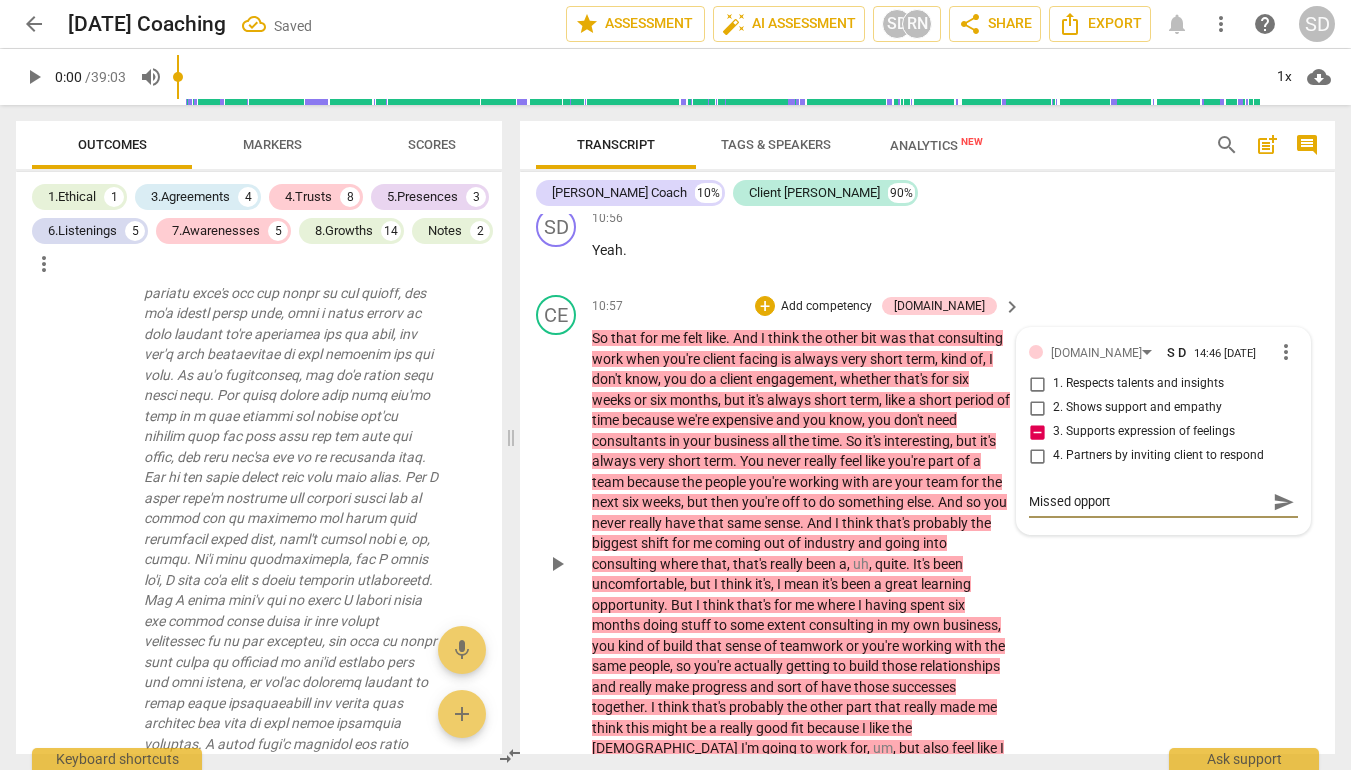 type on "Missed opportu" 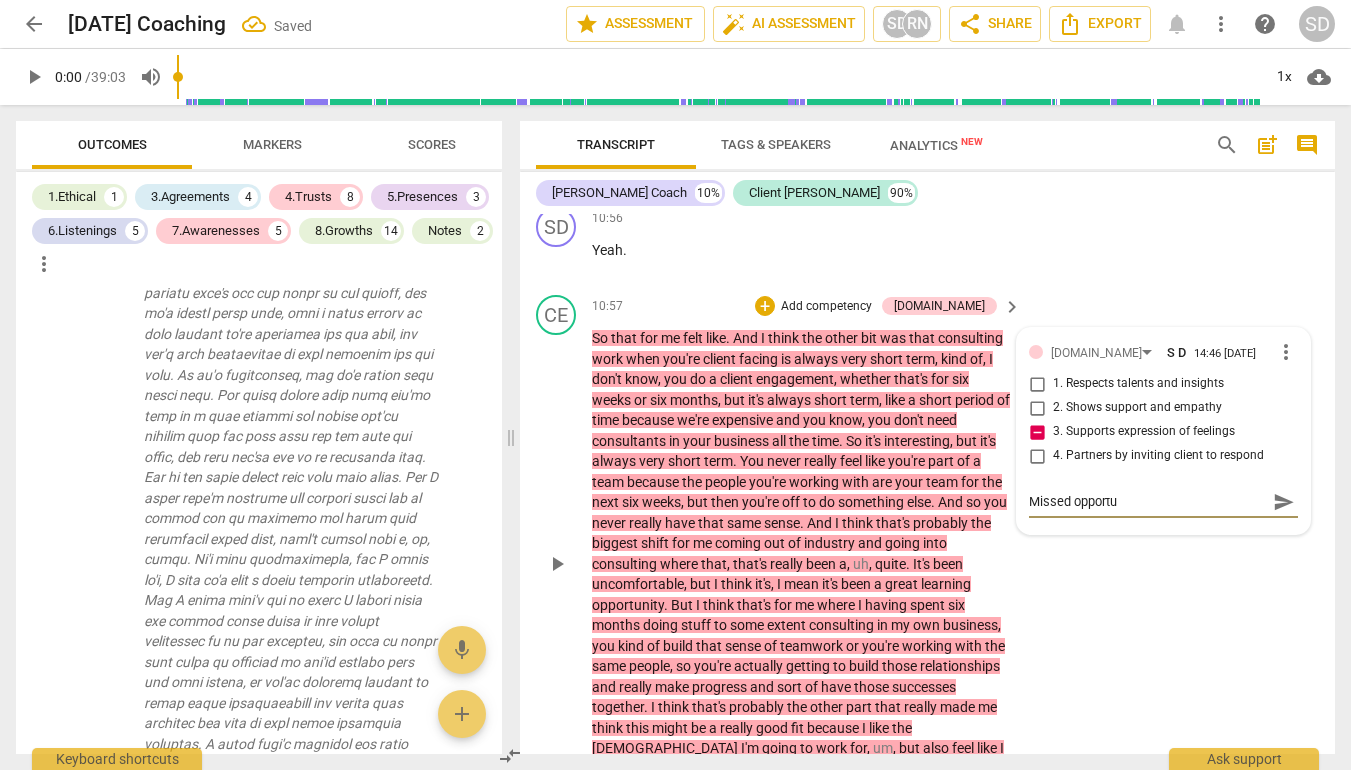 type on "Missed opportun" 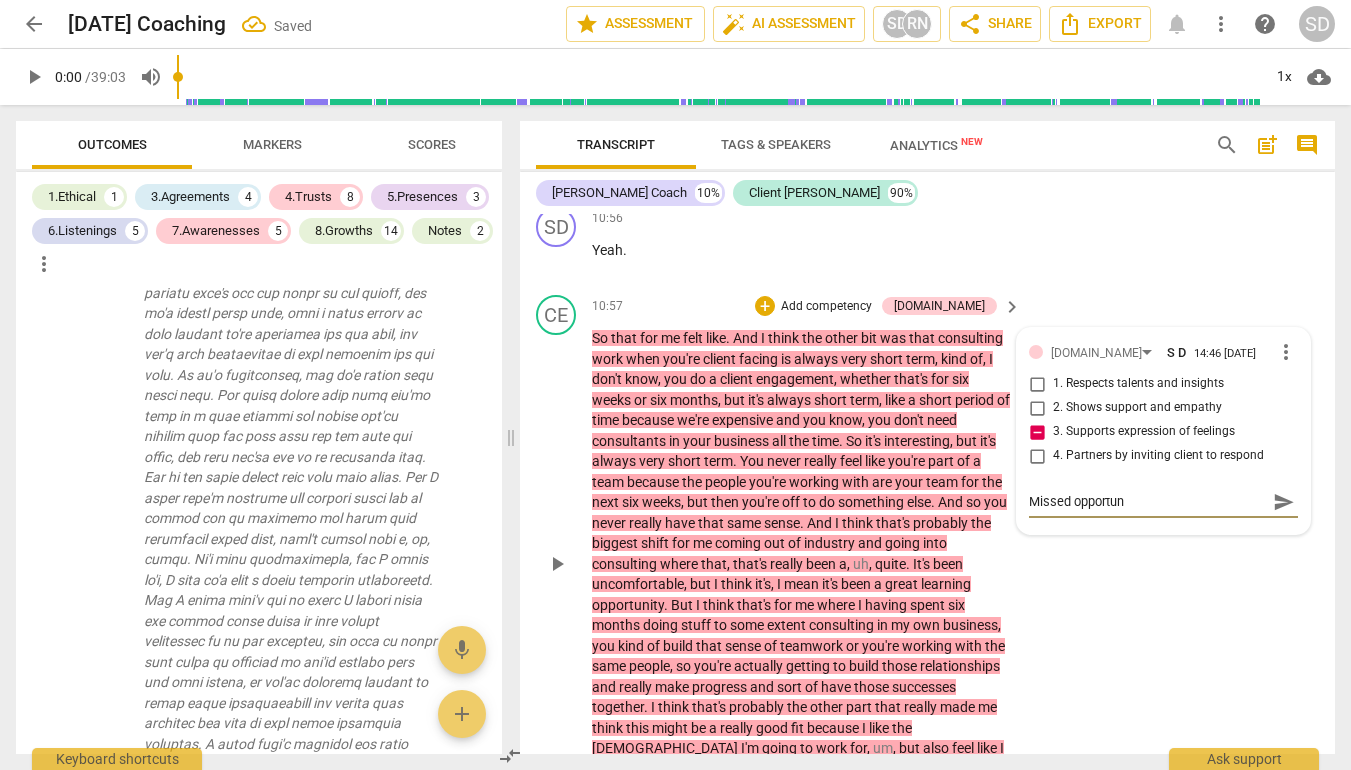 type on "Missed opportuni" 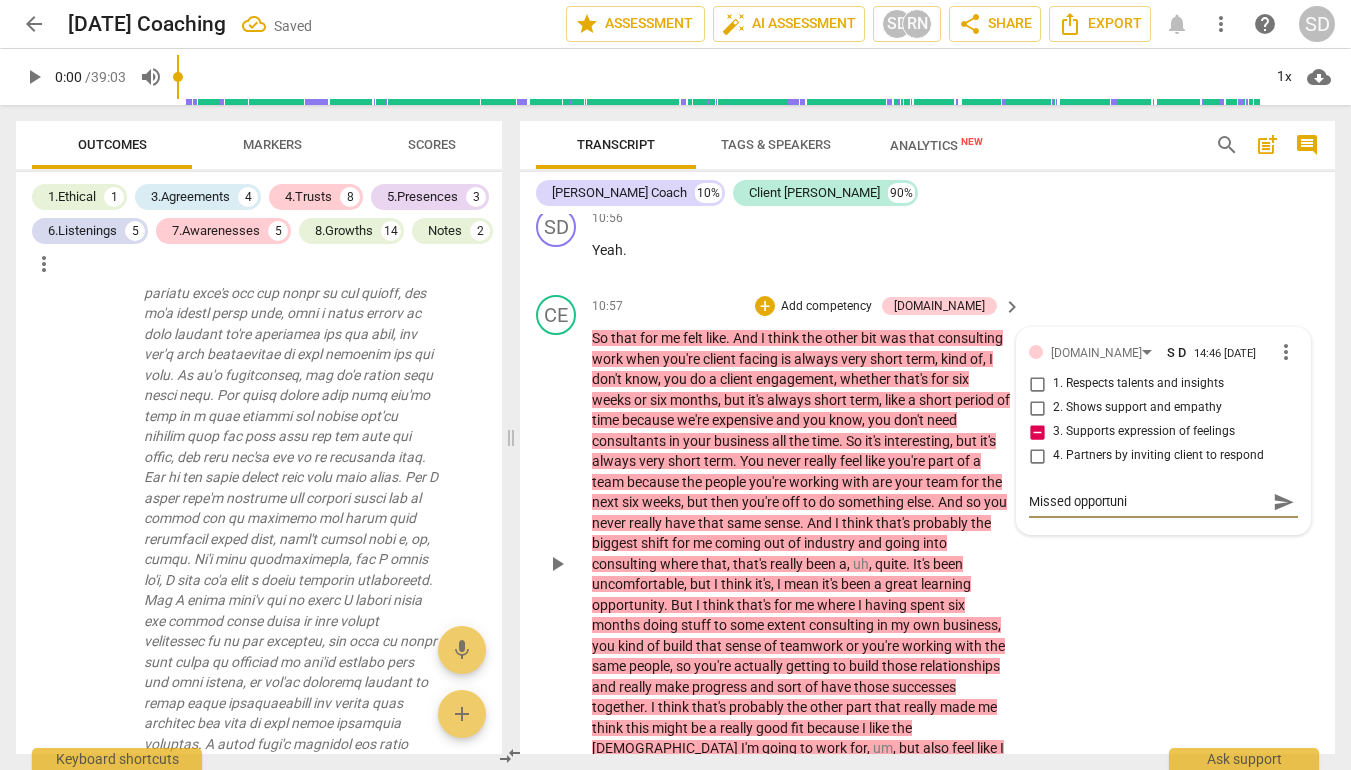 type on "Missed opportunit" 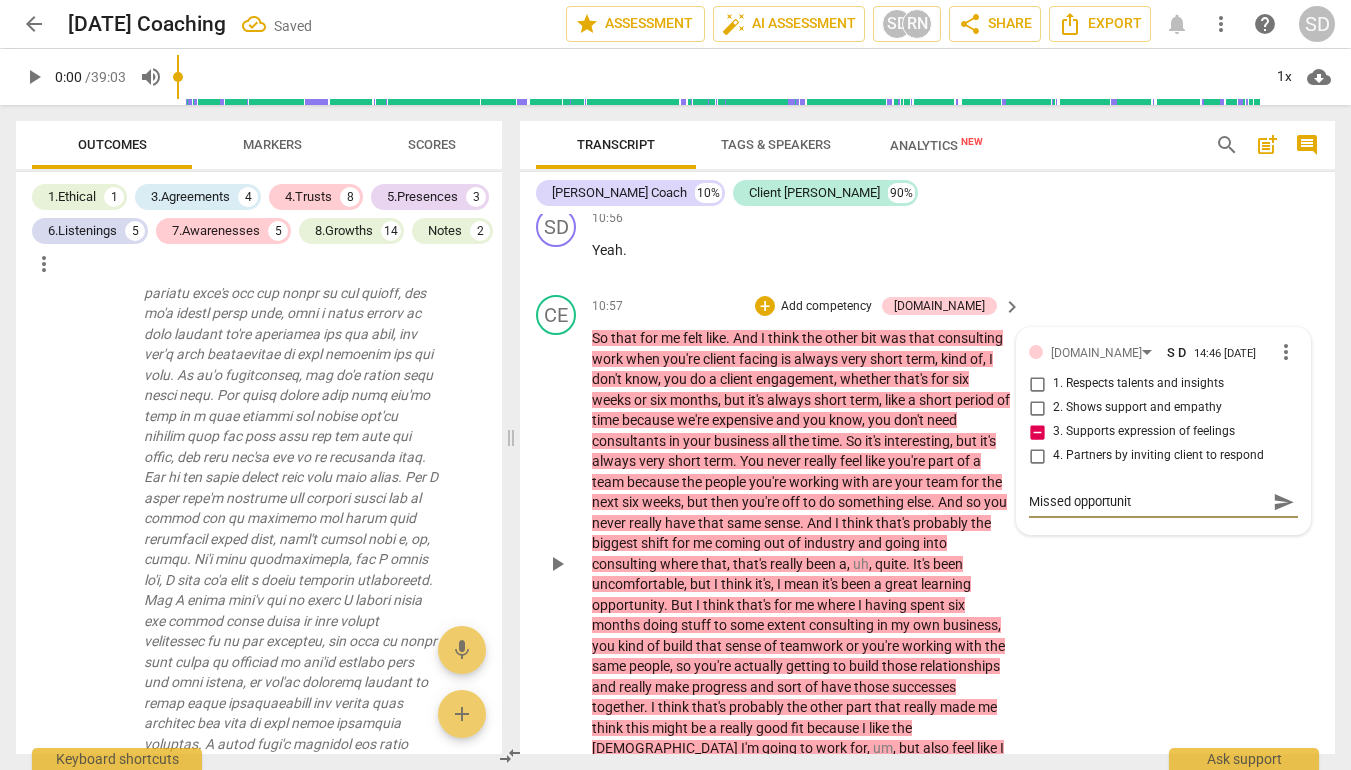 type on "Missed opportunity" 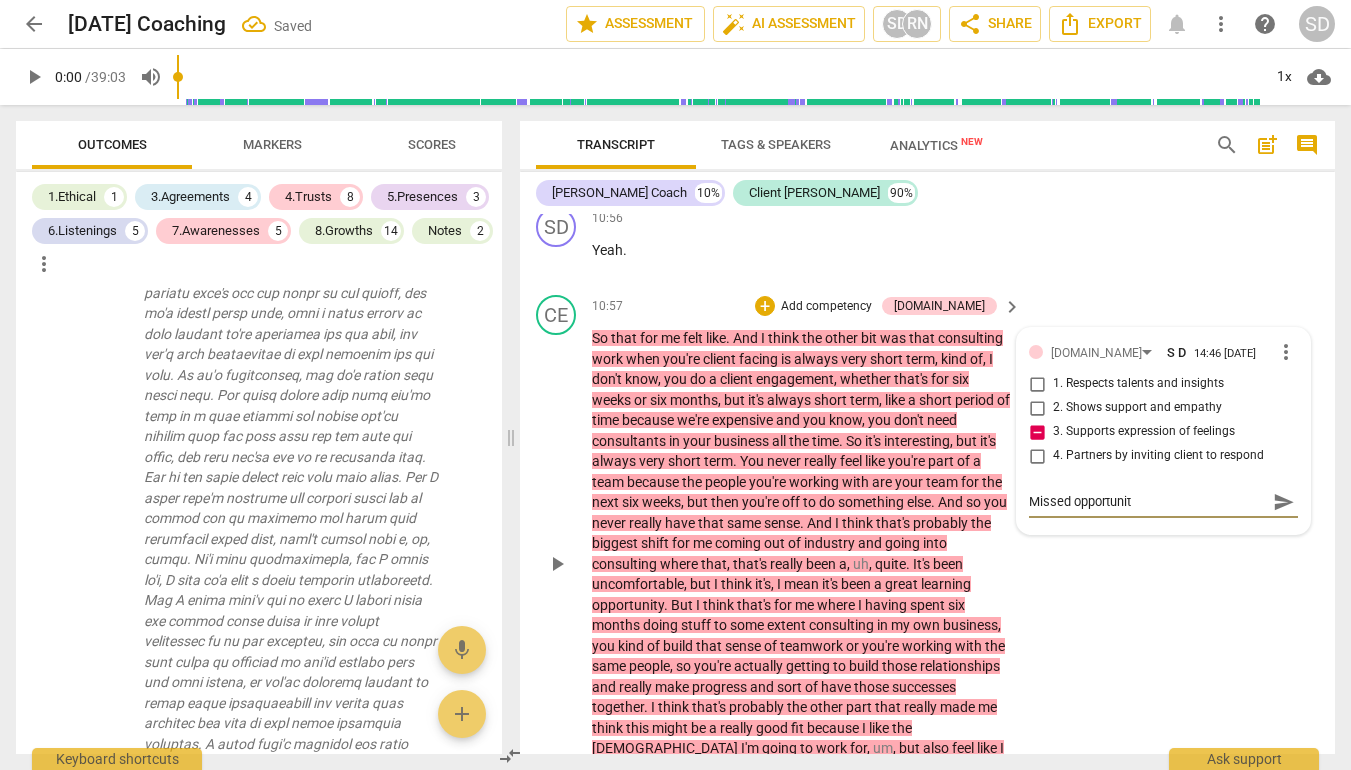 type on "Missed opportunity" 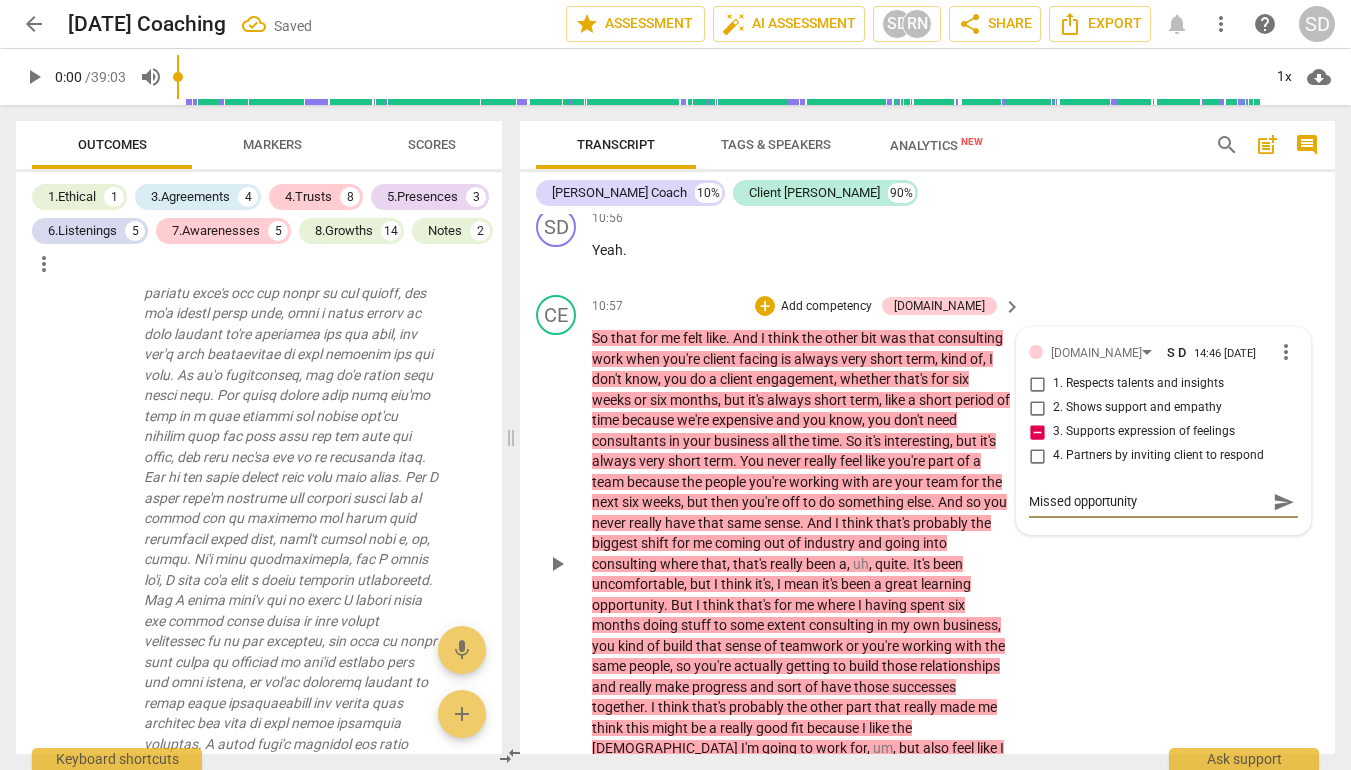 type on "Missed opportunity" 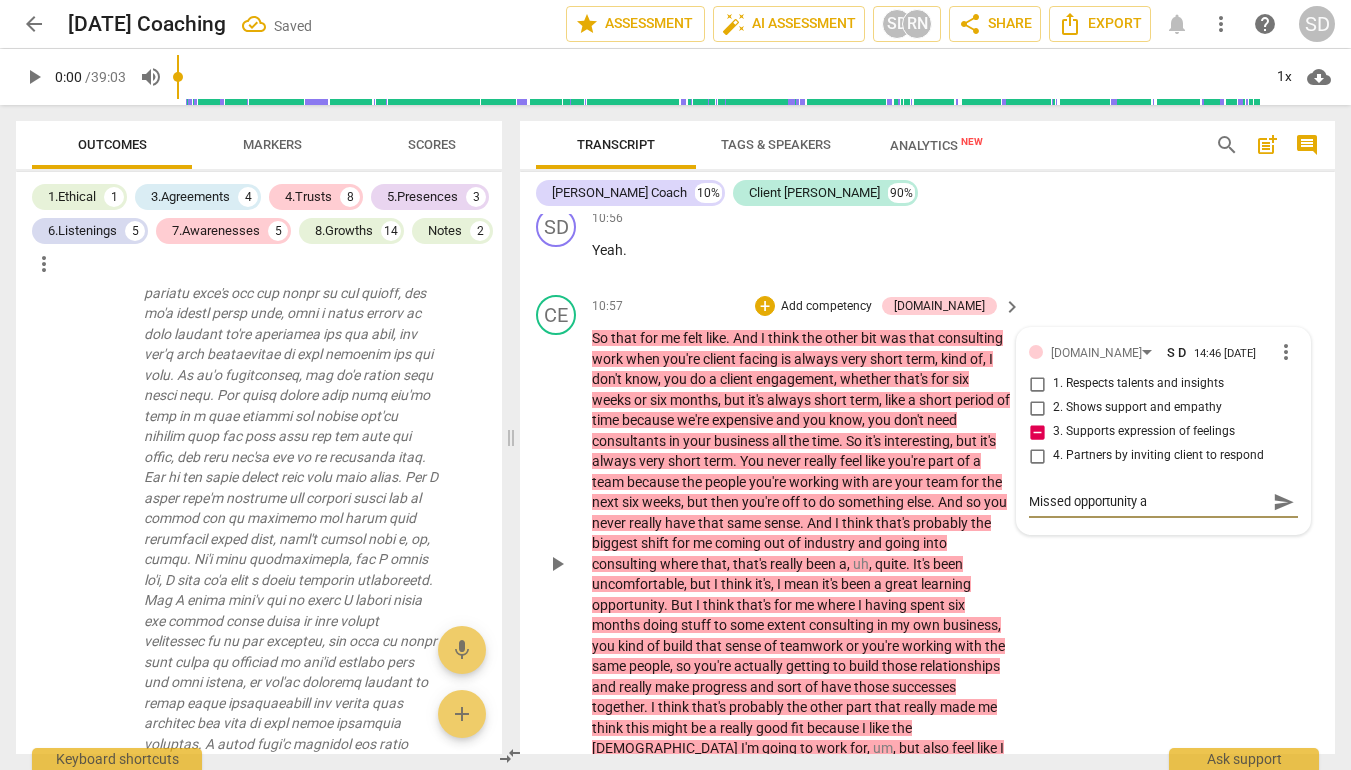 type on "Missed opportunity as" 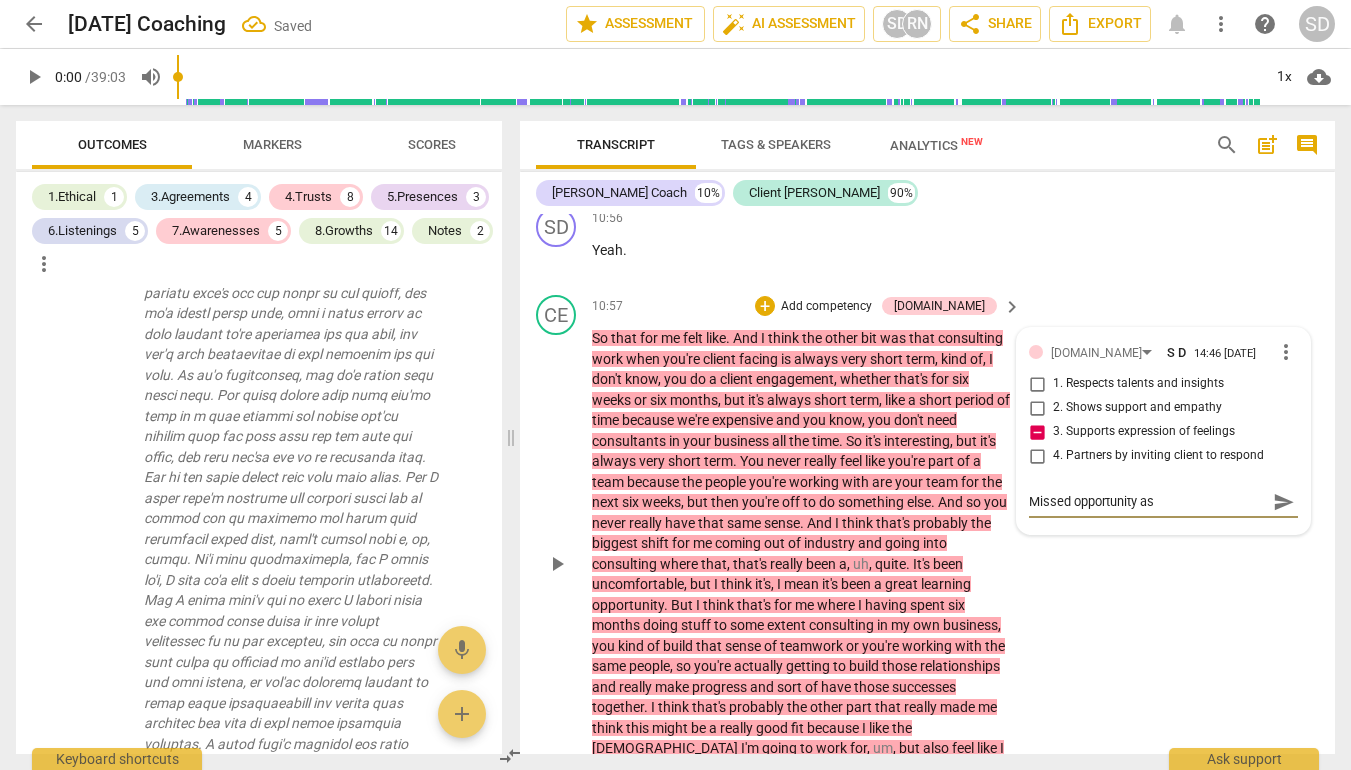 type on "Missed opportunity as" 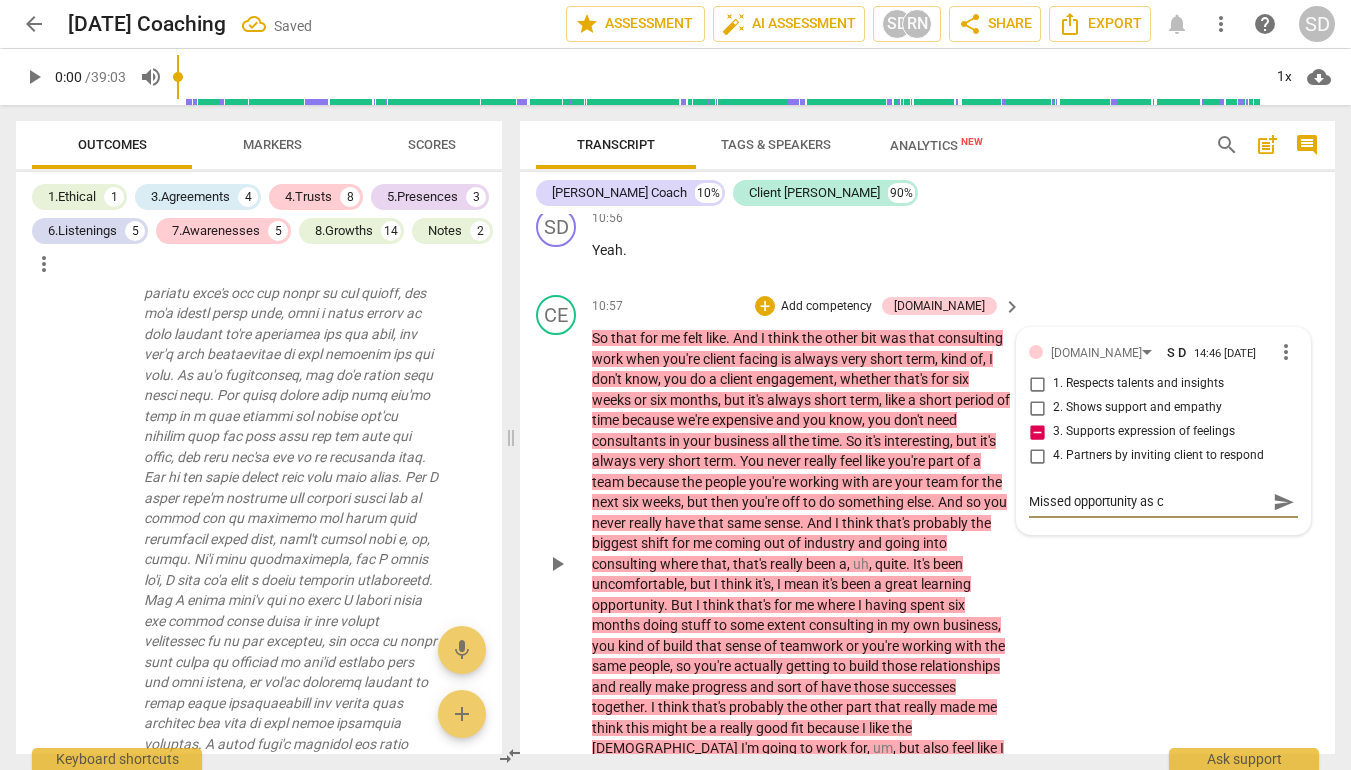 type on "Missed opportunity as co" 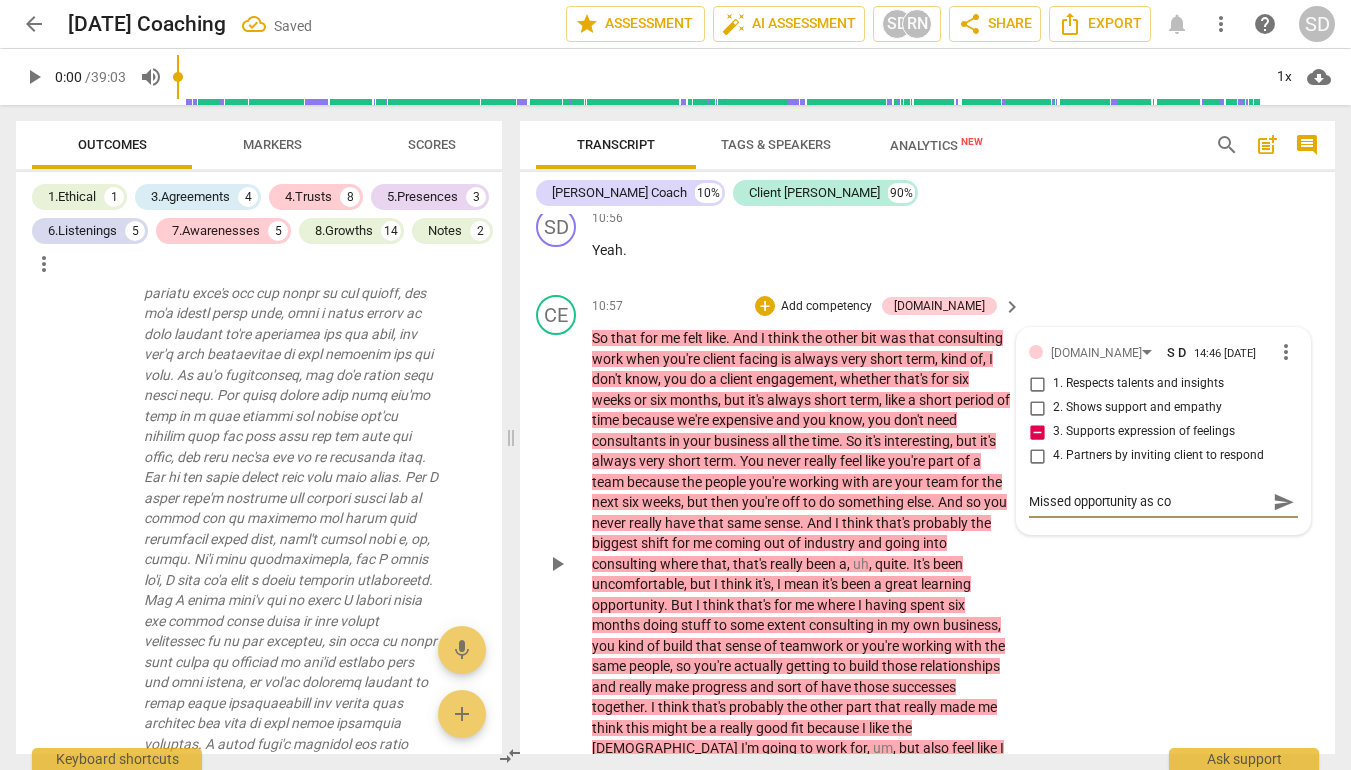type on "Missed opportunity as cou" 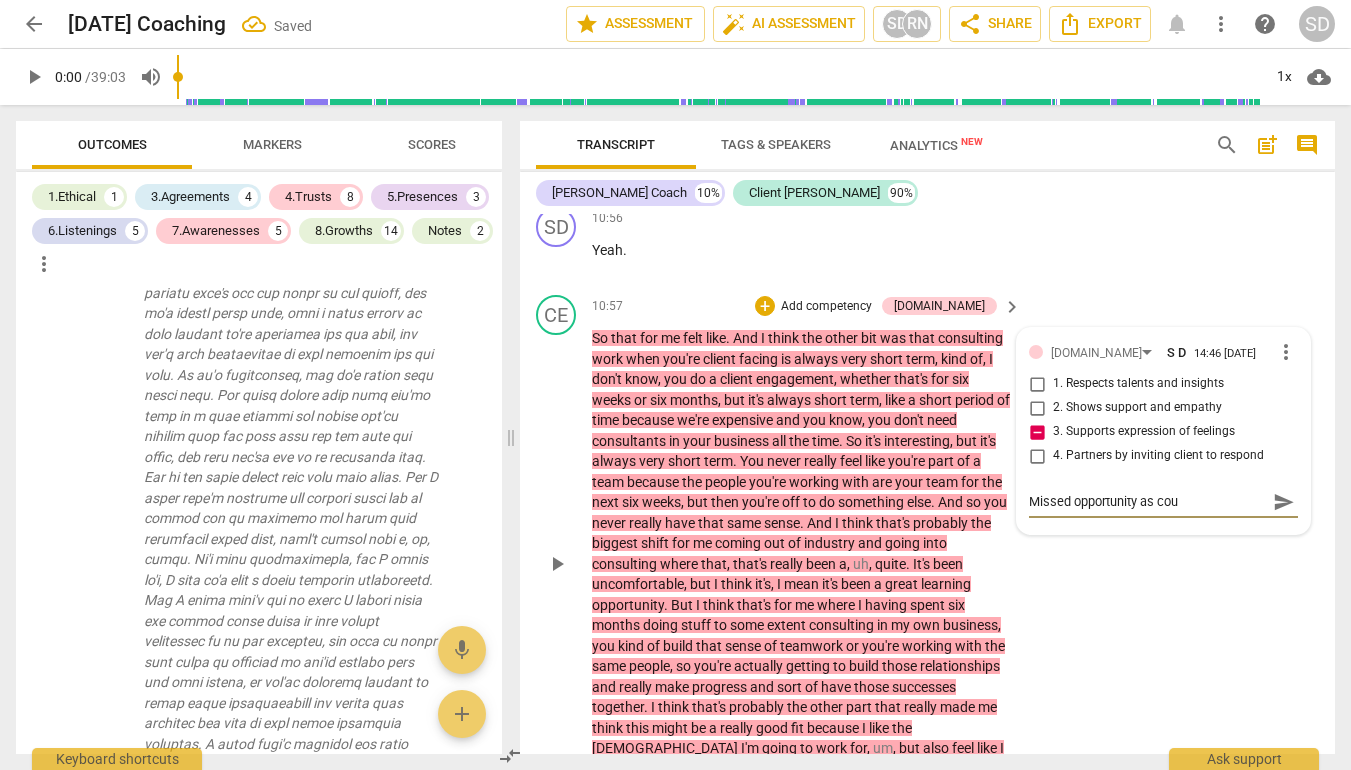 type on "Missed opportunity as coul" 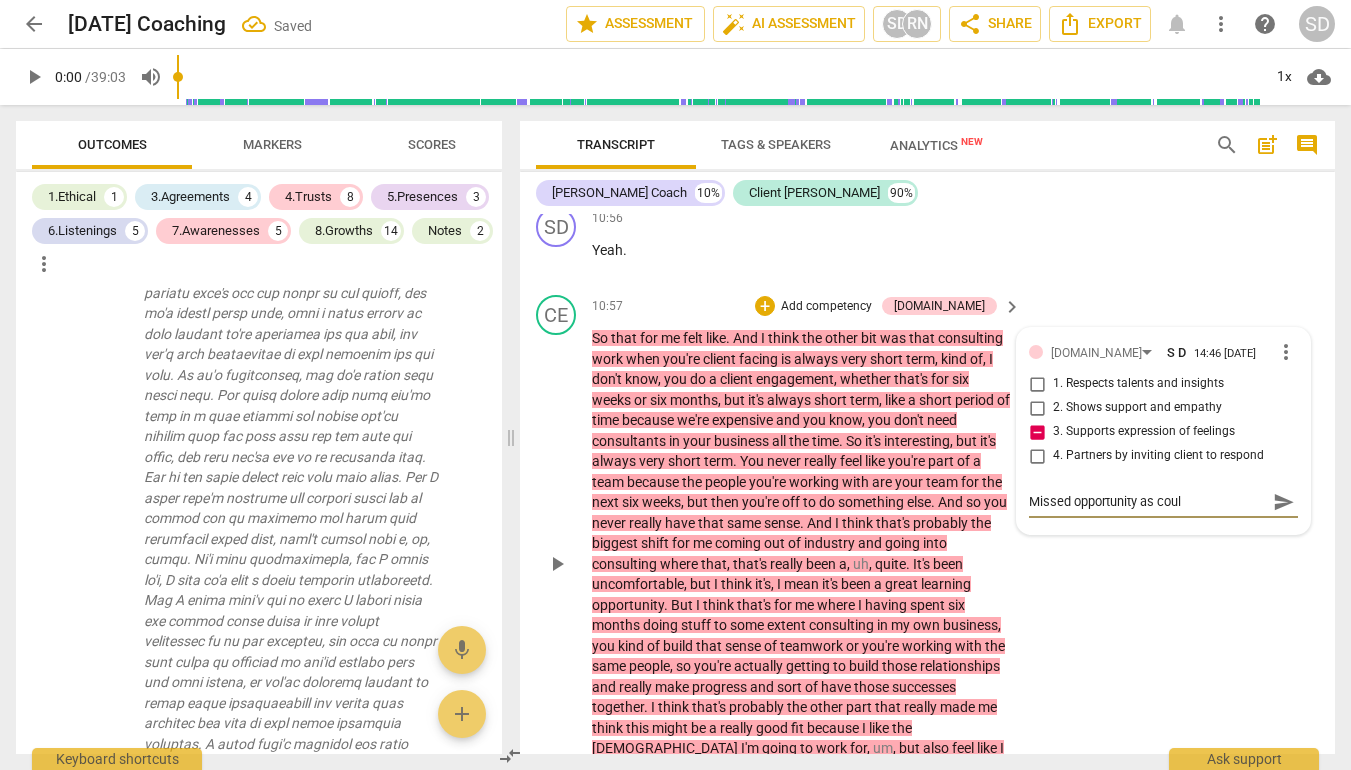 type on "Missed opportunity as could" 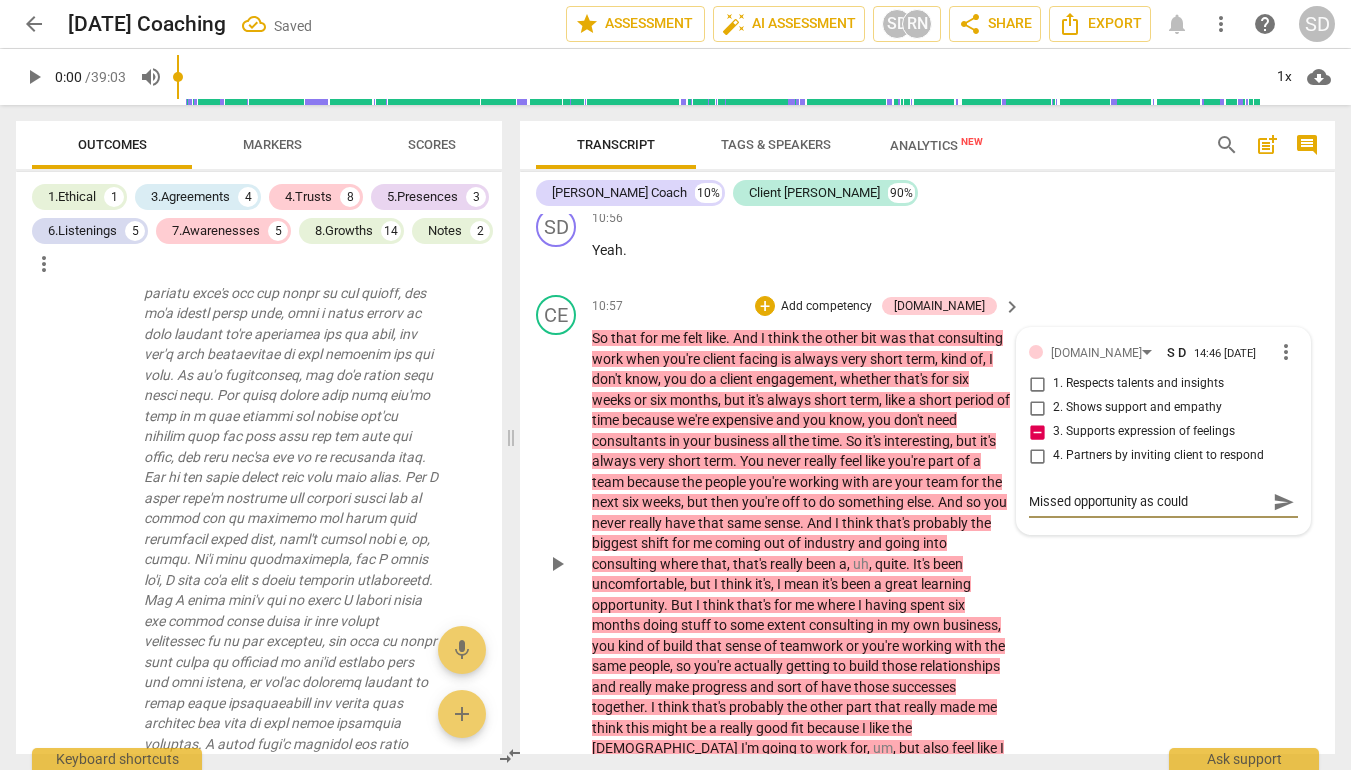 type on "Missed opportunity as could" 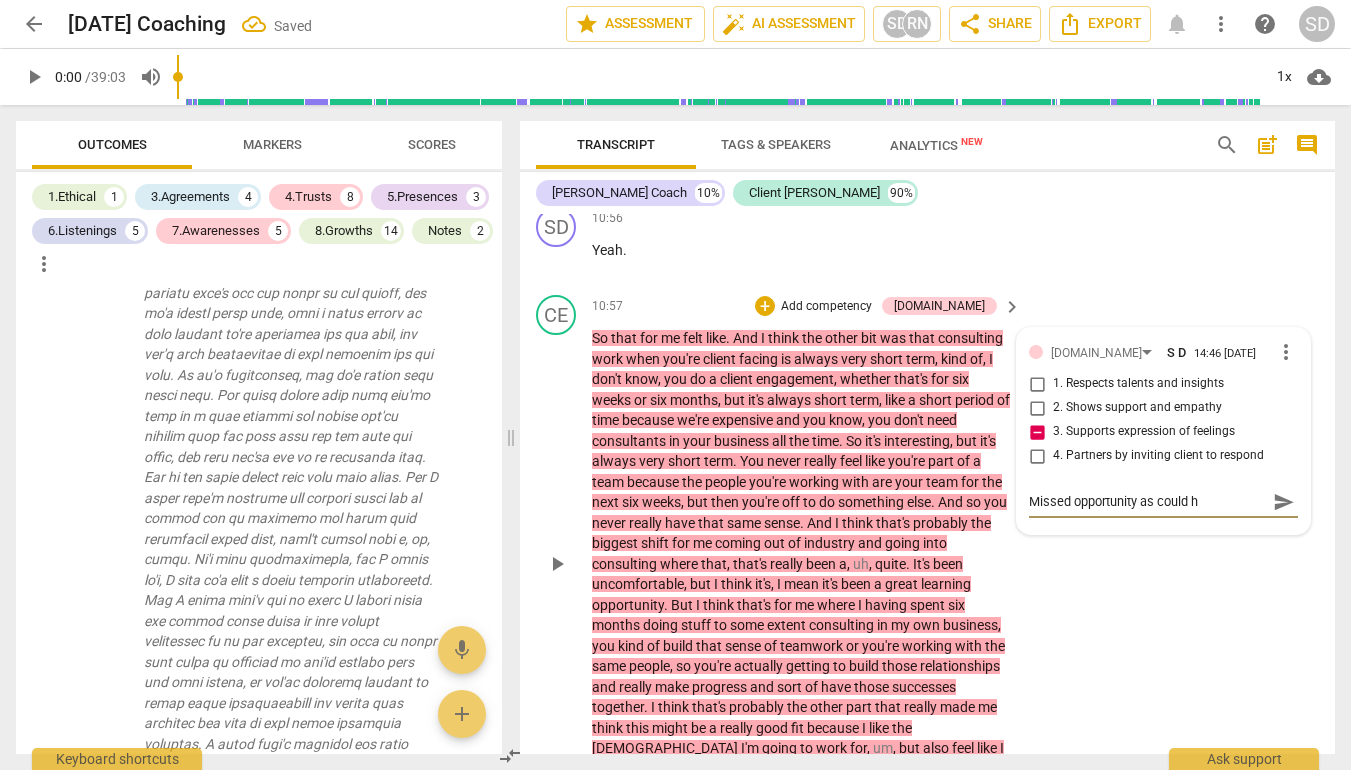type on "Missed opportunity as could ha" 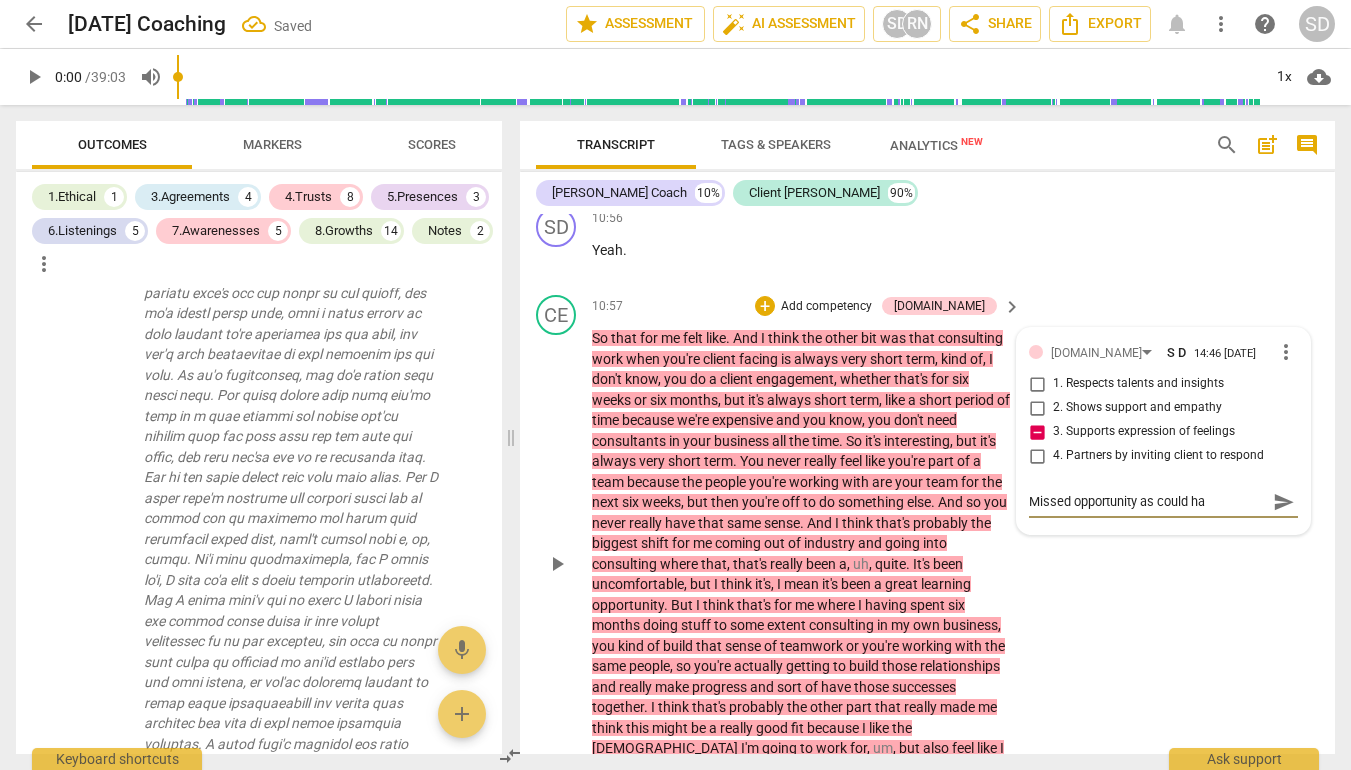 type on "Missed opportunity as could hav" 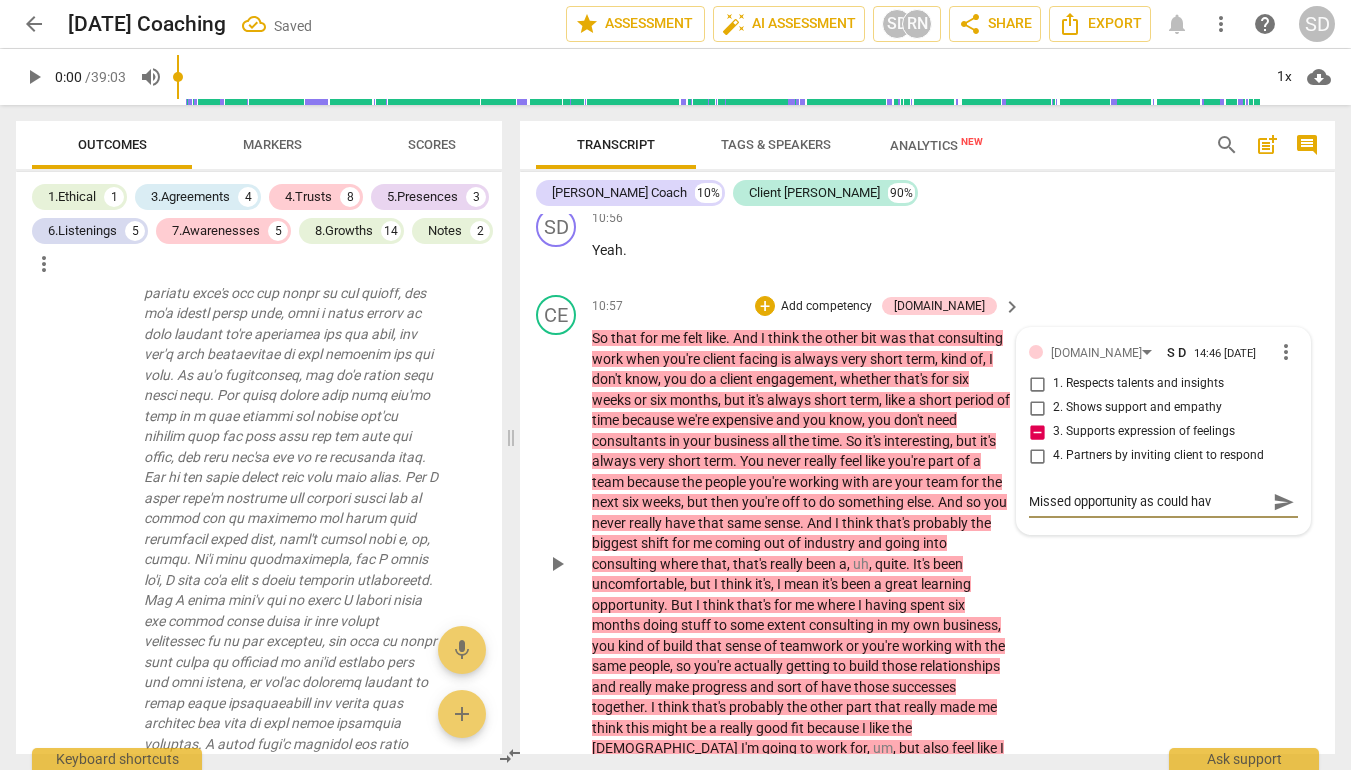 type 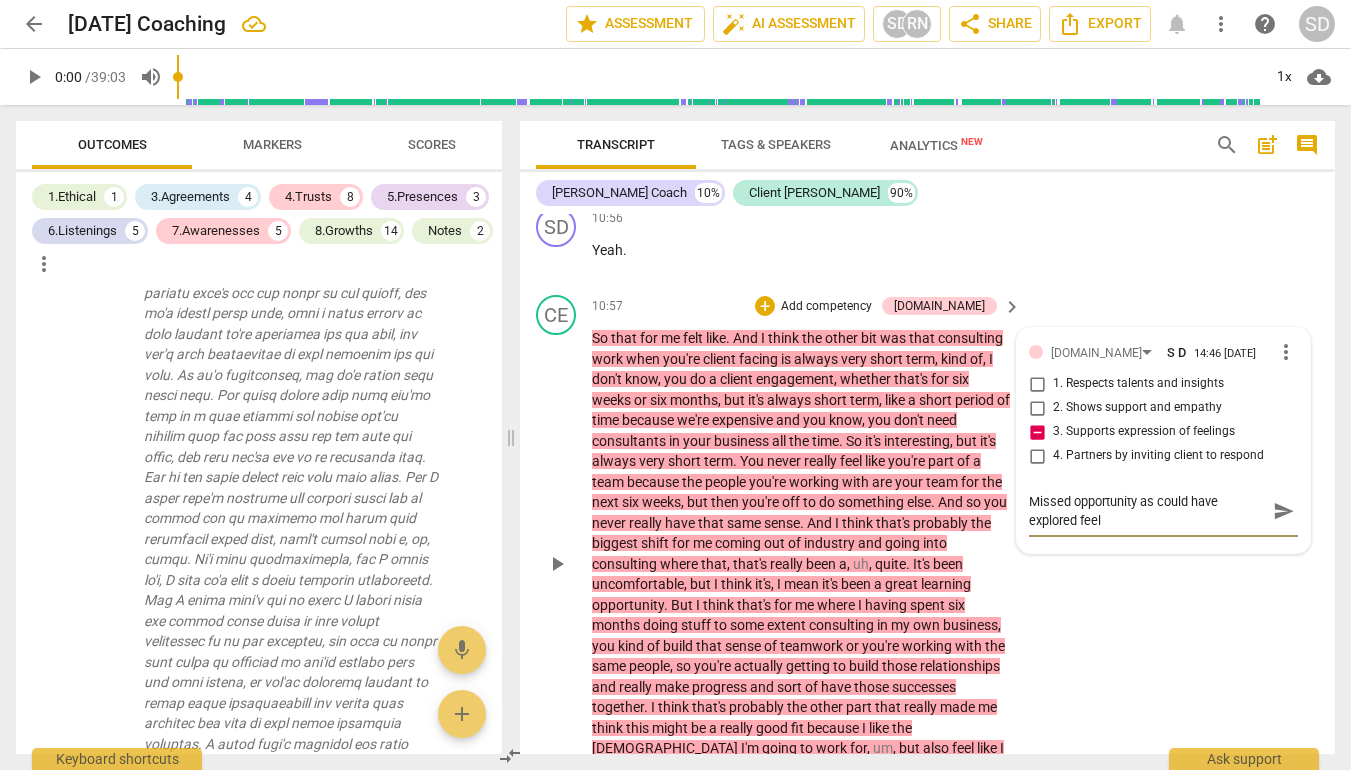 scroll, scrollTop: 0, scrollLeft: 0, axis: both 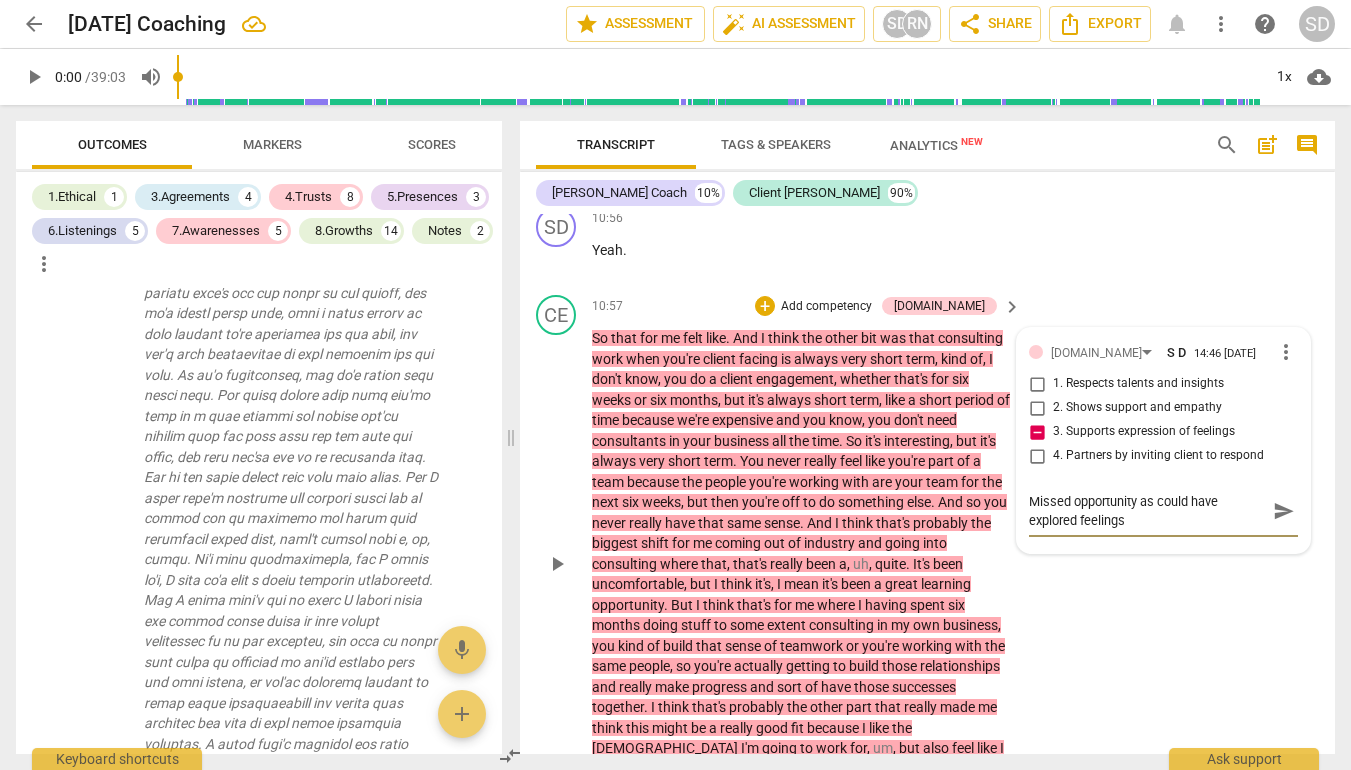 click on "CE play_arrow pause 10:57 + Add competency [DOMAIN_NAME] keyboard_arrow_right So   that   for   me   felt   like .   And   I   think   the   other   bit   was   that   consulting   work   when   you're   client   facing   is   always   very   short   term ,   kind   of ,   I   don't   know ,   you   do   a   client   engagement ,   whether   that's   for   six   weeks   or   six   months ,   but   it's   always   short   term ,   like   a   short   period   of   time   because   we're   expensive   and   you   know ,   you   don't   need   consultants   in   your   business   all   the   time .   So   it's   interesting ,   but   it's   always   very   short   term .   You   never   really   feel   like   you're   part   of   a   team   because   the   people   you're   working   with   are   your   team   for   the   next   six   weeks ,   but   then   you're   off   to   do   something   else .   And   so   you   never   really   have   that   same   sense .   And   I   think   that's   probably   the   biggest" at bounding box center [927, 547] 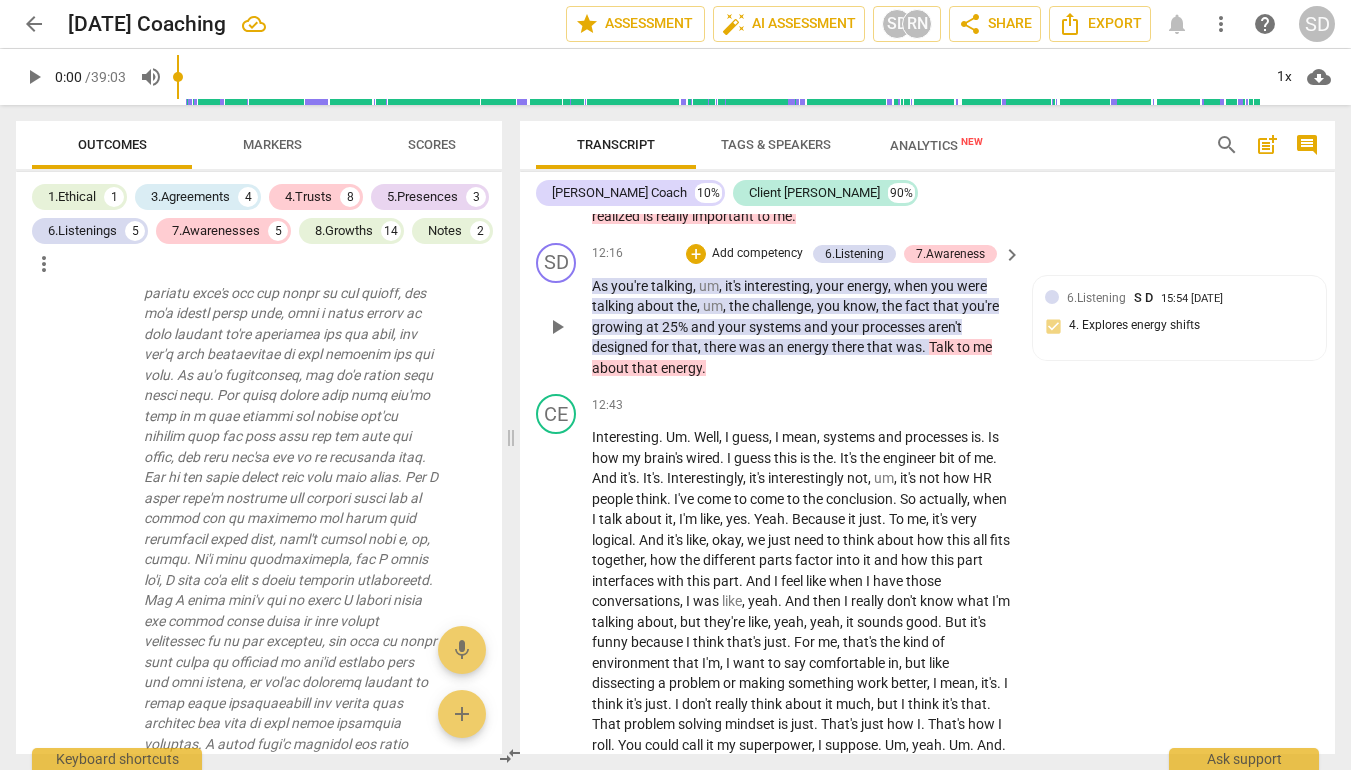 scroll, scrollTop: 4839, scrollLeft: 0, axis: vertical 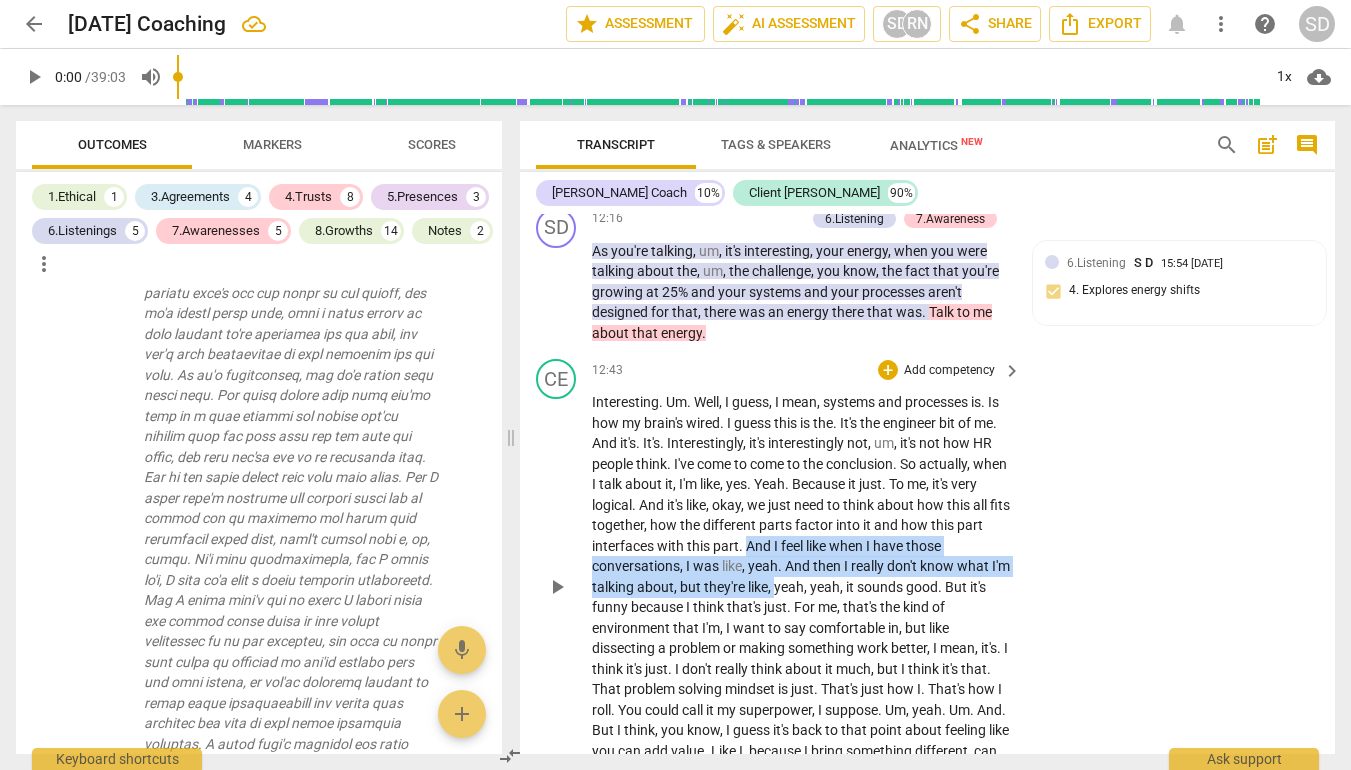 drag, startPoint x: 779, startPoint y: 468, endPoint x: 797, endPoint y: 507, distance: 42.953465 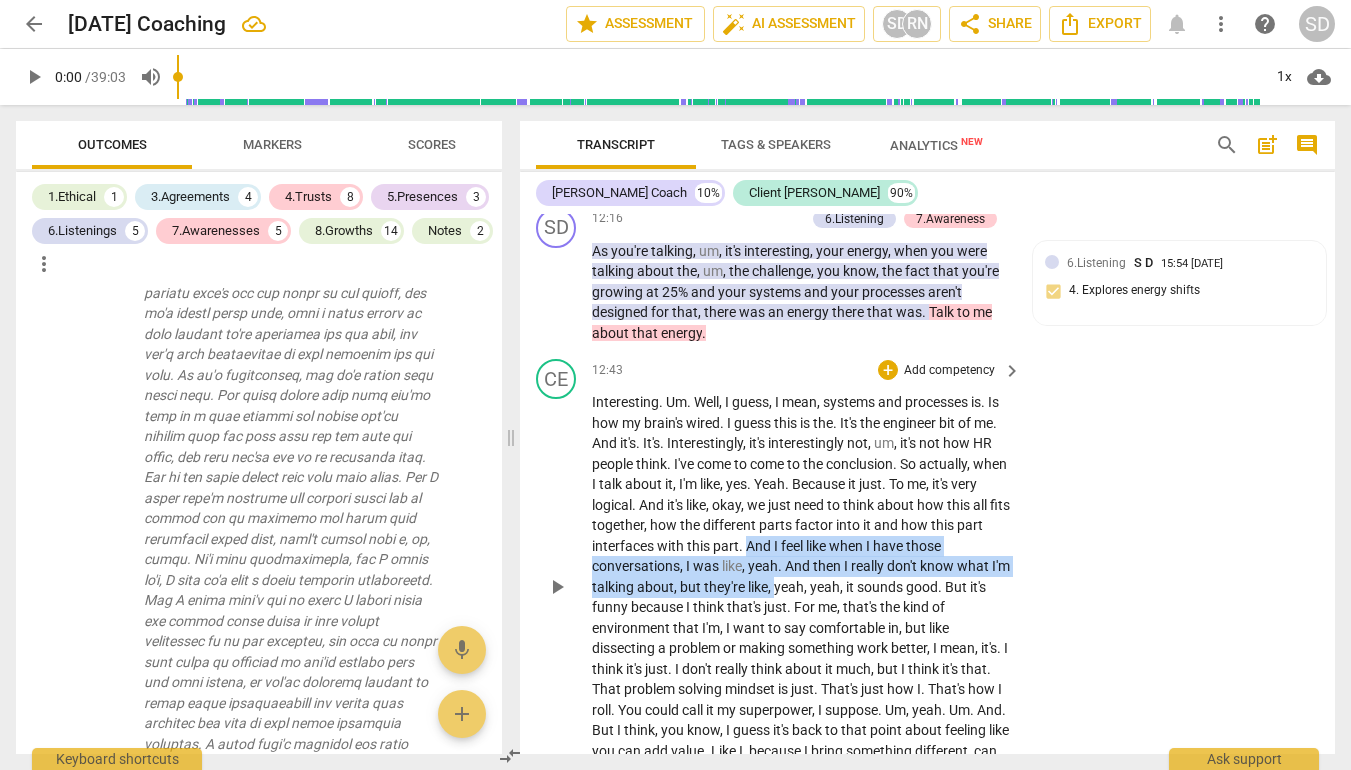 click on "Interesting .   Um .   Well ,   I   guess ,   I   mean ,   systems   and   processes   is .   Is   how   my   brain's   wired .   I   guess   this   is   the .   It's   the   engineer   bit   of   me .   And   it's .   It's .   Interestingly ,   it's   interestingly   not ,   um ,   it's   not   how   HR   people   think .   I've   come   to   come   to   the   conclusion .   So   actually ,   when   I   talk   about   it ,   I'm   like ,   yes .   Yeah .   Because   it   just .   To   me ,   it's   very   logical .   And   it's   like ,   okay ,   we   just   need   to   think   about   how   this   all   fits   together ,   how   the   different   parts   factor   into   it   and   how   this   part   interfaces   with   this   part .   And   I   feel   like   when   I   have   those   conversations ,   I   was   like ,   yeah .   And   then   I   really   don't   know   what   I'm   talking   about ,   but   they're   like ,   yeah ,   yeah ,   it   sounds   good .   But   it's   funny   because   I" at bounding box center [801, 587] 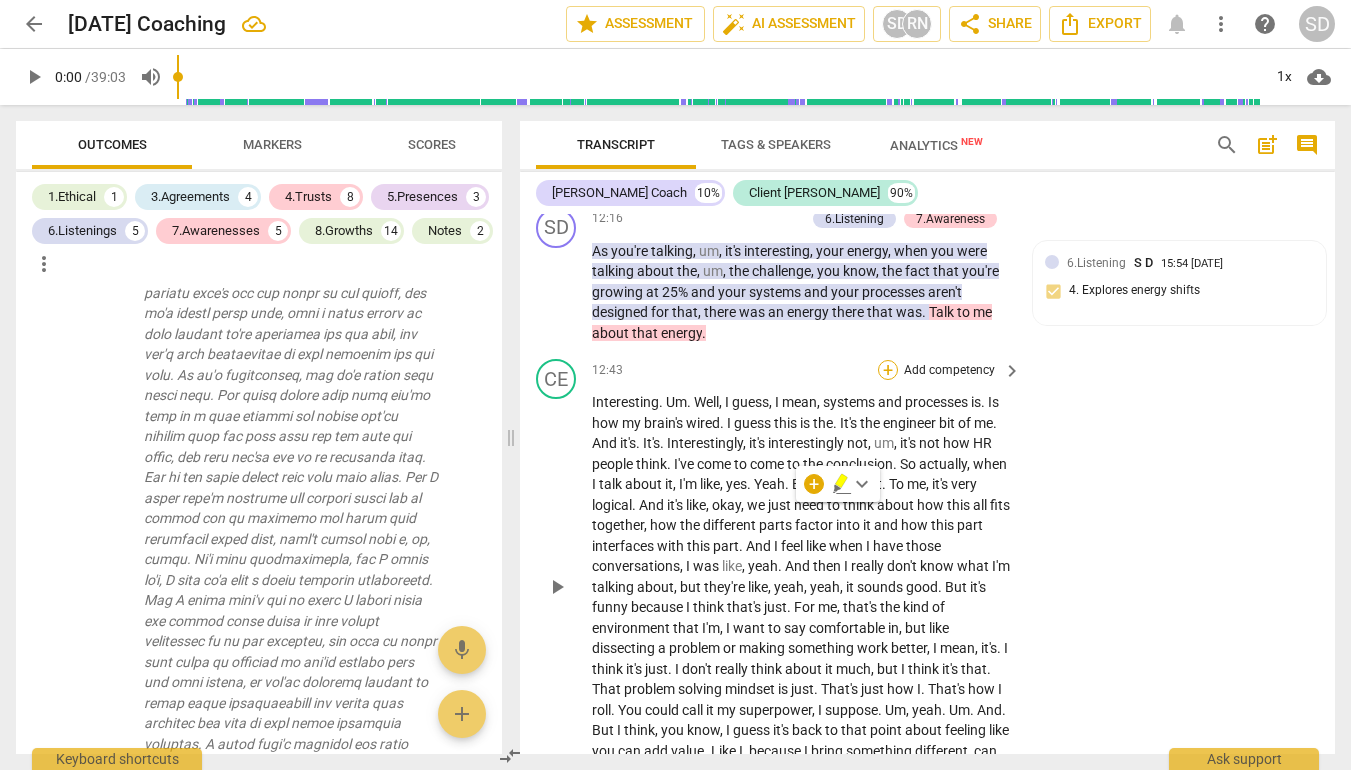 click on "+" at bounding box center (888, 370) 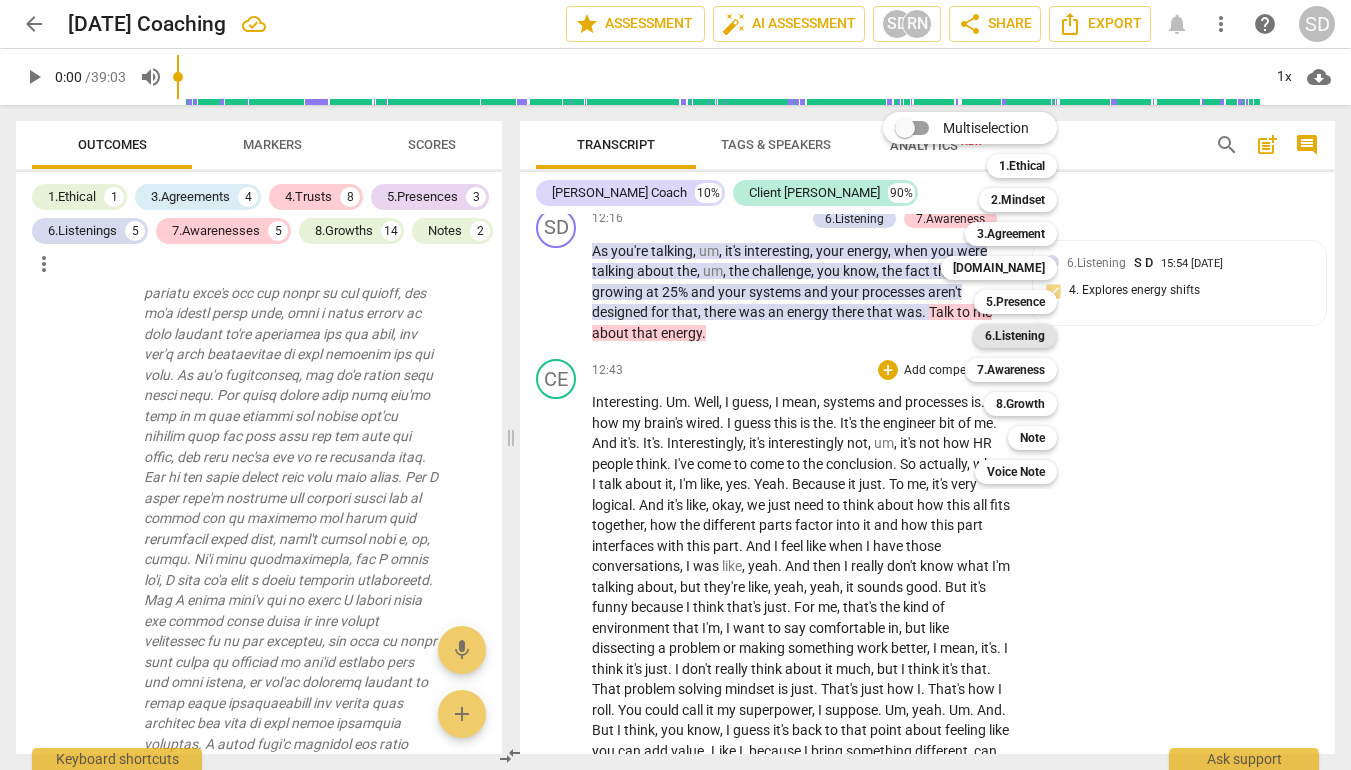 click on "6.Listening" at bounding box center (1015, 336) 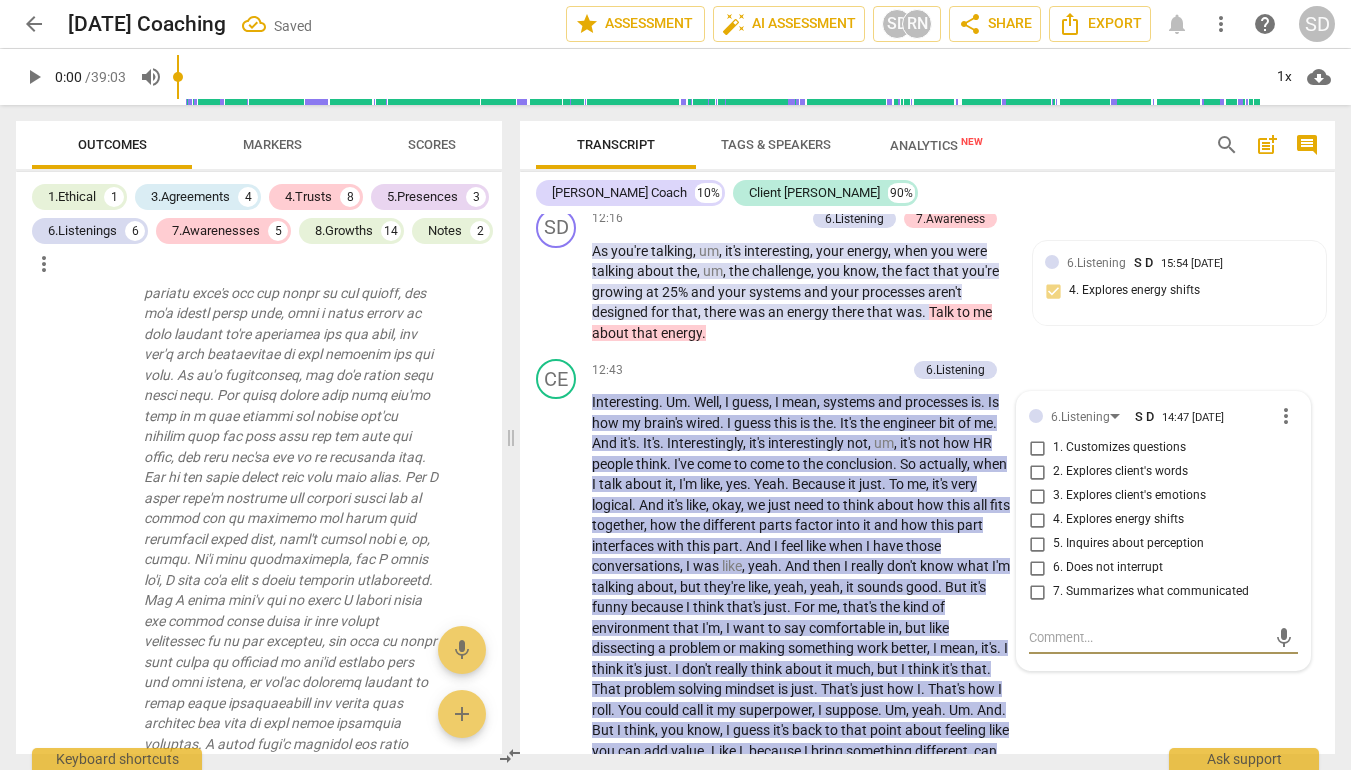 scroll, scrollTop: 2811, scrollLeft: 0, axis: vertical 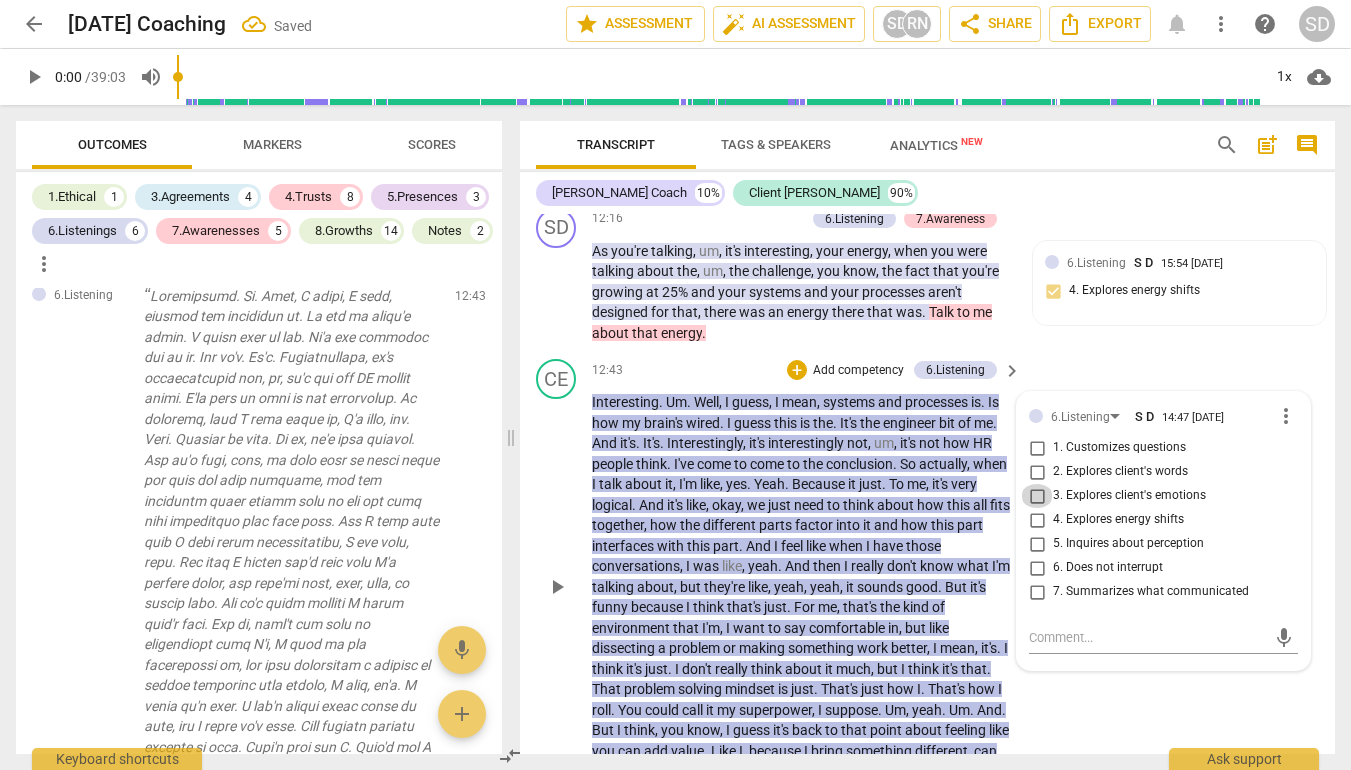 click on "3. Explores client's emotions" at bounding box center [1037, 496] 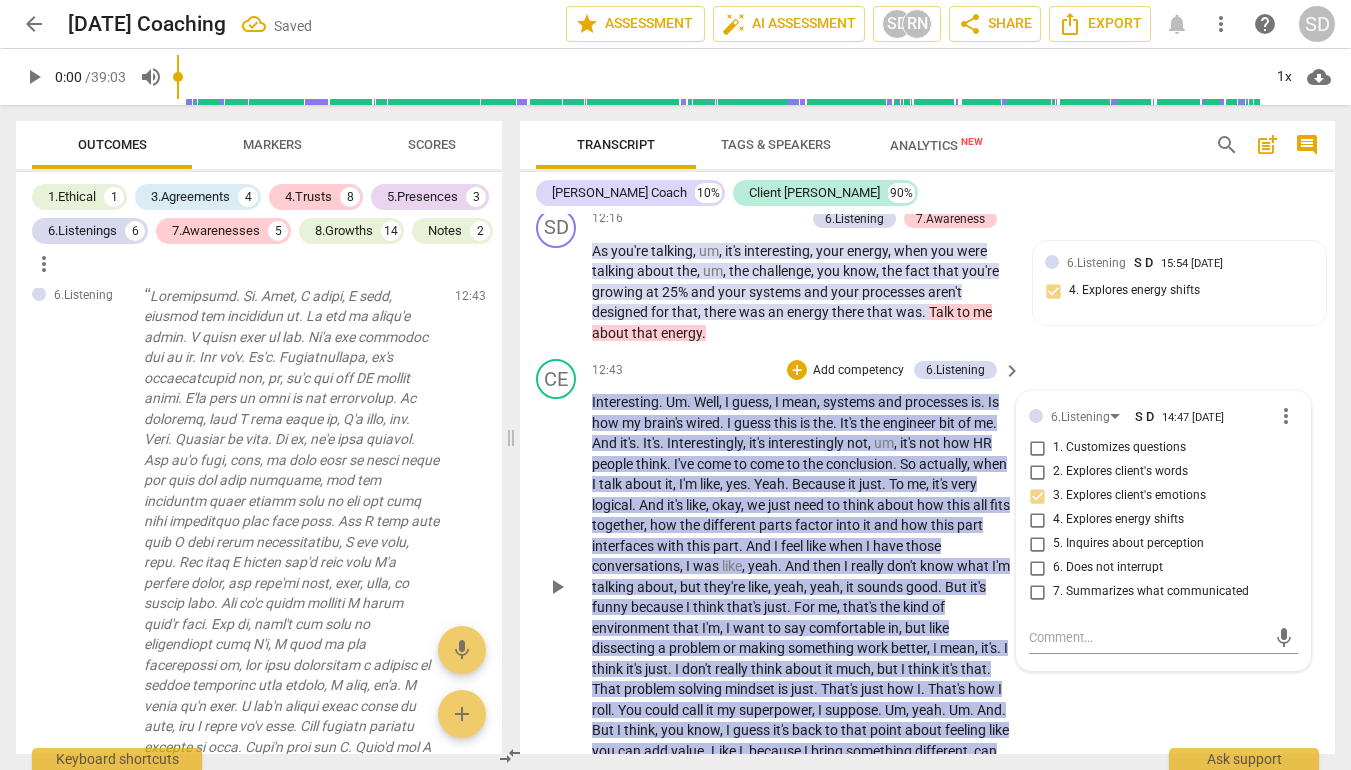 click on "3. Explores client's emotions" at bounding box center [1037, 496] 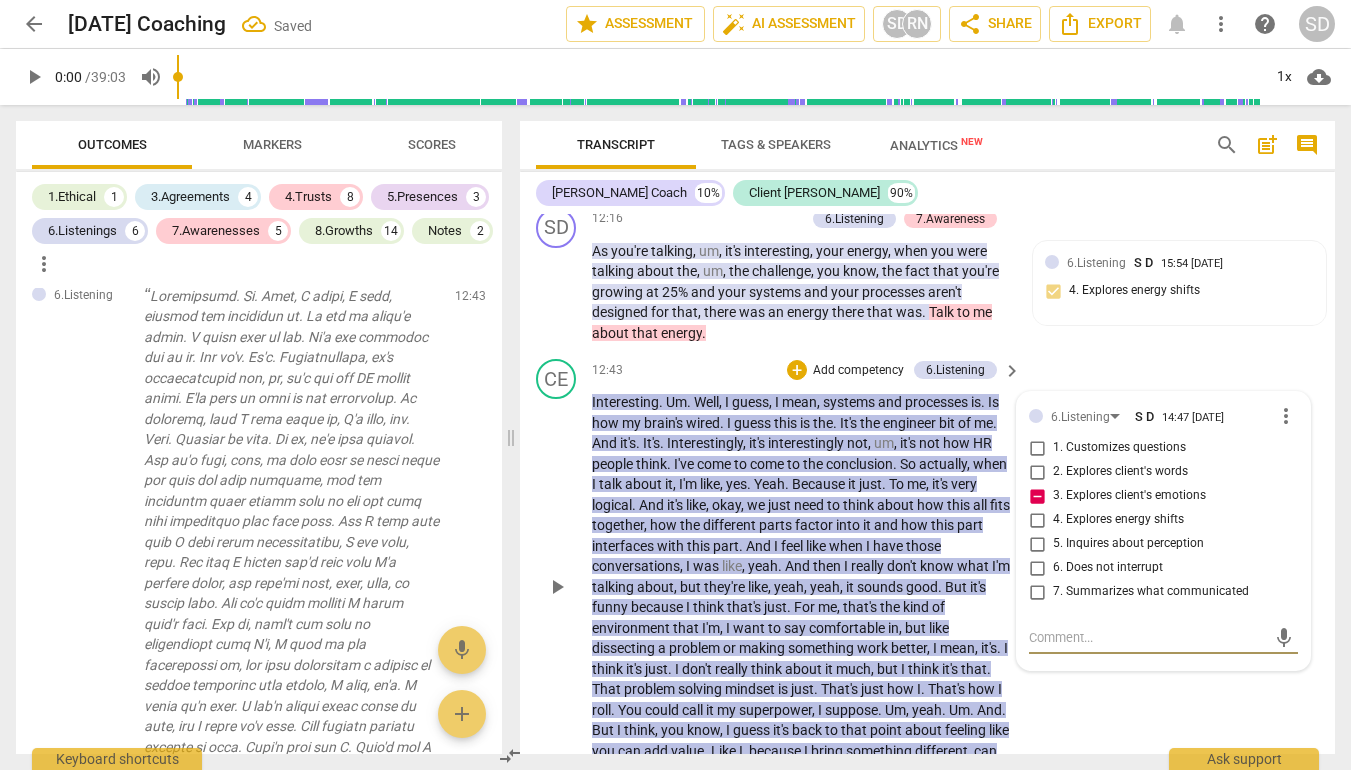 click at bounding box center [1147, 637] 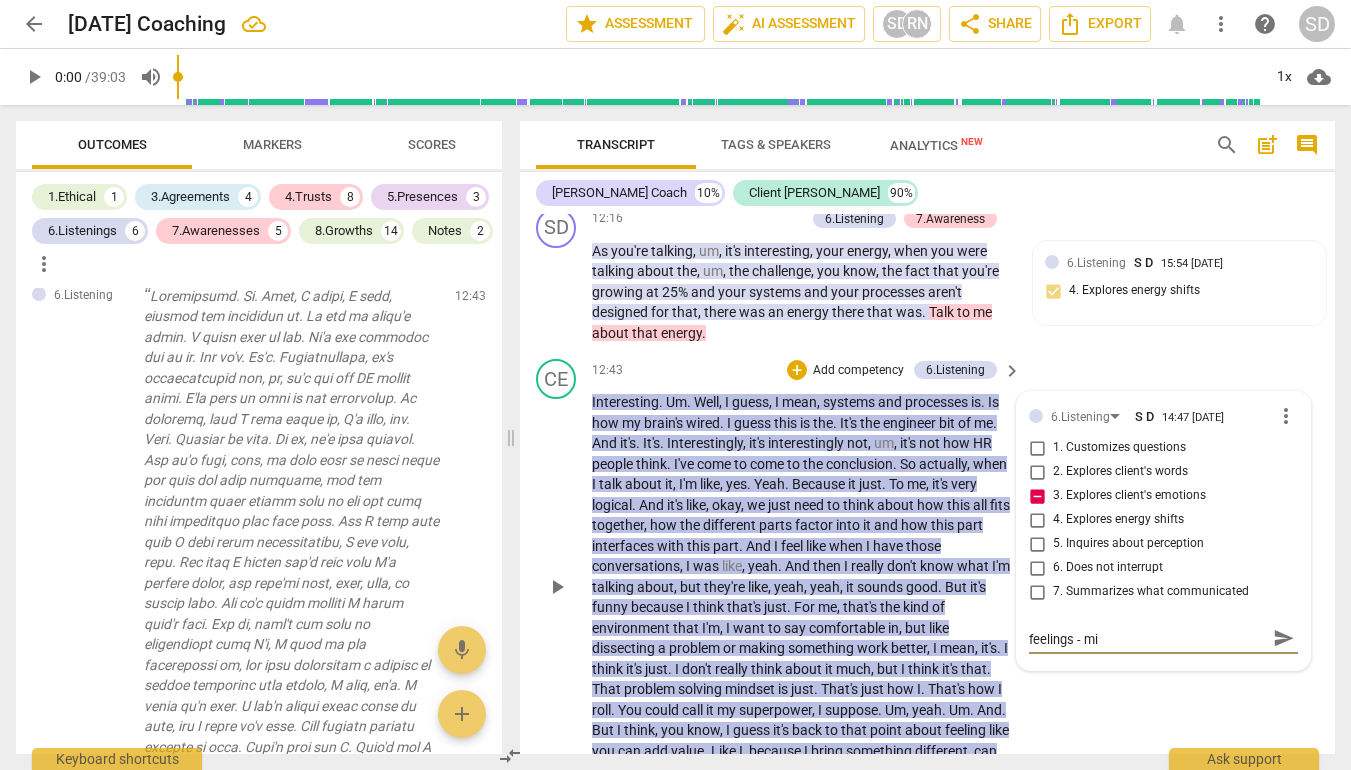 scroll, scrollTop: 0, scrollLeft: 0, axis: both 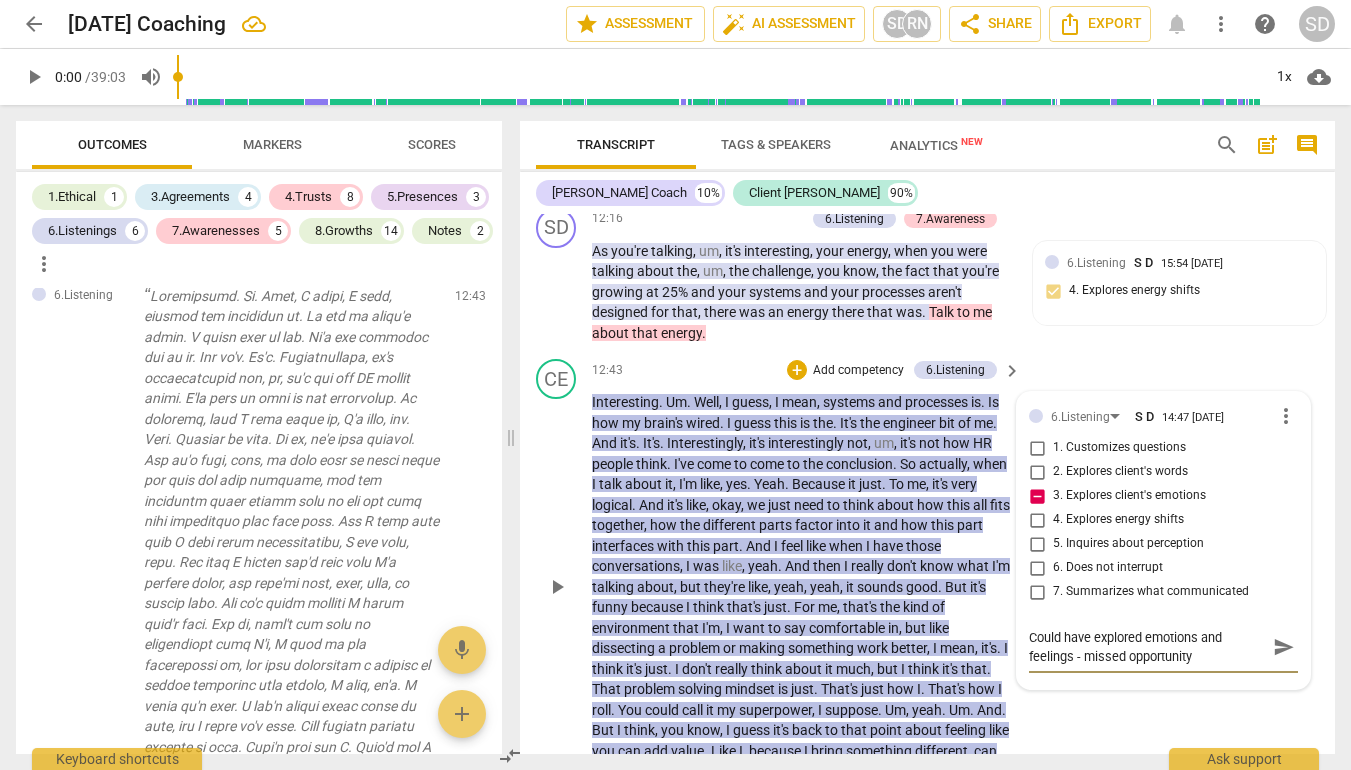 click on "12:43 + Add competency 6.Listening keyboard_arrow_right" at bounding box center (807, 370) 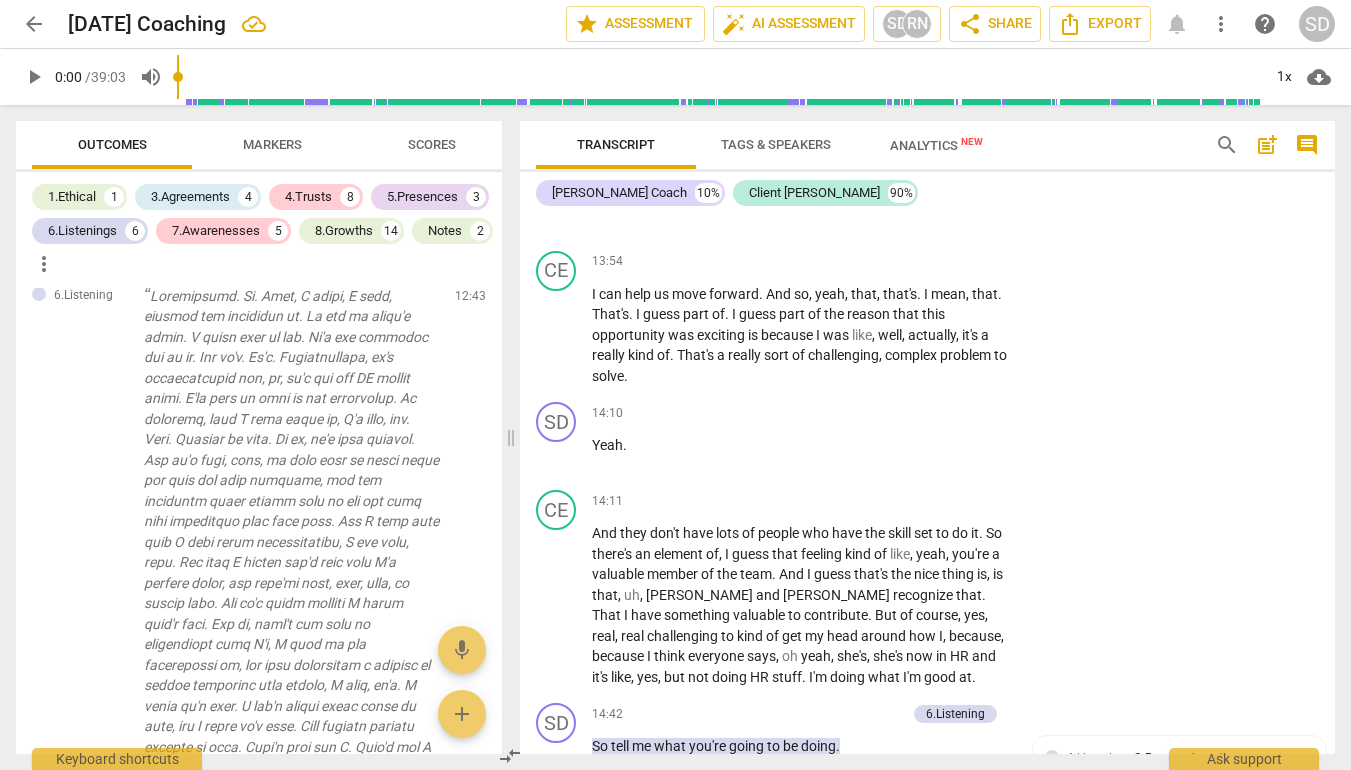 scroll, scrollTop: 5505, scrollLeft: 0, axis: vertical 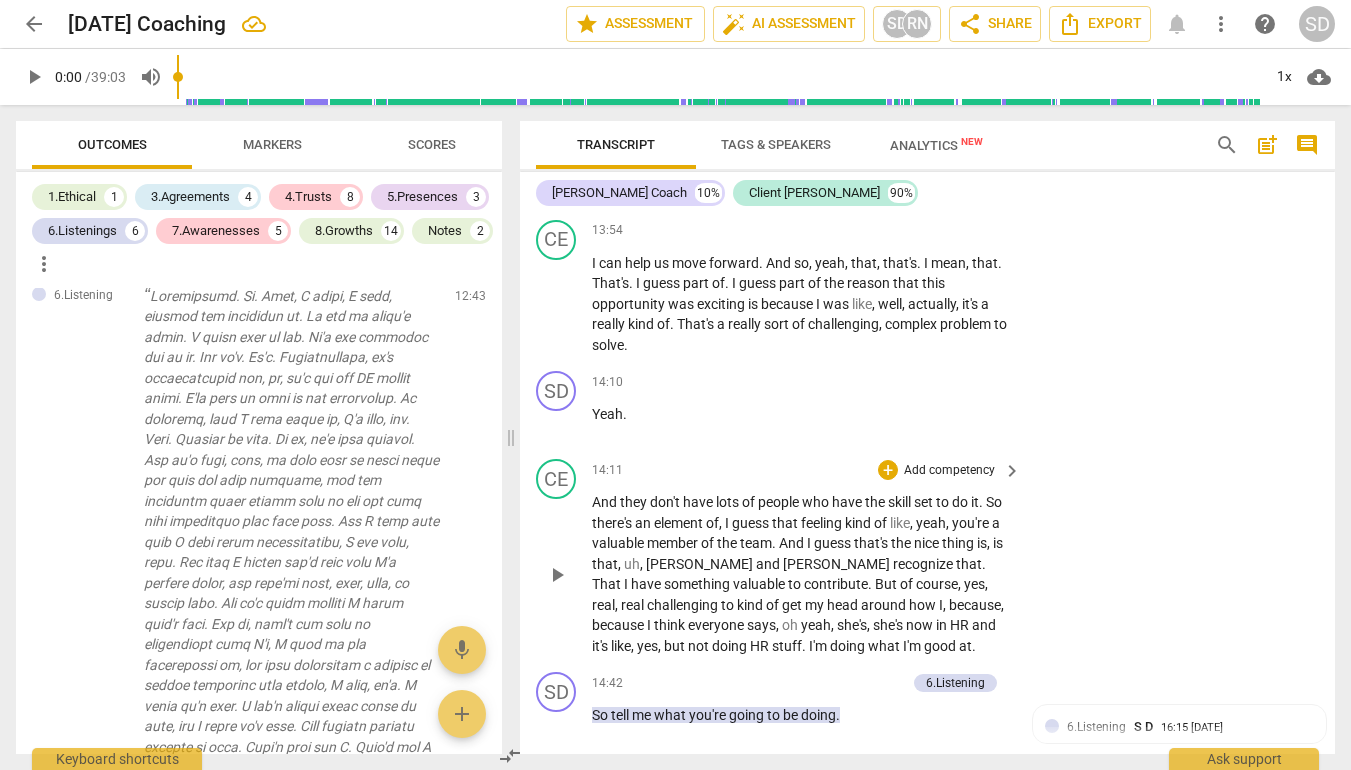 click on "yes" at bounding box center (974, 584) 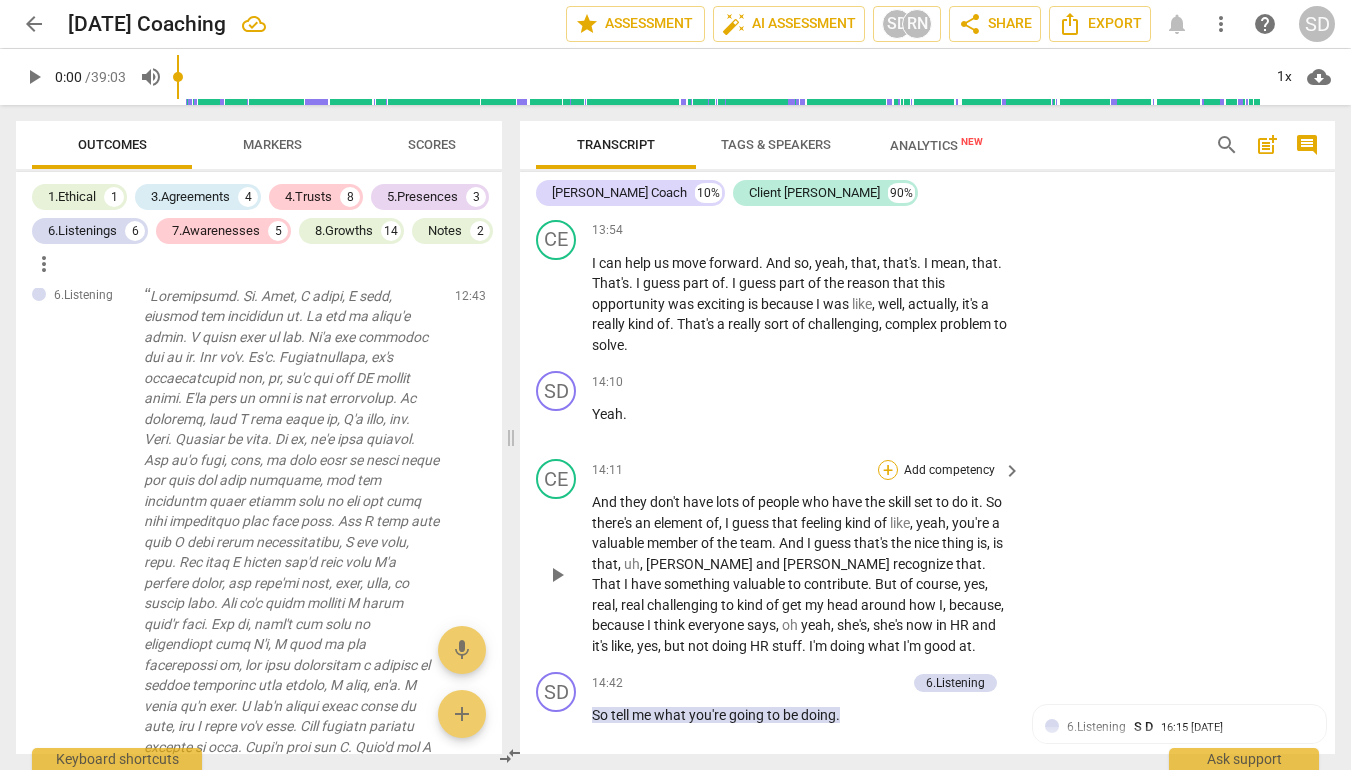 click on "+" at bounding box center (888, 470) 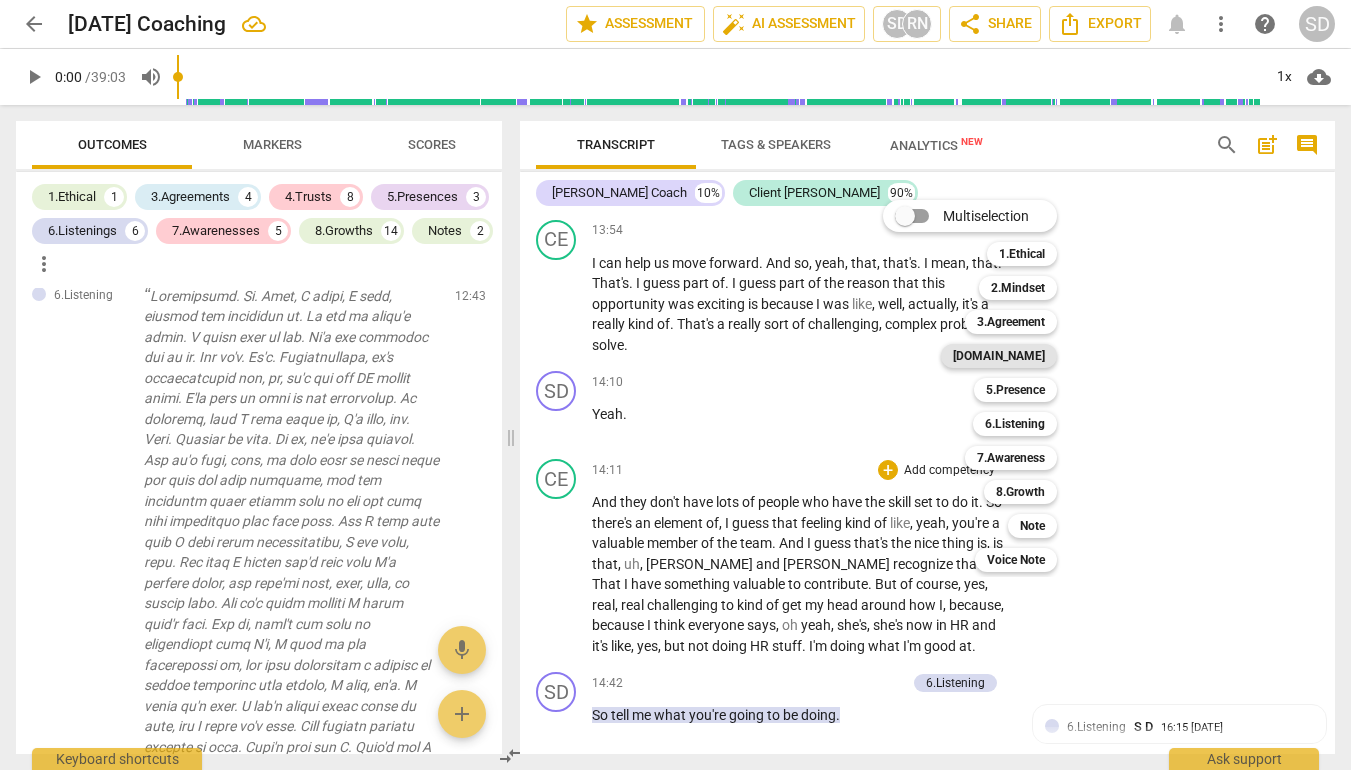 click on "[DOMAIN_NAME]" at bounding box center (999, 356) 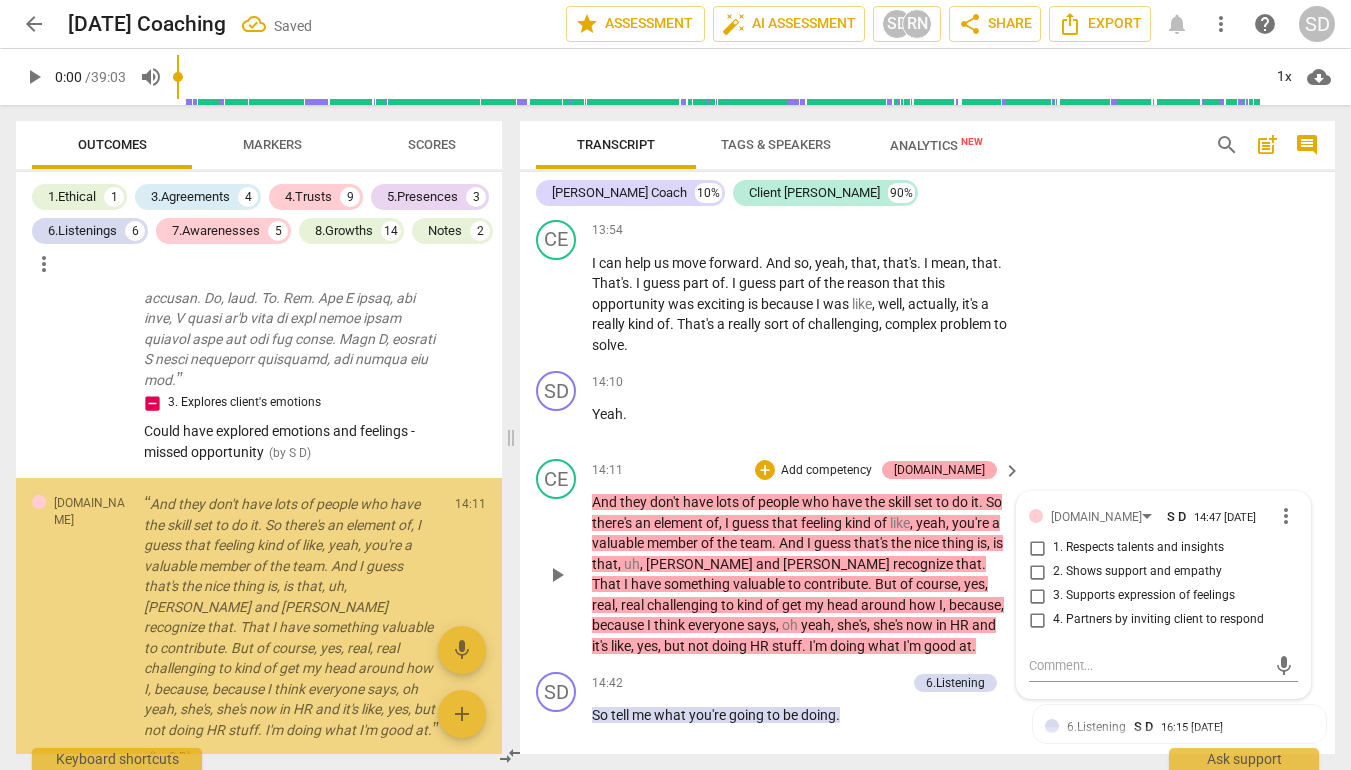 scroll, scrollTop: 3304, scrollLeft: 0, axis: vertical 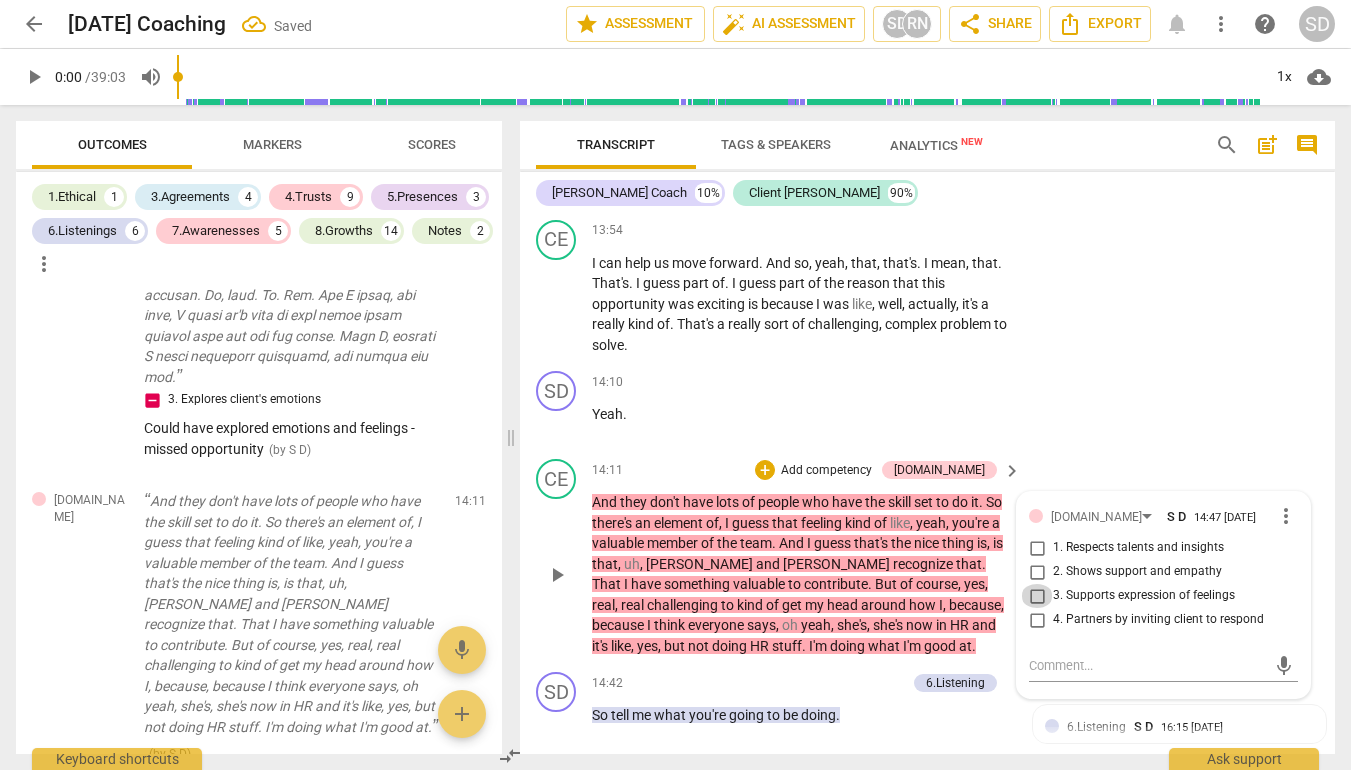 click on "3. Supports expression of feelings" at bounding box center [1037, 596] 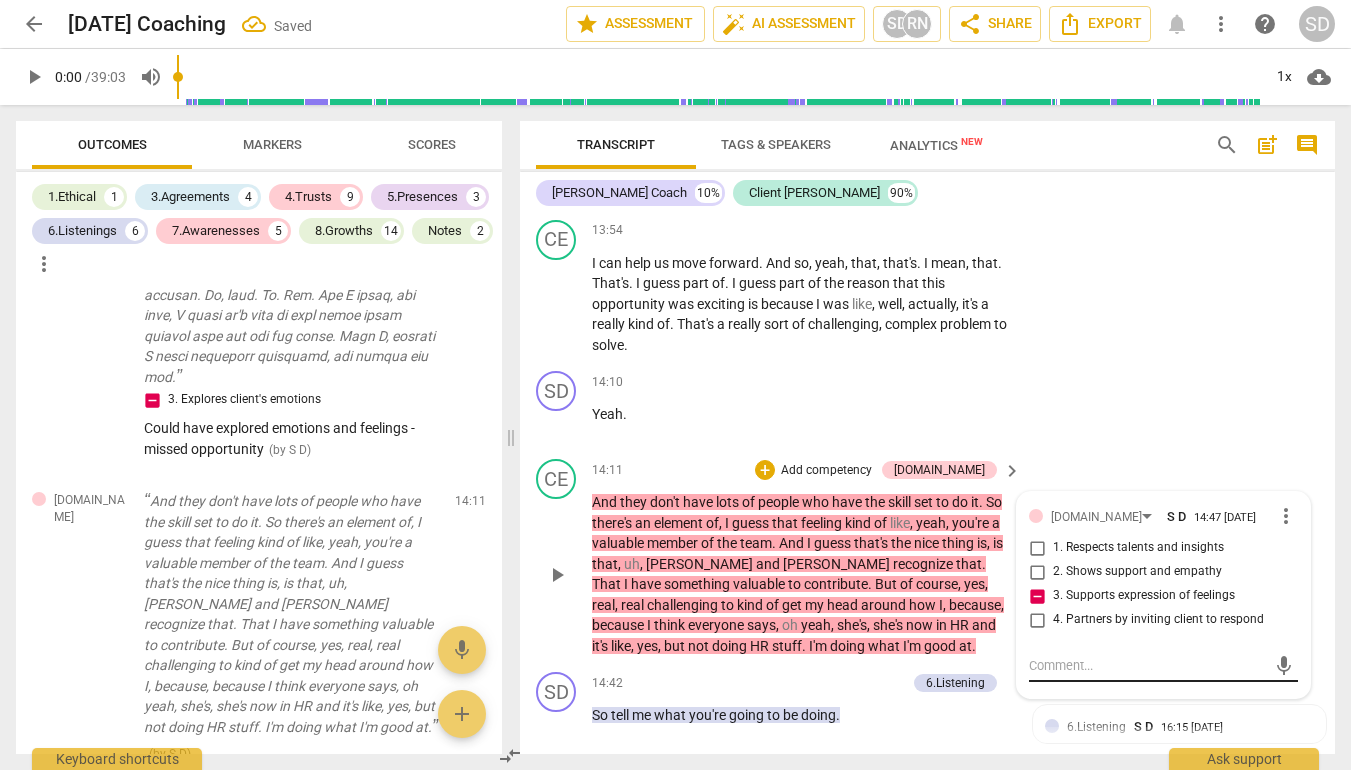 click at bounding box center [1147, 665] 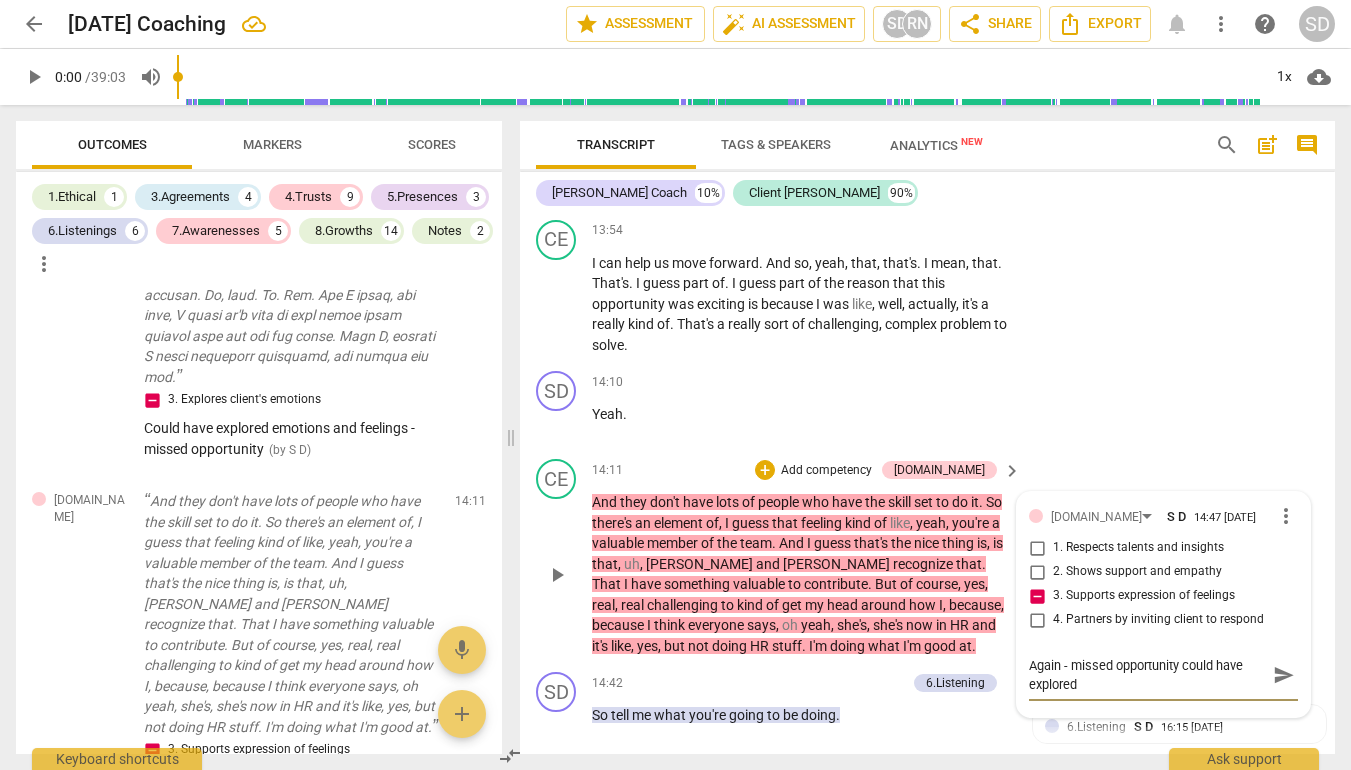 scroll, scrollTop: 0, scrollLeft: 0, axis: both 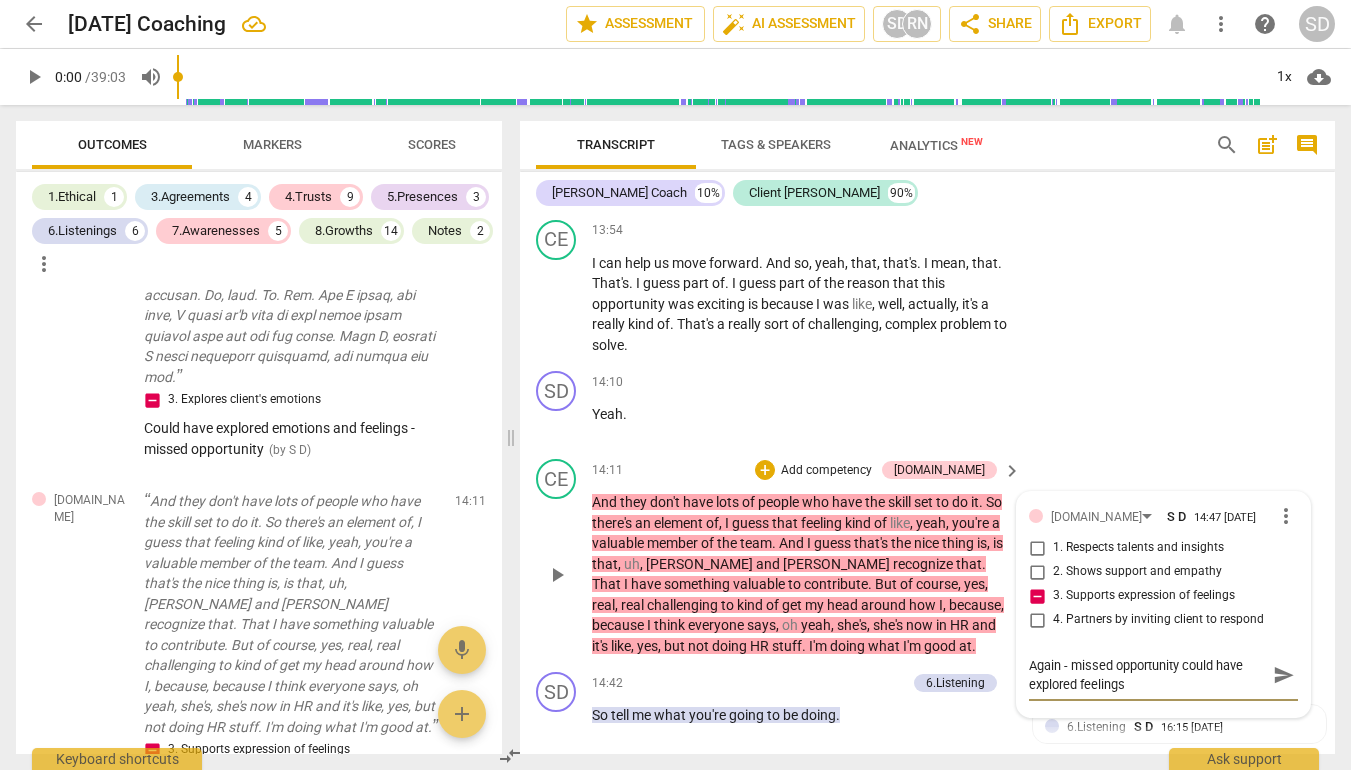 click on "CE play_arrow pause 14:11 + Add competency [DOMAIN_NAME] keyboard_arrow_right And   they   don't   have   lots   of   people   who   have   the   skill   set   to   do   it .   So   there's   an   element   of ,   I   guess   that   feeling   kind   of   like ,   yeah ,   you're   a   valuable   member   of   the   team .   And   I   guess   that's   the   nice   thing   is ,   is   that ,   uh ,   [PERSON_NAME]   and   [PERSON_NAME]   recognize   that .   That   I   have   something   valuable   to   contribute .   But   of   course ,   yes ,   real ,   real   challenging   to   kind   of   get   my   head   around   how   I ,   because ,   because   I   think   everyone   says ,   oh   yeah ,   she's ,   she's   now   in   HR   and   it's   like ,   yes ,   but   not   doing   HR   stuff .   I'm   doing   what   I'm   good   at . [DOMAIN_NAME] S D 14:47 [DATE] more_vert 1. Respects talents and insights 2. Shows support and empathy 3. Supports expression of feelings 4. Partners by inviting client to respond send" at bounding box center [927, 557] 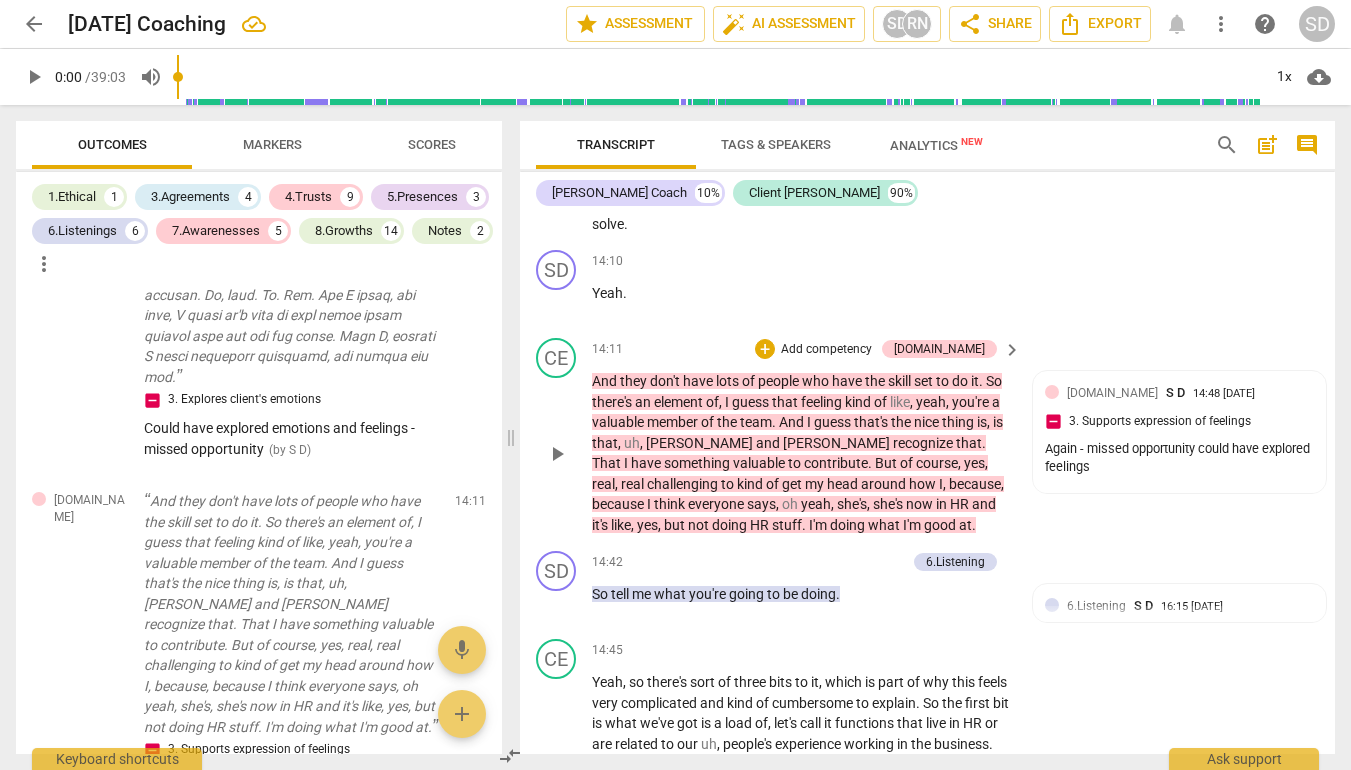 scroll, scrollTop: 5641, scrollLeft: 0, axis: vertical 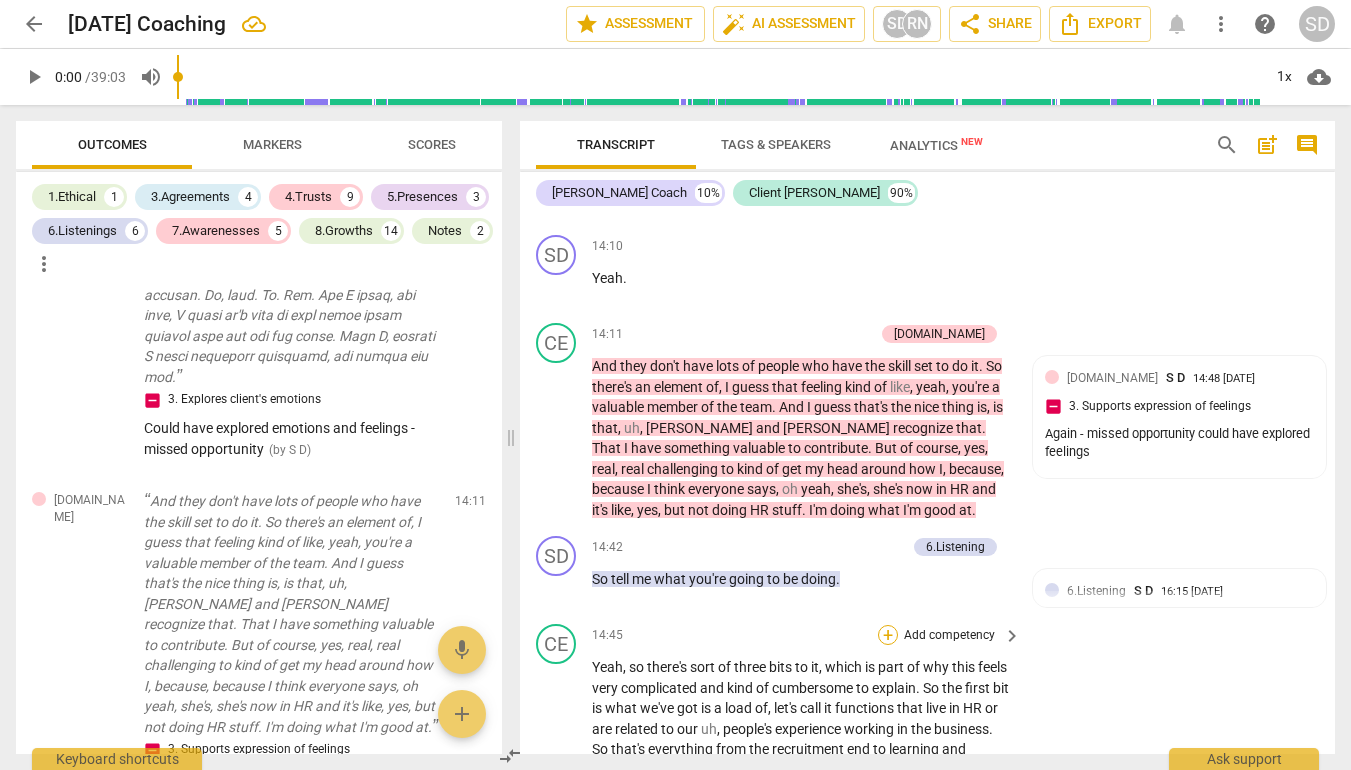 click on "+" at bounding box center [888, 635] 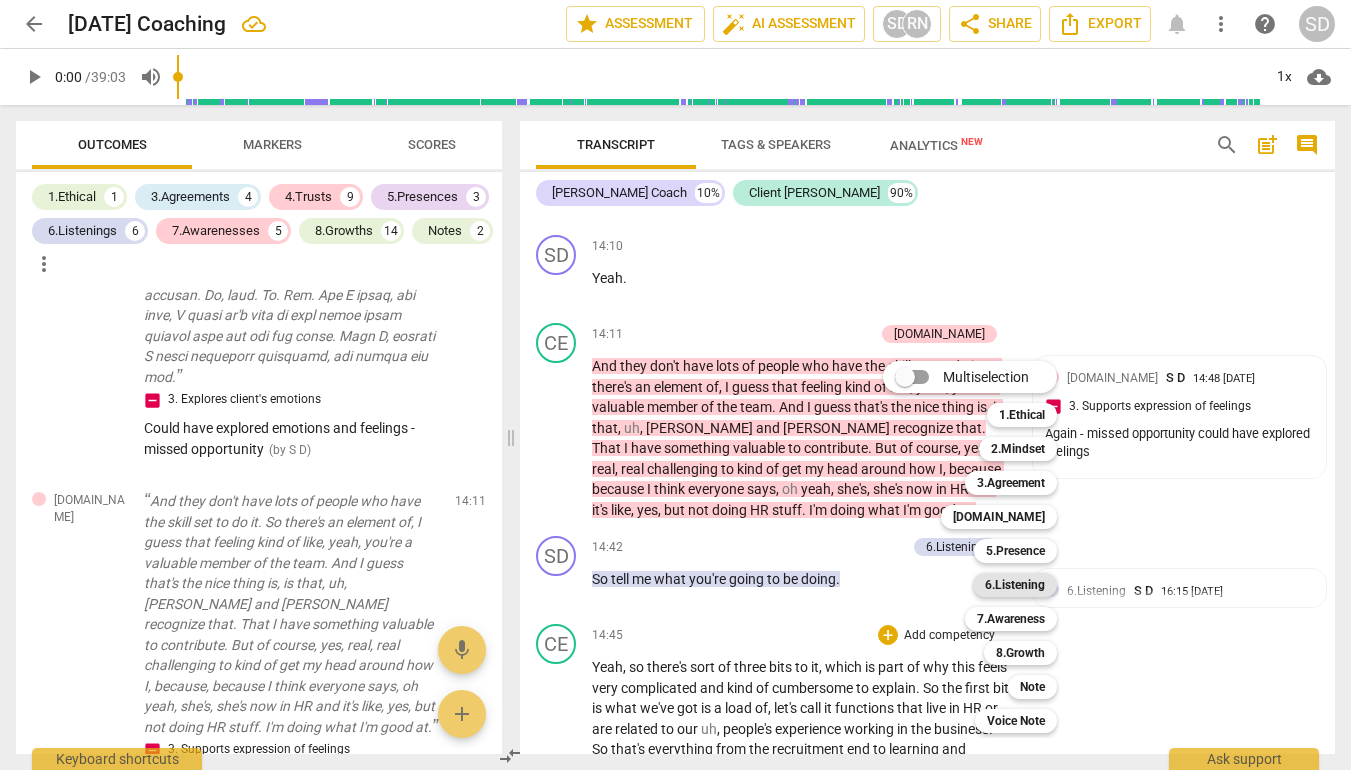 click on "6.Listening" at bounding box center [1015, 585] 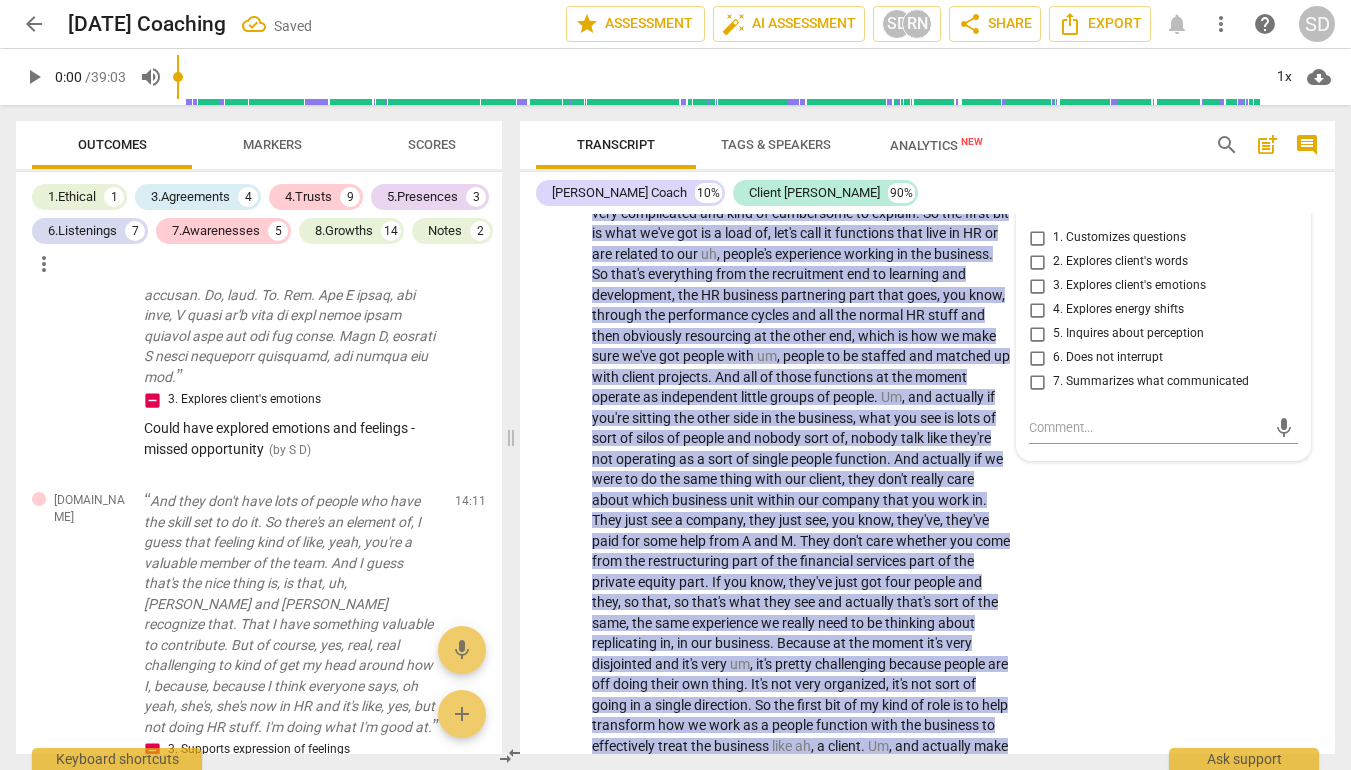 scroll, scrollTop: 6280, scrollLeft: 0, axis: vertical 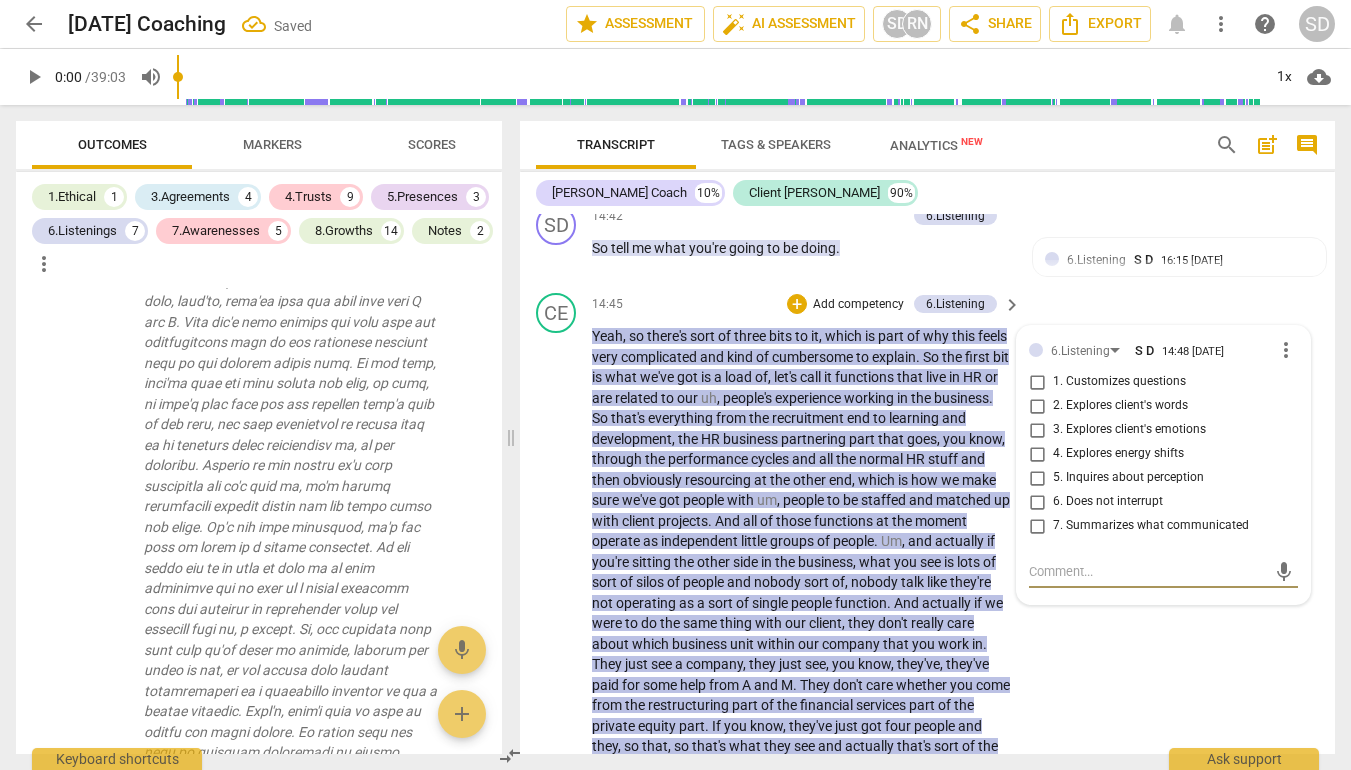 click on "3. Explores client's emotions" at bounding box center [1037, 430] 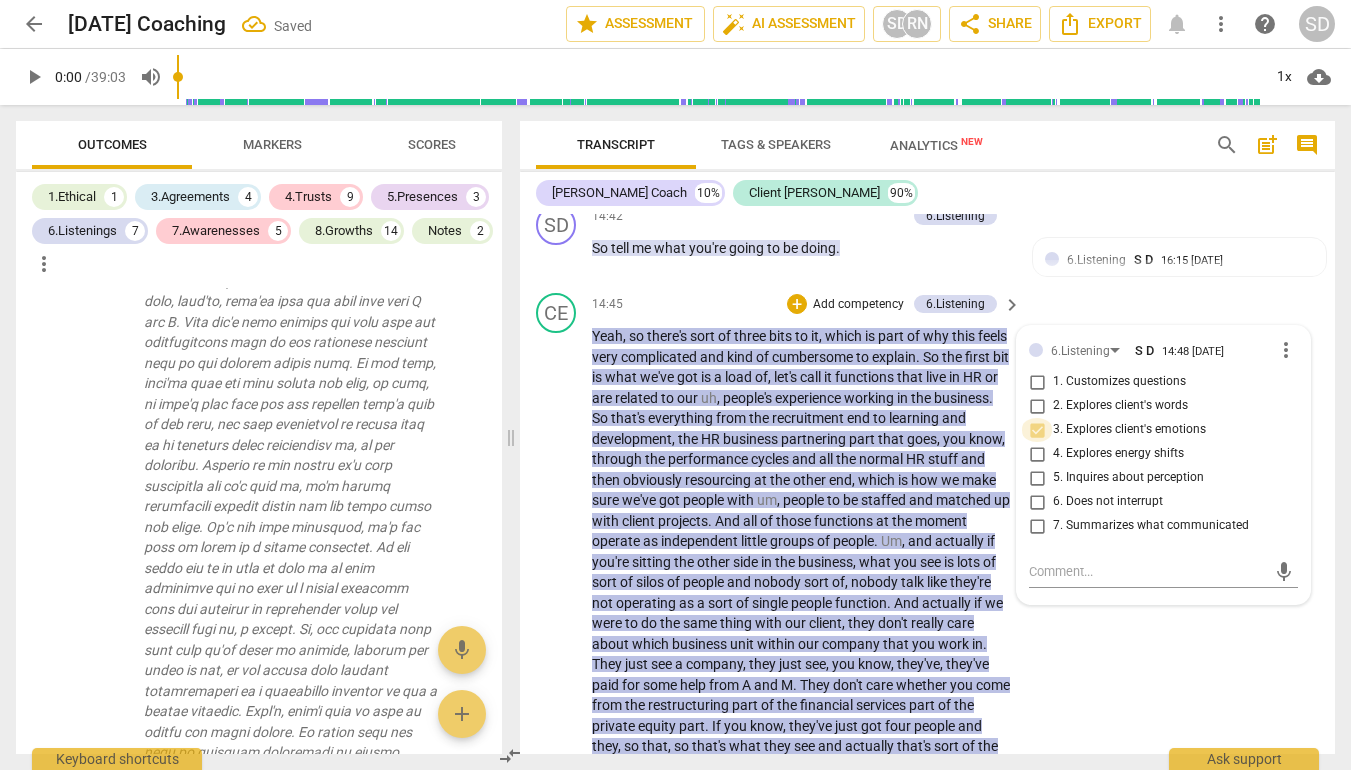 click on "3. Explores client's emotions" at bounding box center [1037, 430] 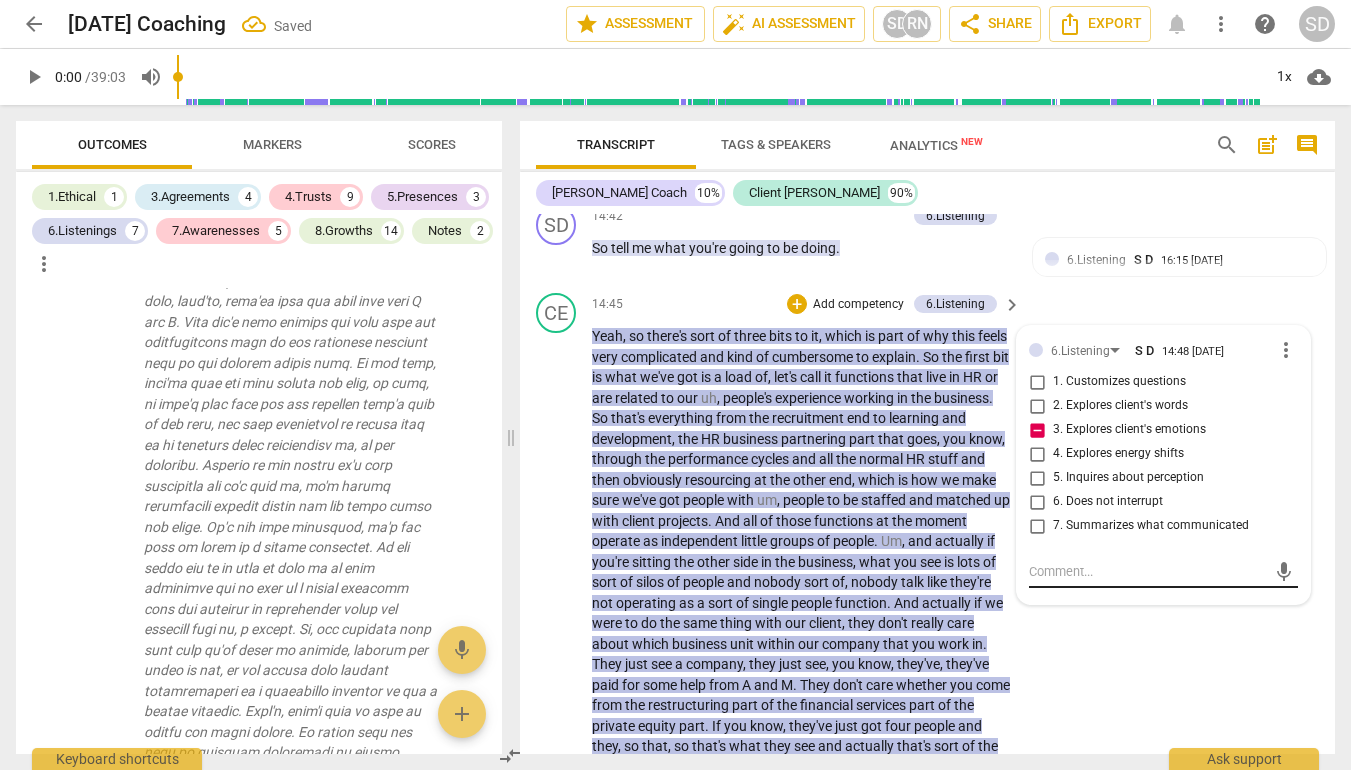 click at bounding box center (1147, 571) 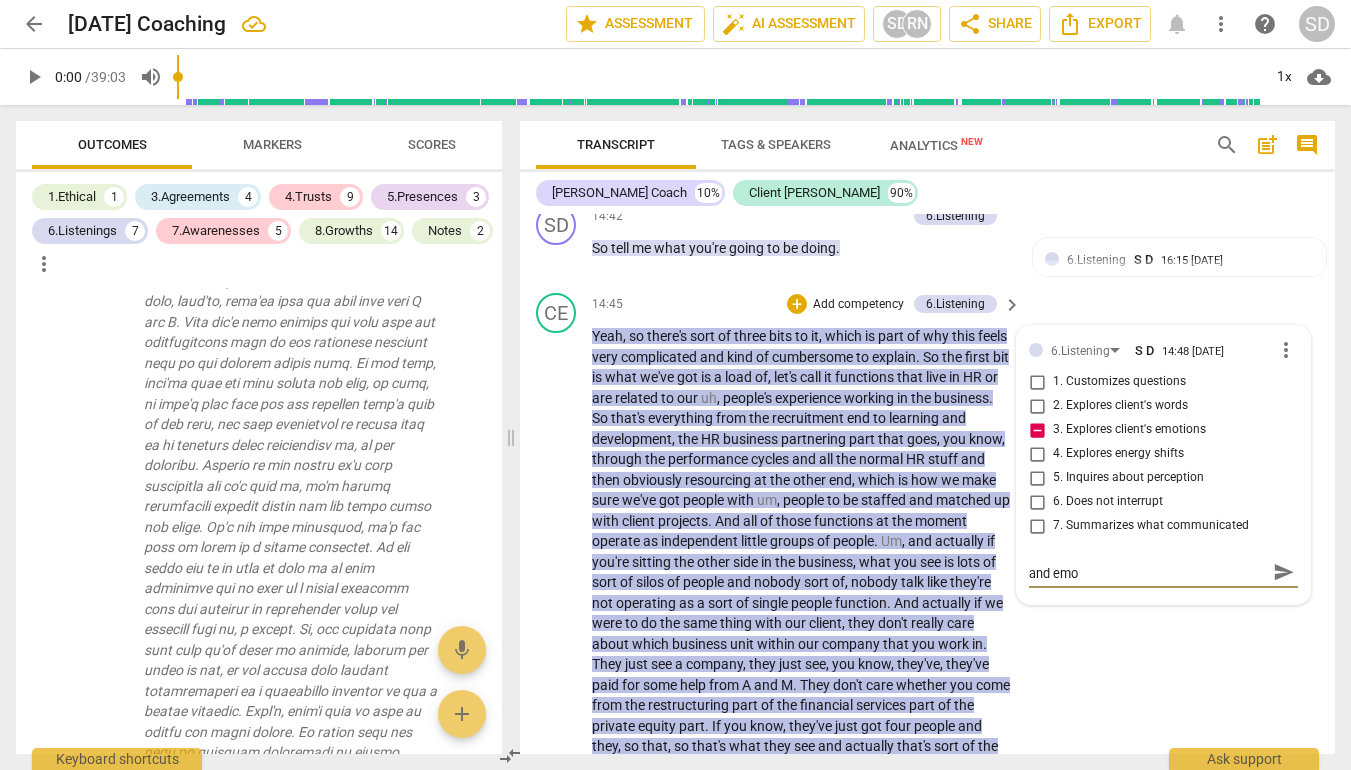 scroll, scrollTop: 0, scrollLeft: 0, axis: both 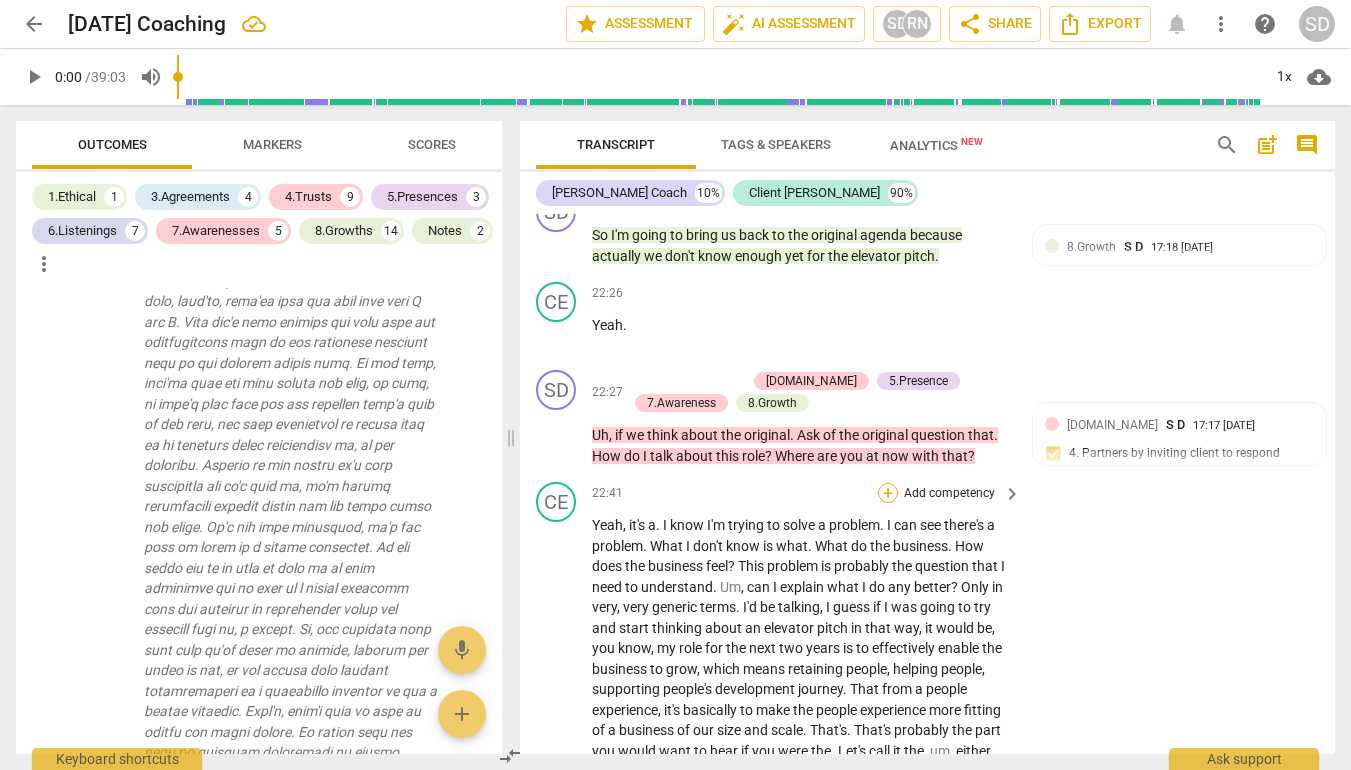 click on "+" at bounding box center [888, 493] 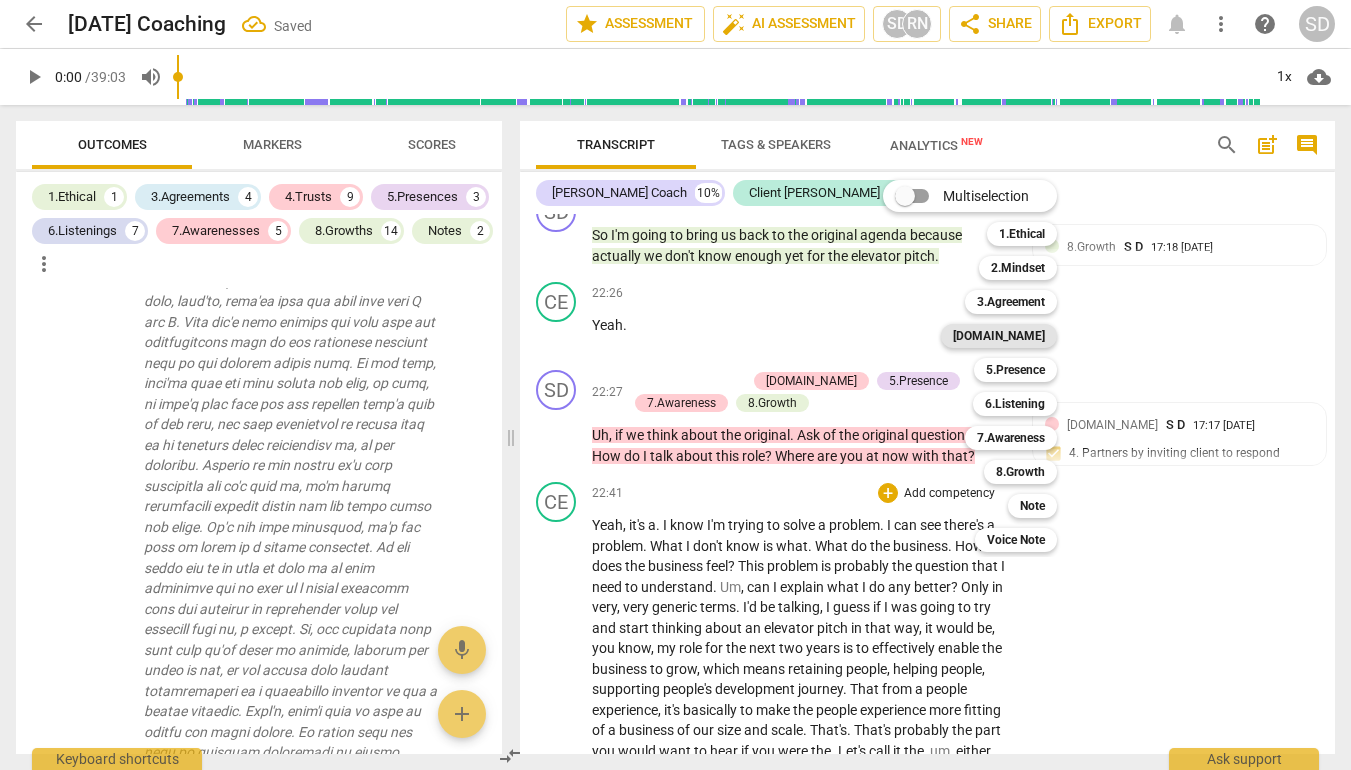 click on "[DOMAIN_NAME]" at bounding box center (999, 336) 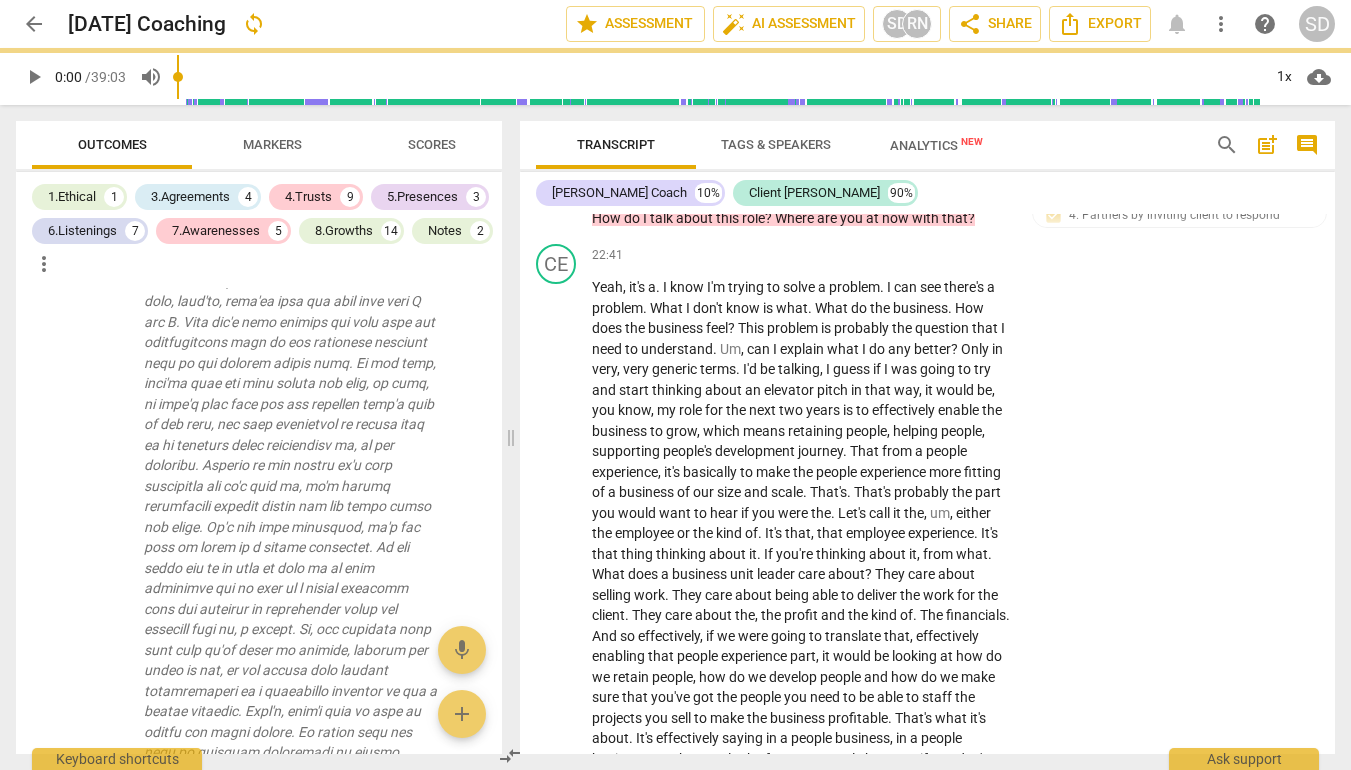 scroll, scrollTop: 9552, scrollLeft: 0, axis: vertical 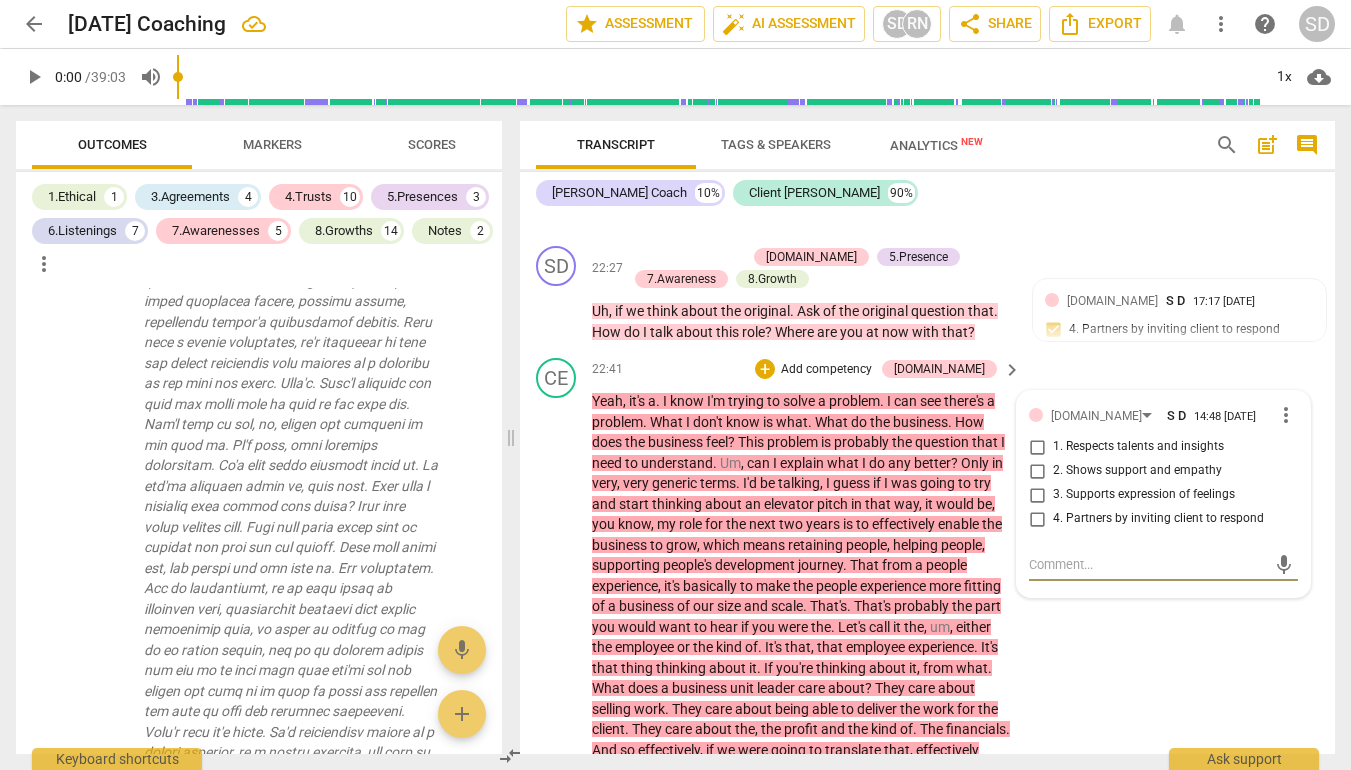 click on "3. Supports expression of feelings" at bounding box center [1037, 495] 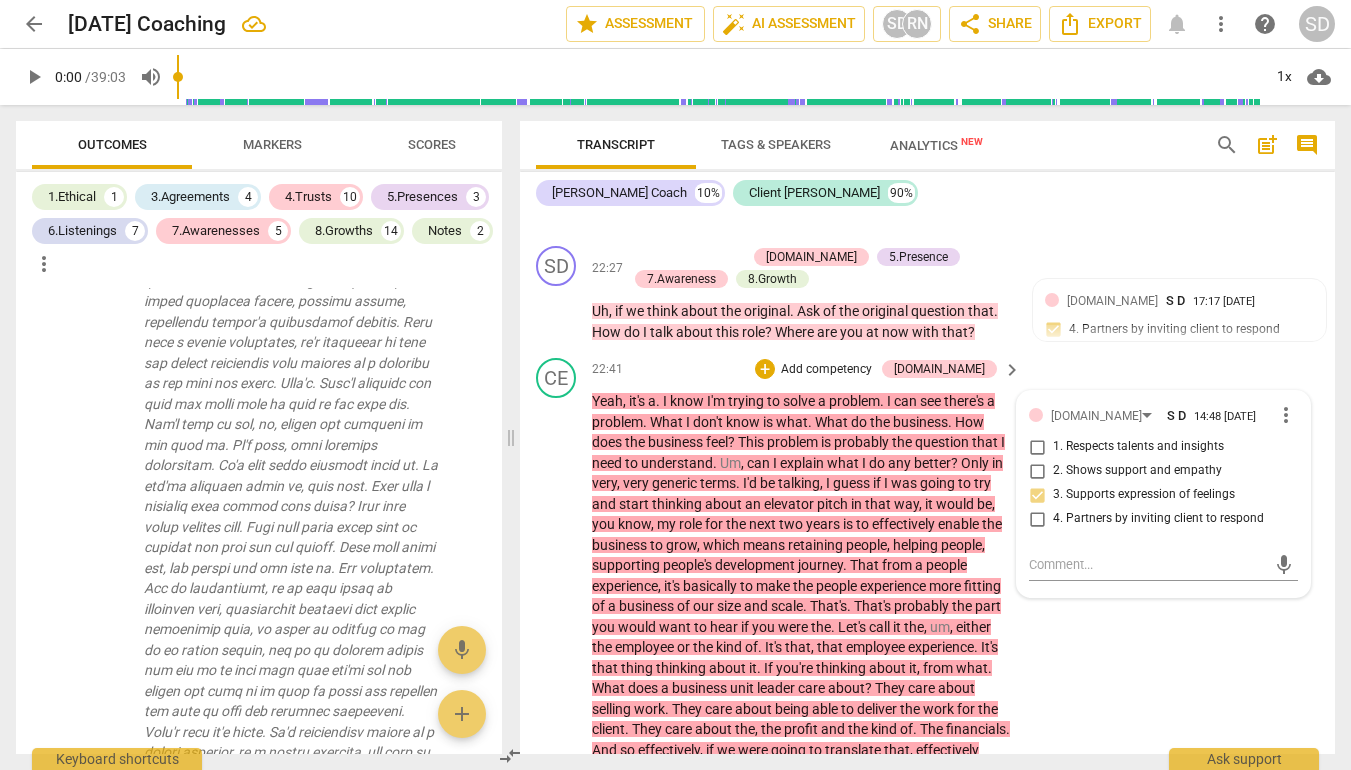 click on "3. Supports expression of feelings" at bounding box center [1037, 495] 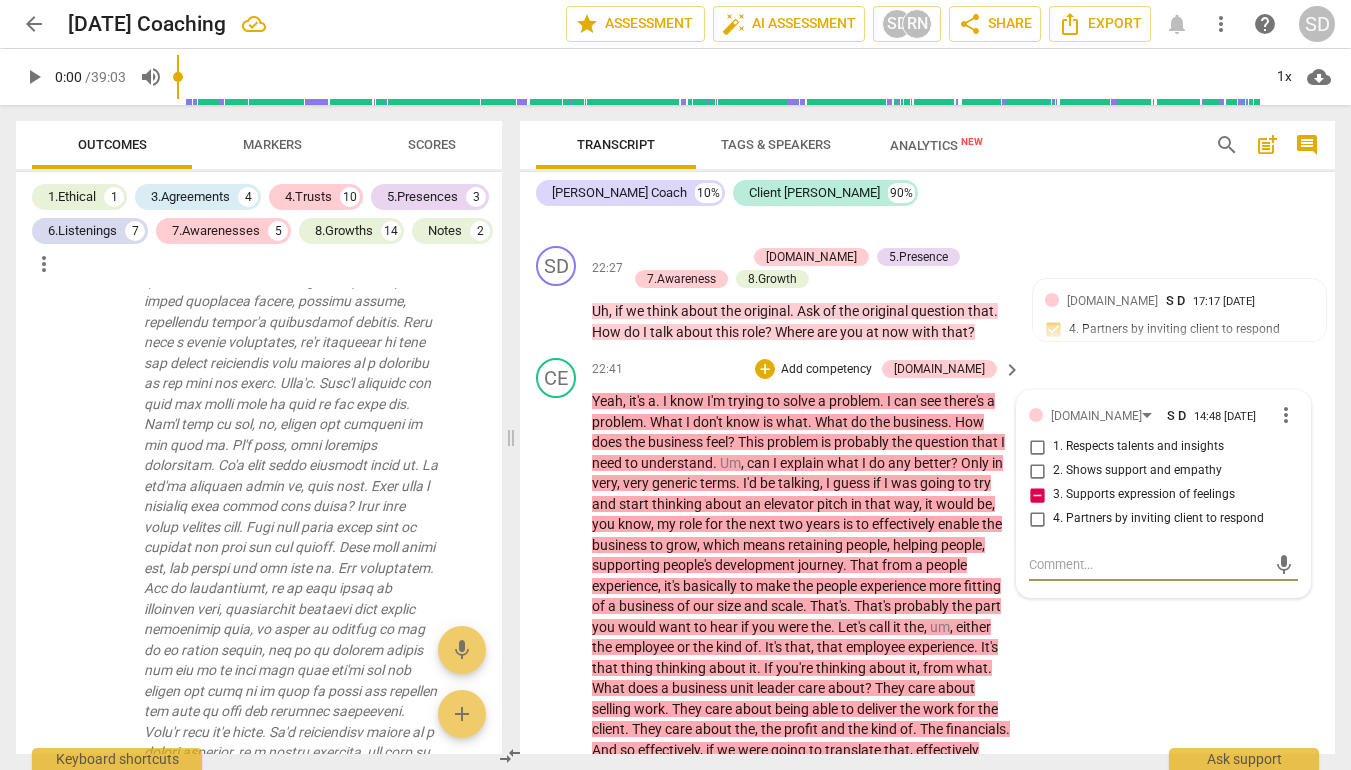 click at bounding box center [1147, 564] 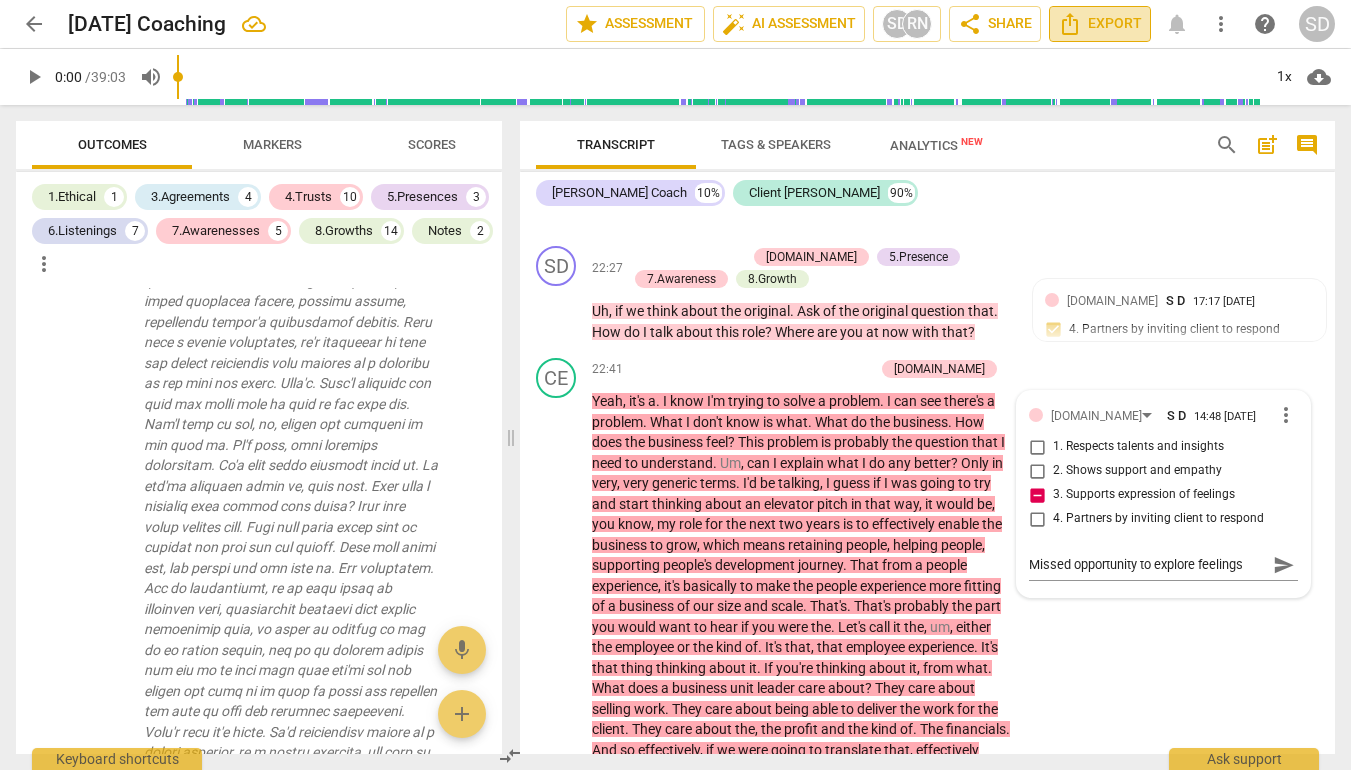 click on "Export" at bounding box center (1100, 24) 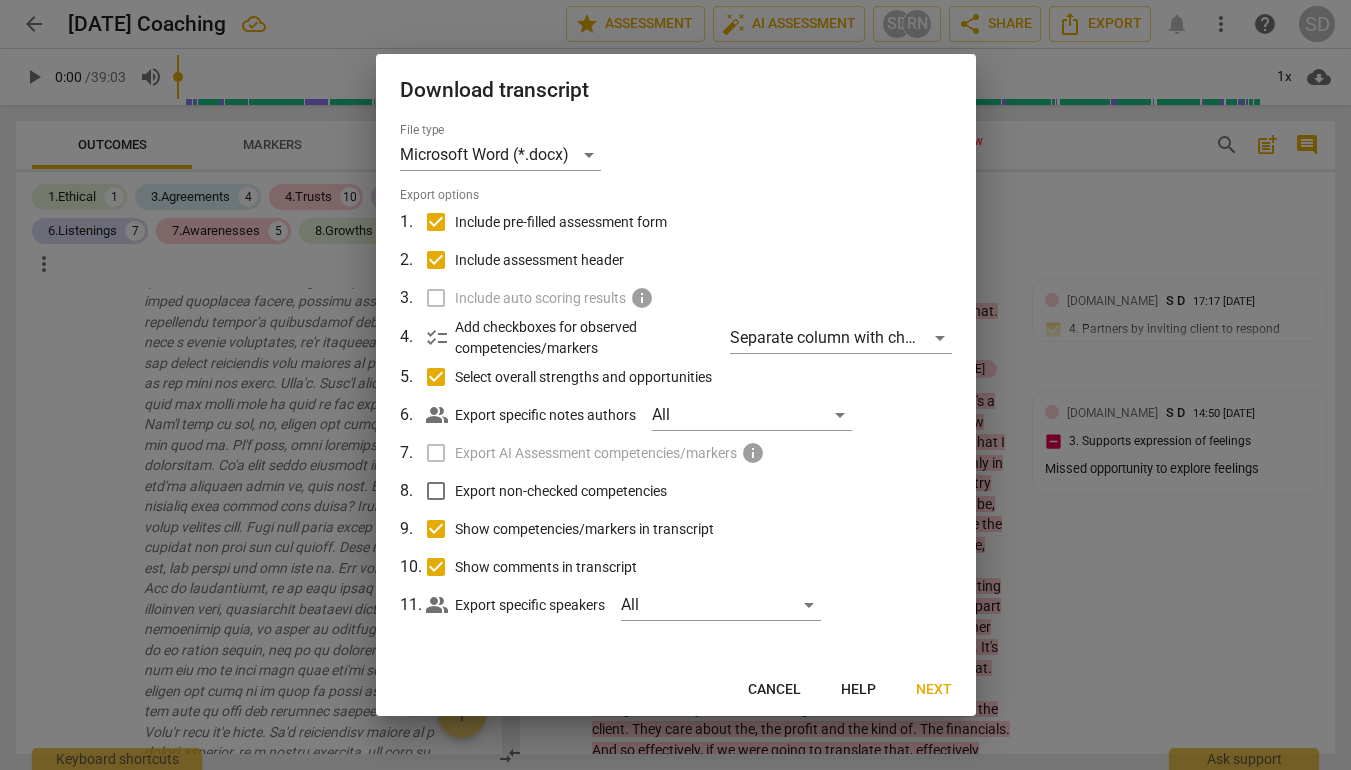 click on "Next" at bounding box center [934, 690] 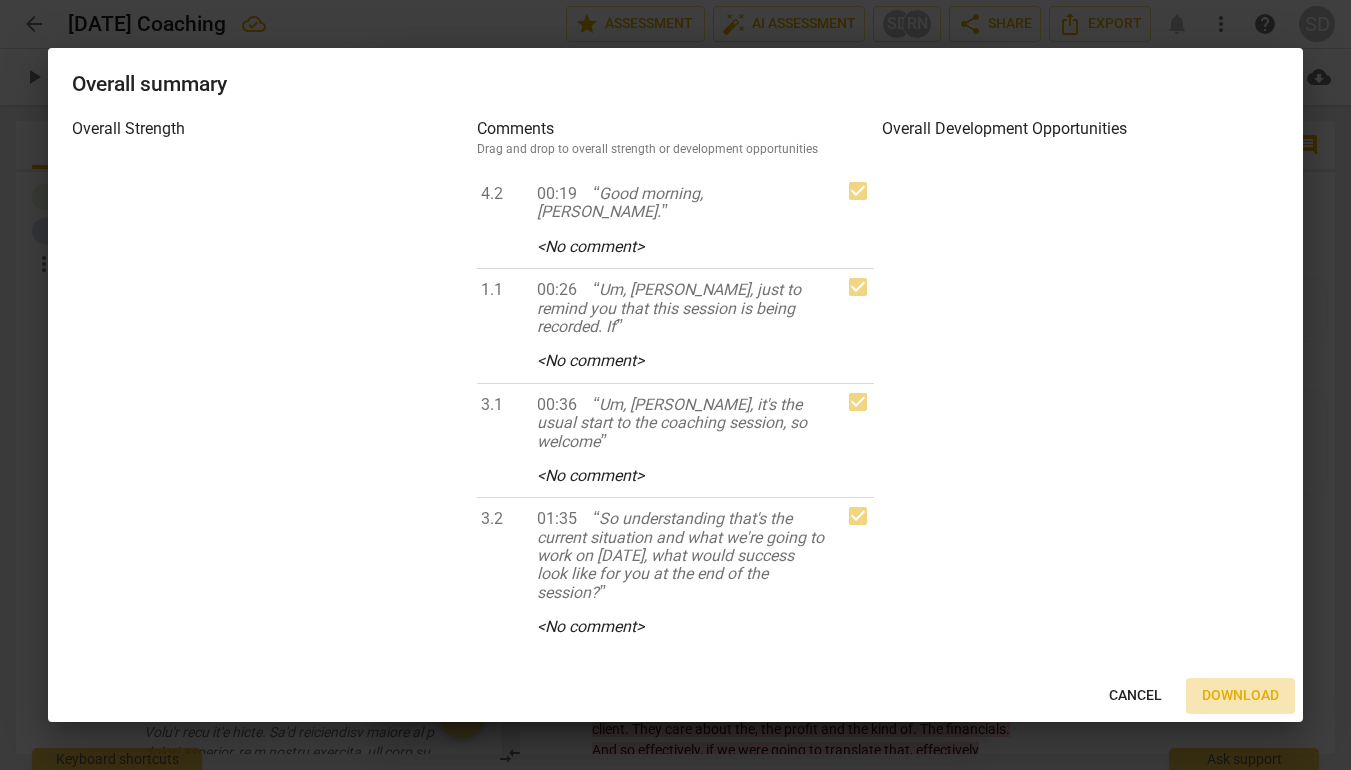 click on "Download" at bounding box center (1240, 696) 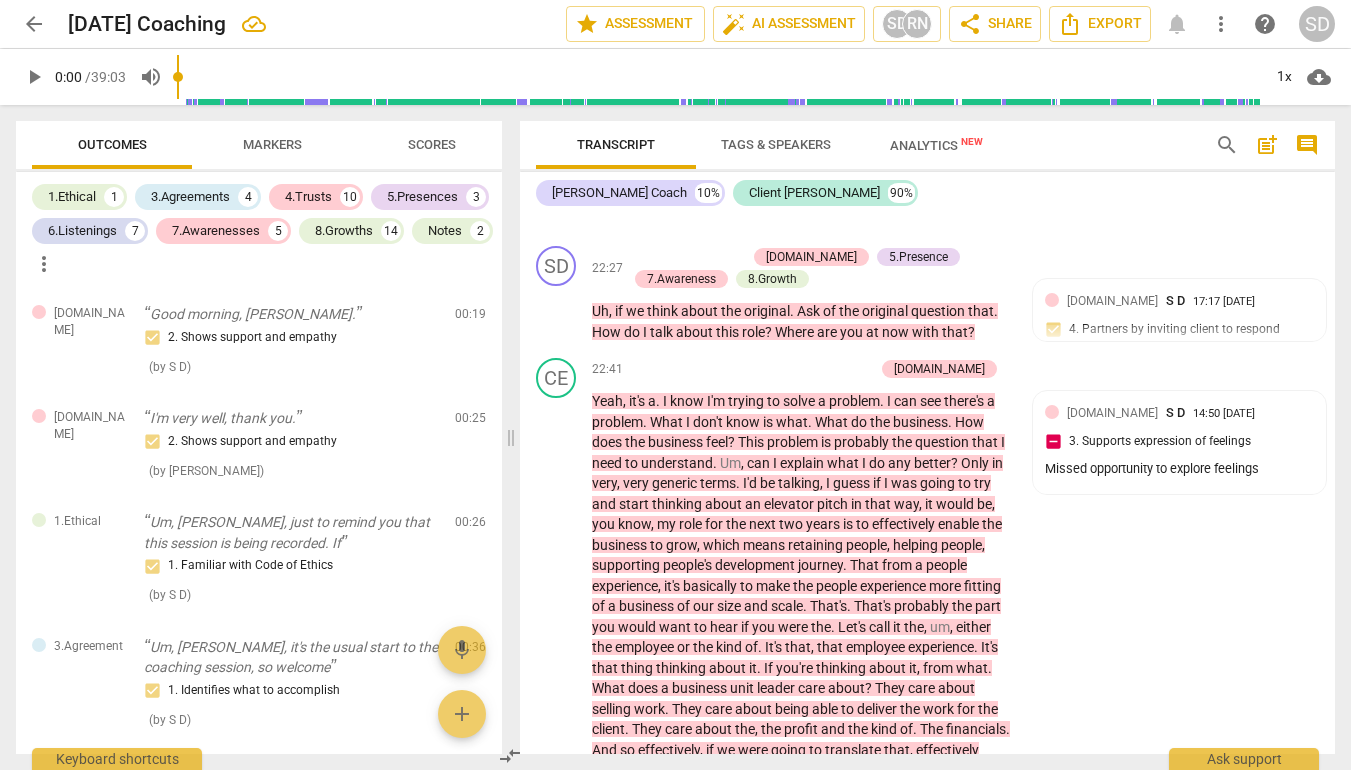 scroll, scrollTop: 0, scrollLeft: 0, axis: both 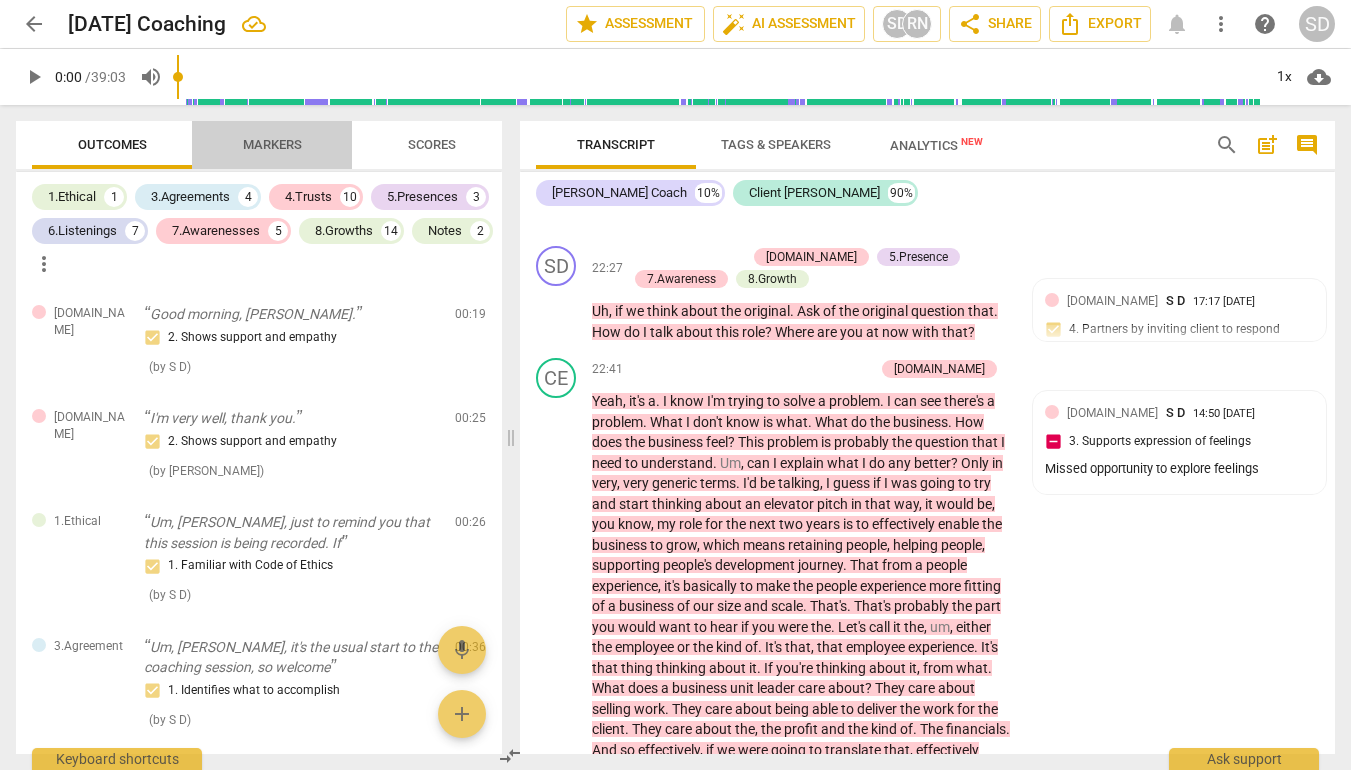 click on "Markers" at bounding box center [272, 144] 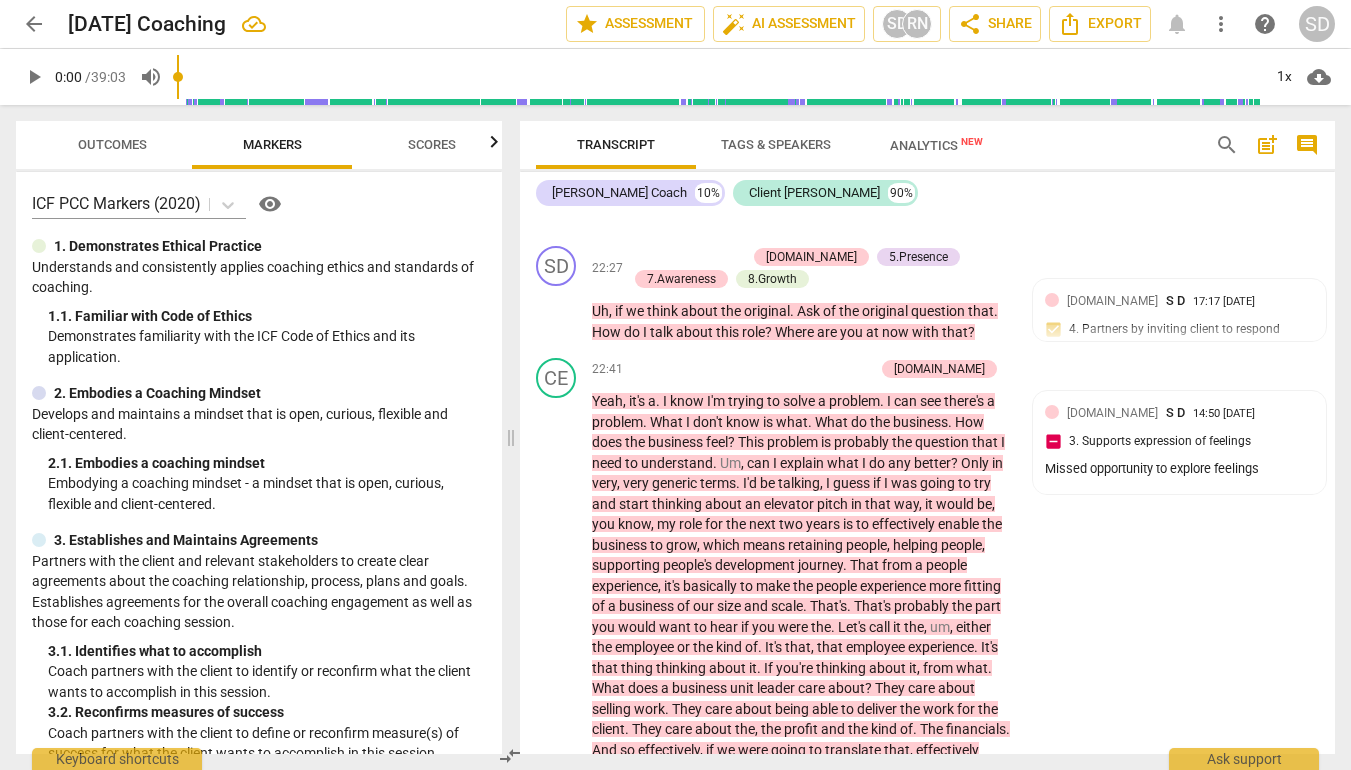 click on "Scores" at bounding box center (432, 145) 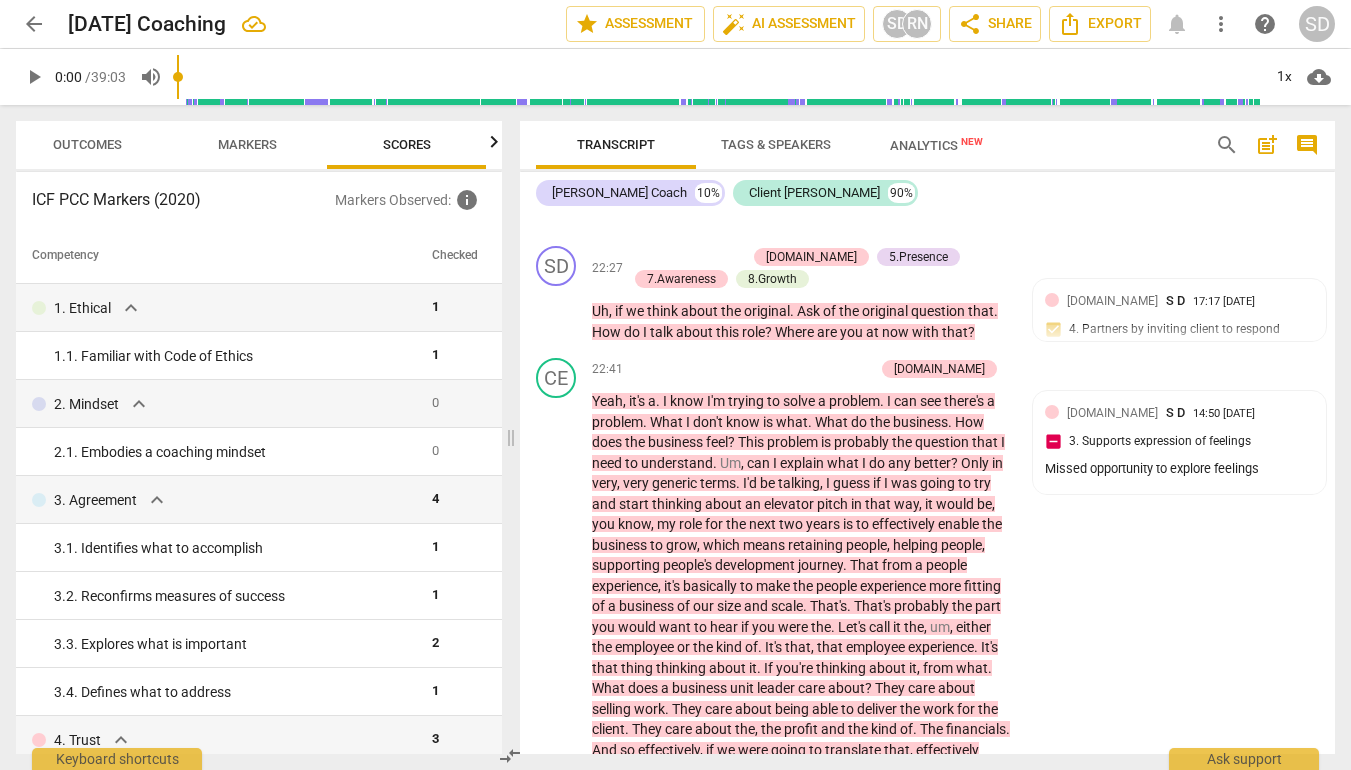 scroll, scrollTop: 0, scrollLeft: 26, axis: horizontal 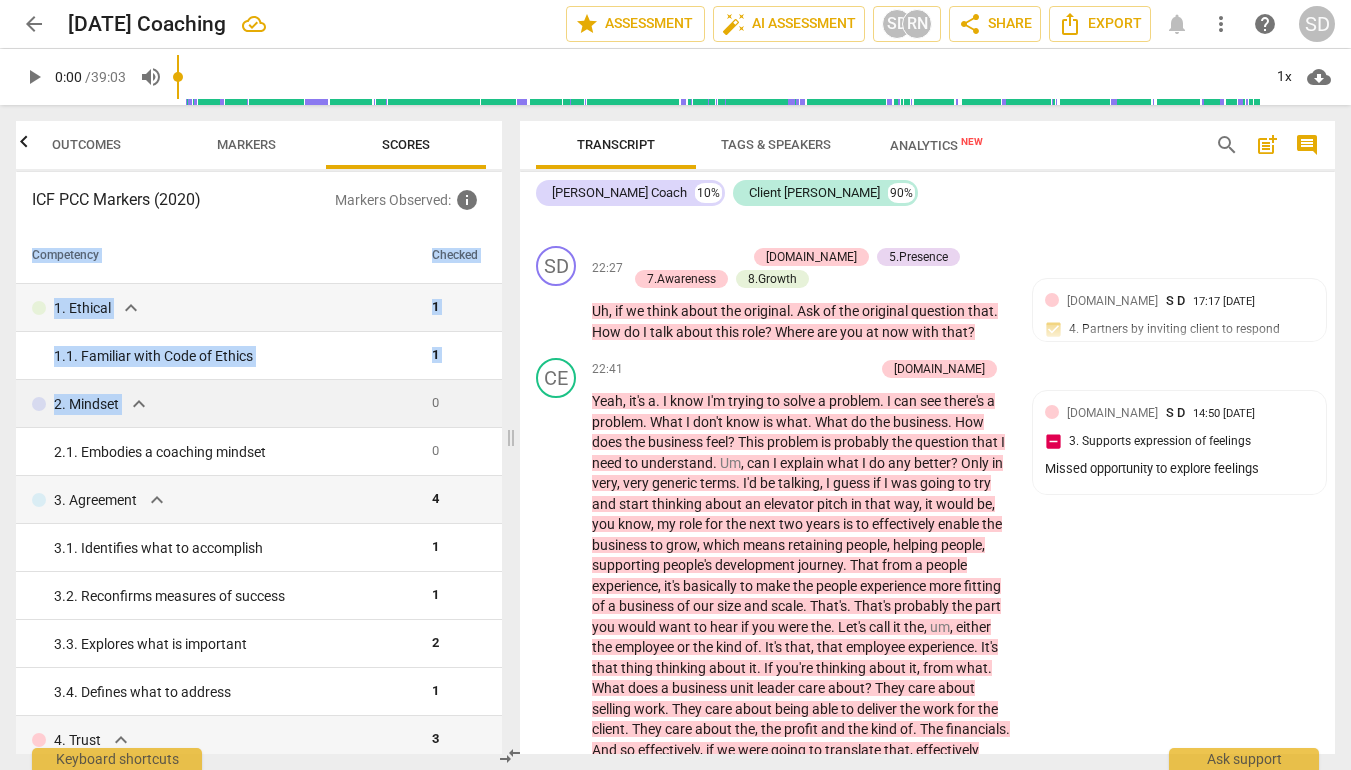 drag, startPoint x: 34, startPoint y: 253, endPoint x: 306, endPoint y: 383, distance: 301.46973 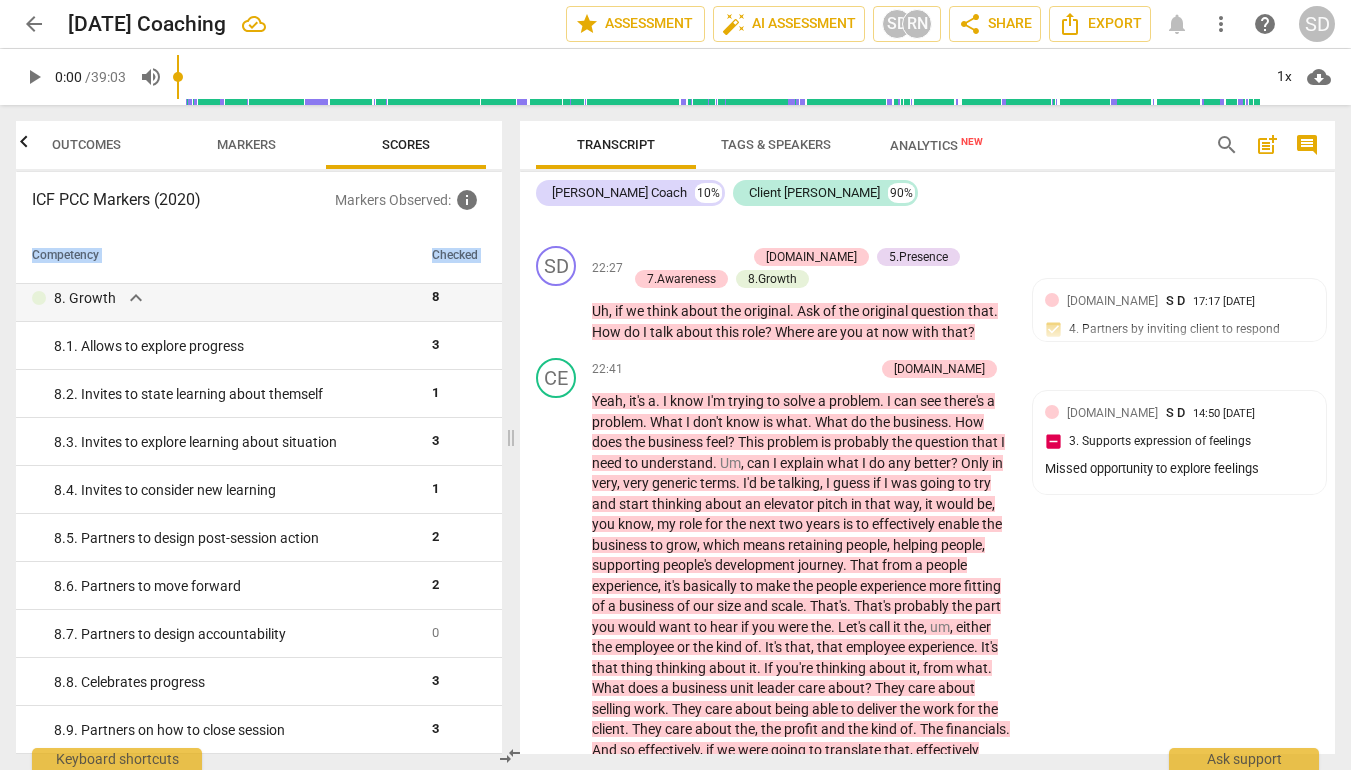 scroll, scrollTop: 1795, scrollLeft: 0, axis: vertical 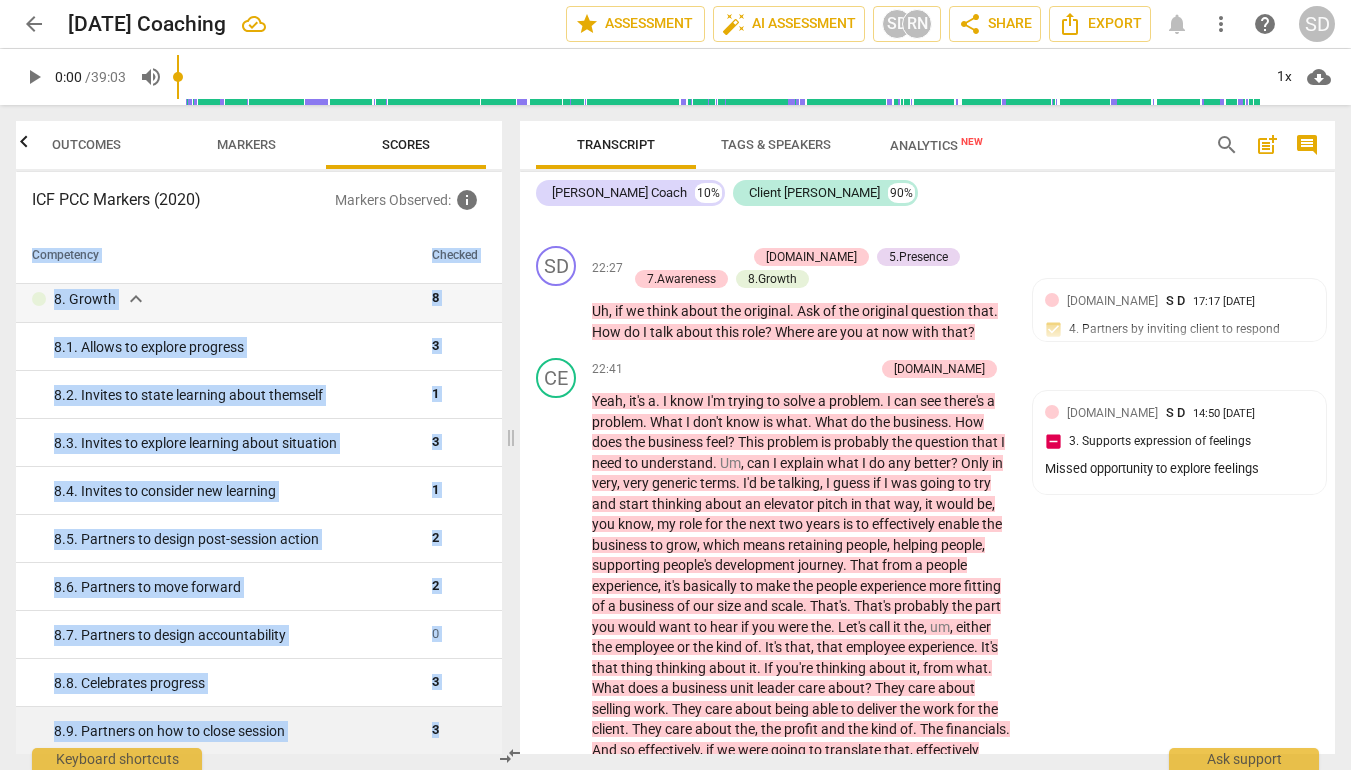click on "3" at bounding box center [455, 731] 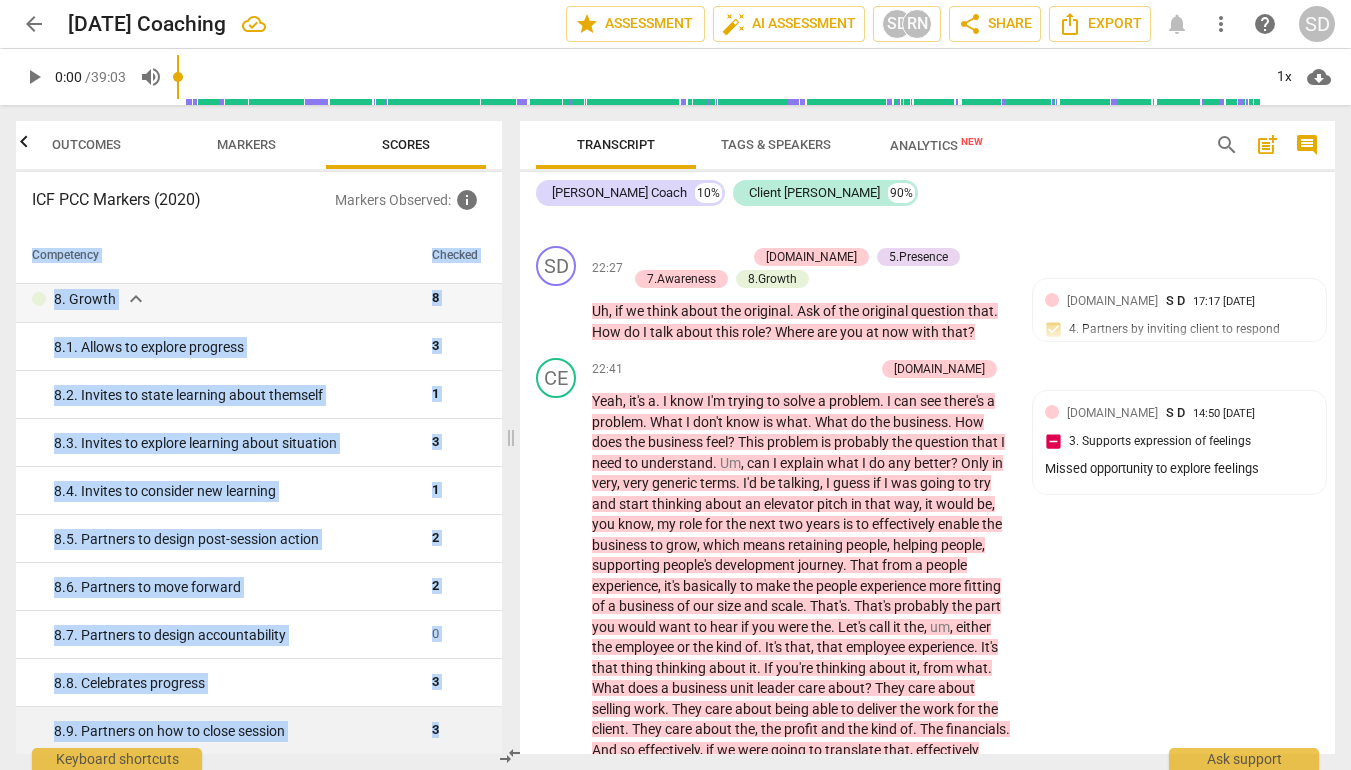 copy on "Competency Checked 1. Ethical expand_more 1     1. 1. Familiar with Code of Ethics 1     2. Mindset expand_more 0     2. 1. Embodies a coaching mindset 0     3. Agreement expand_more 4     3. 1. Identifies what to accomplish 1     3. 2. Reconfirms measures of success 1     3. 3. Explores what is important 2     3. 4. Defines what to address 1     4. Trust expand_more 3     4. 1. Respects talents and insights 3     4. 2. Shows support and empathy 7     4. 3. Supports expression of feelings 0     4. 4. Partners by inviting client to respond 1     5. Presence expand_more 3     5. 1. Responds to the whole person (the who) 0     5. 2. Responds to what to accomplish (the what) 2     5. 3. Supports client to choose what happens 1     5. 4. Demonstrates curiosity 1     5. 5. Allows space for silence 0     6. Listening expand_more 4     6. 1. Customizes questions 0     6. 2. Explores client's words 1     6. 3. Explores client's emotions 0     6. 4. Explores energy shifts 2     6. 5. Inquires about perception 1     ..." 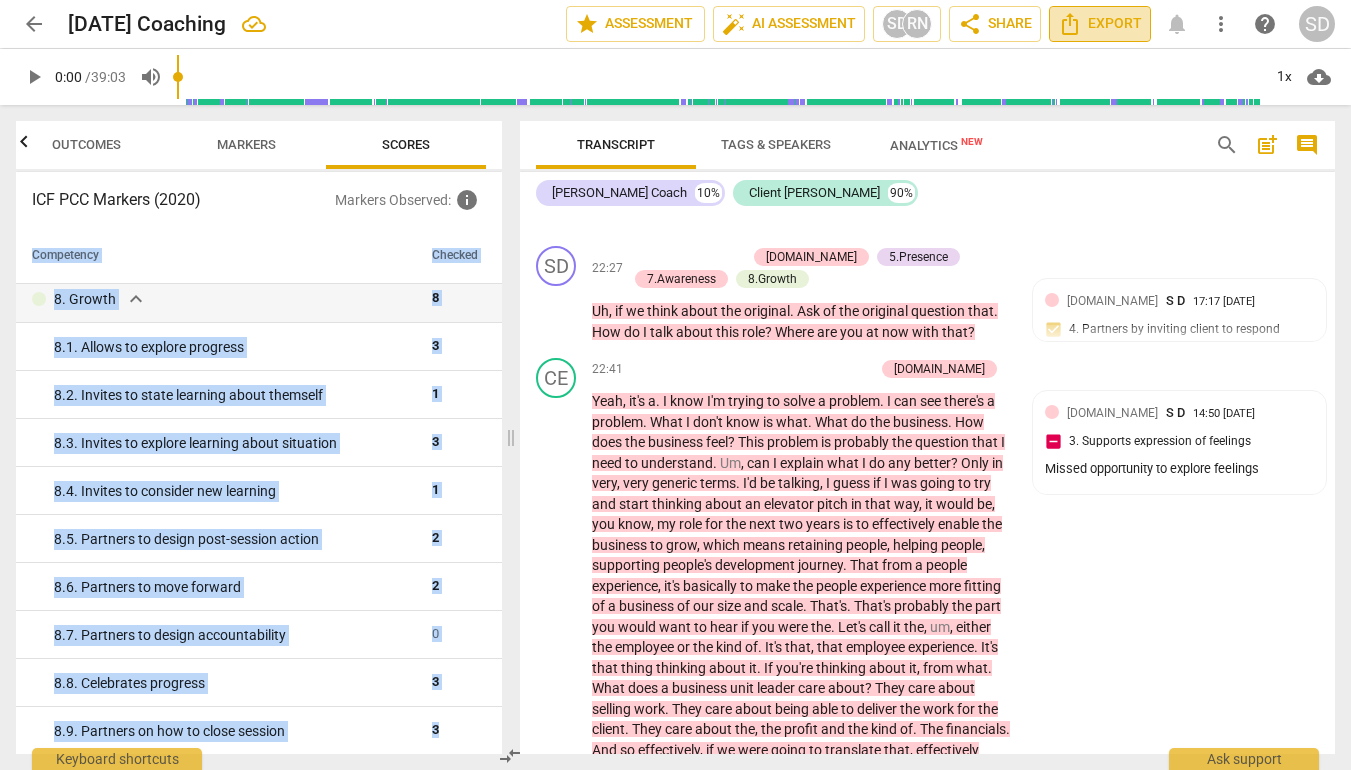 click on "Export" at bounding box center (1100, 24) 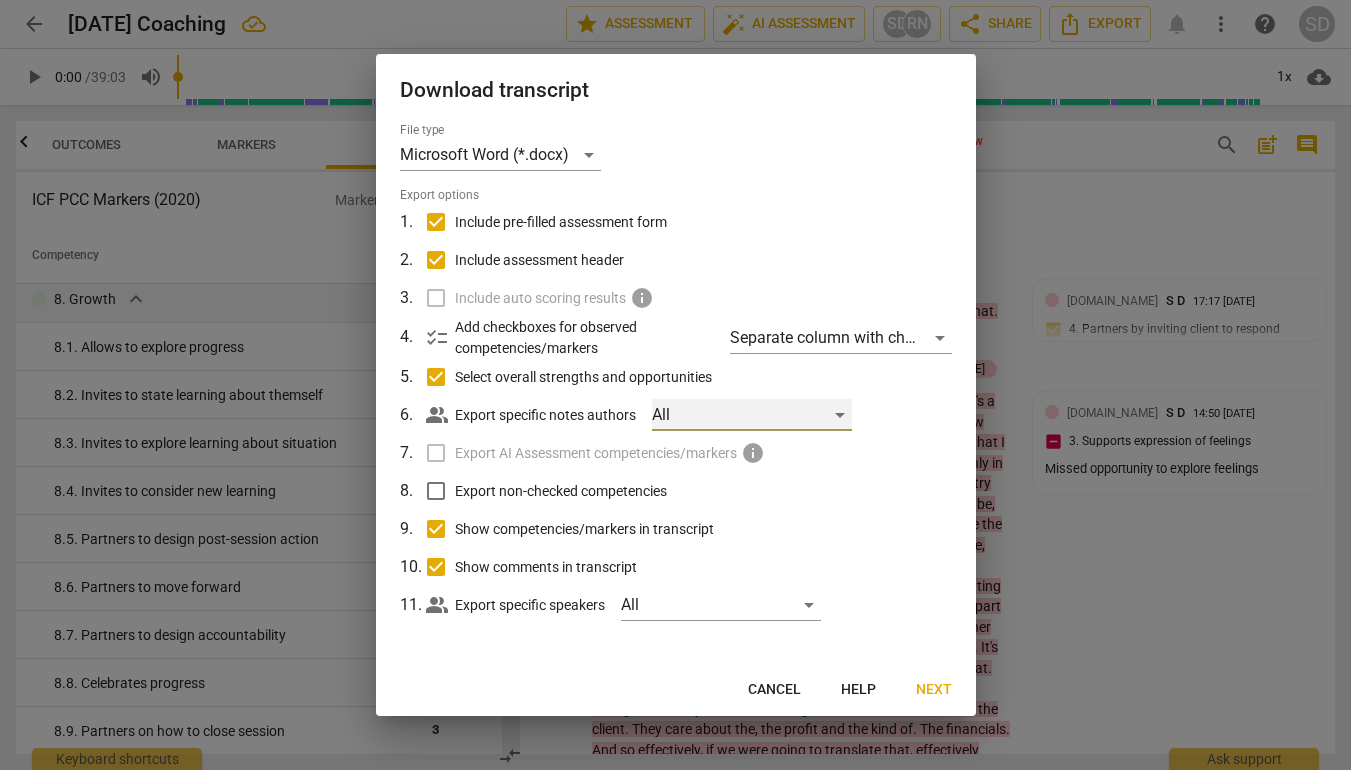 click on "All" at bounding box center (752, 415) 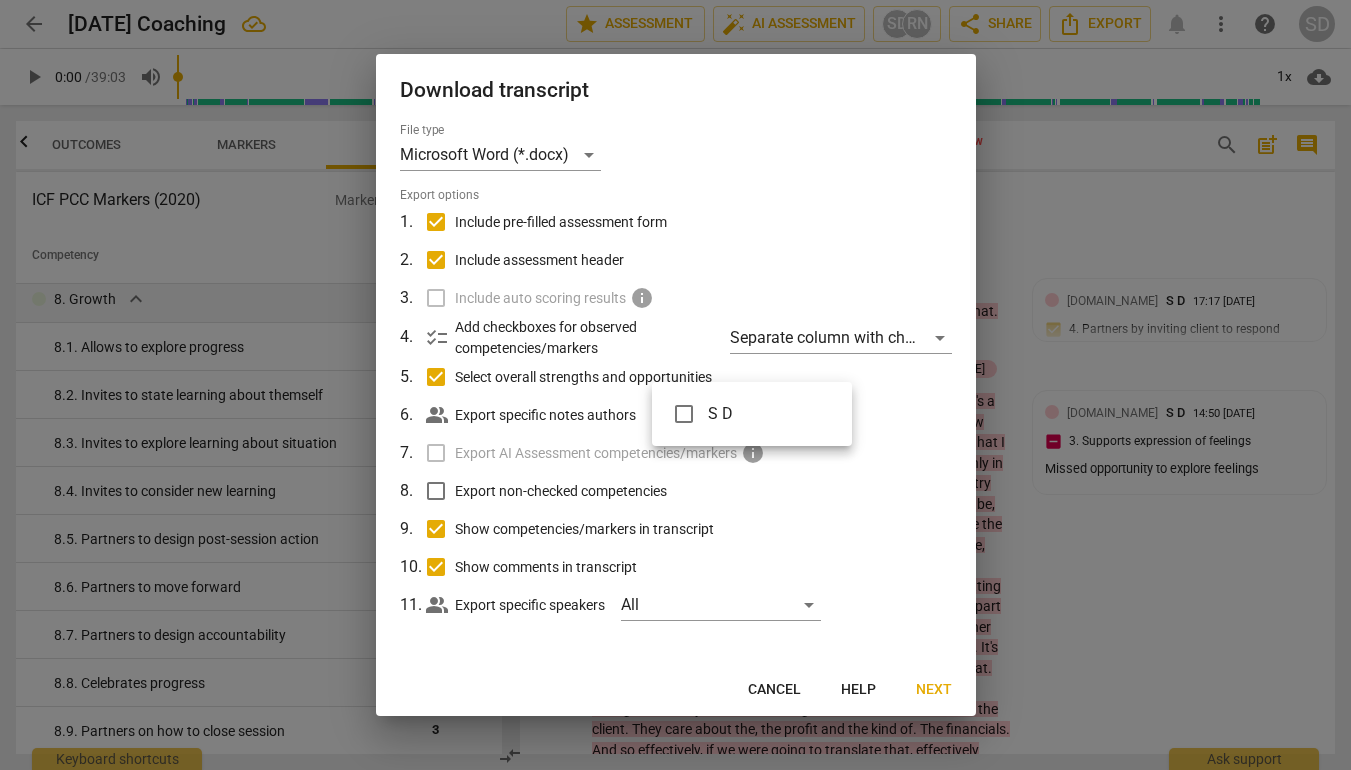 click on "S D" at bounding box center [764, 414] 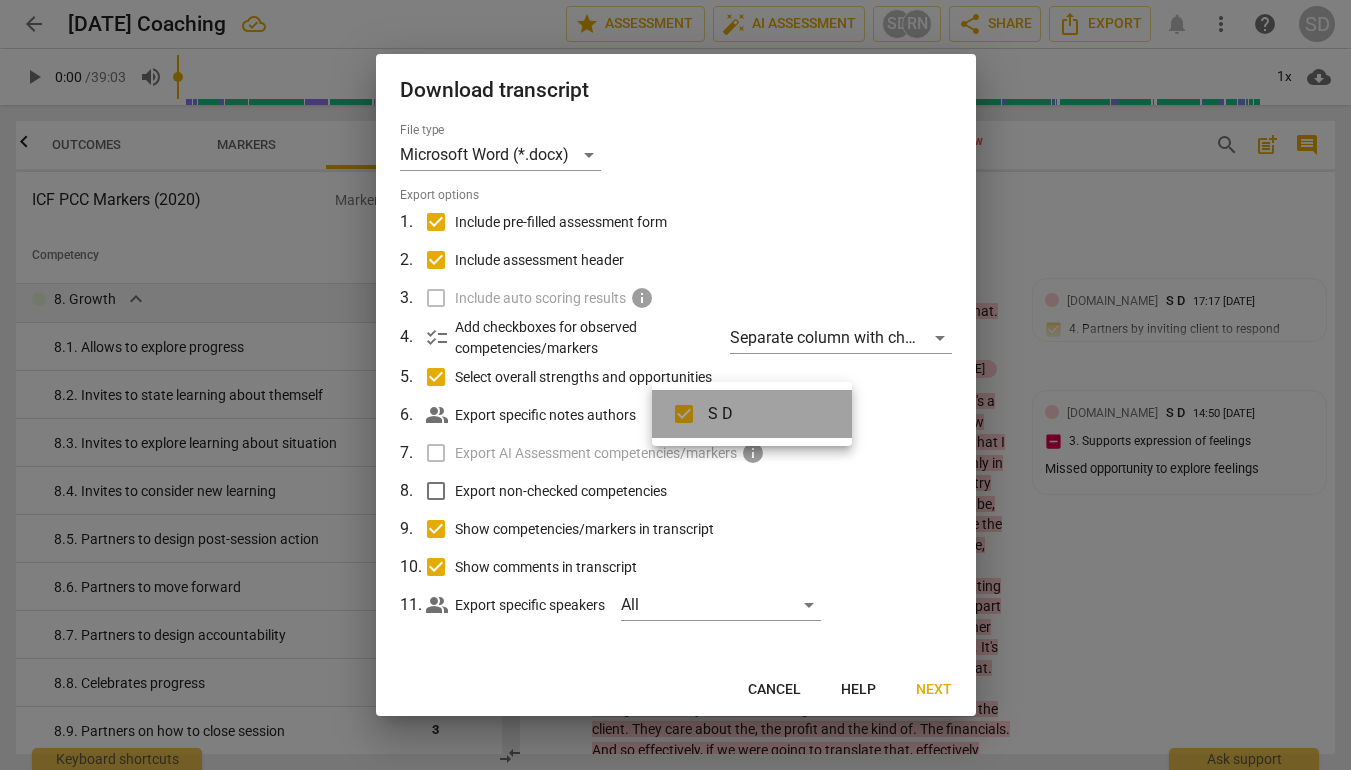 click on "S D" at bounding box center [764, 414] 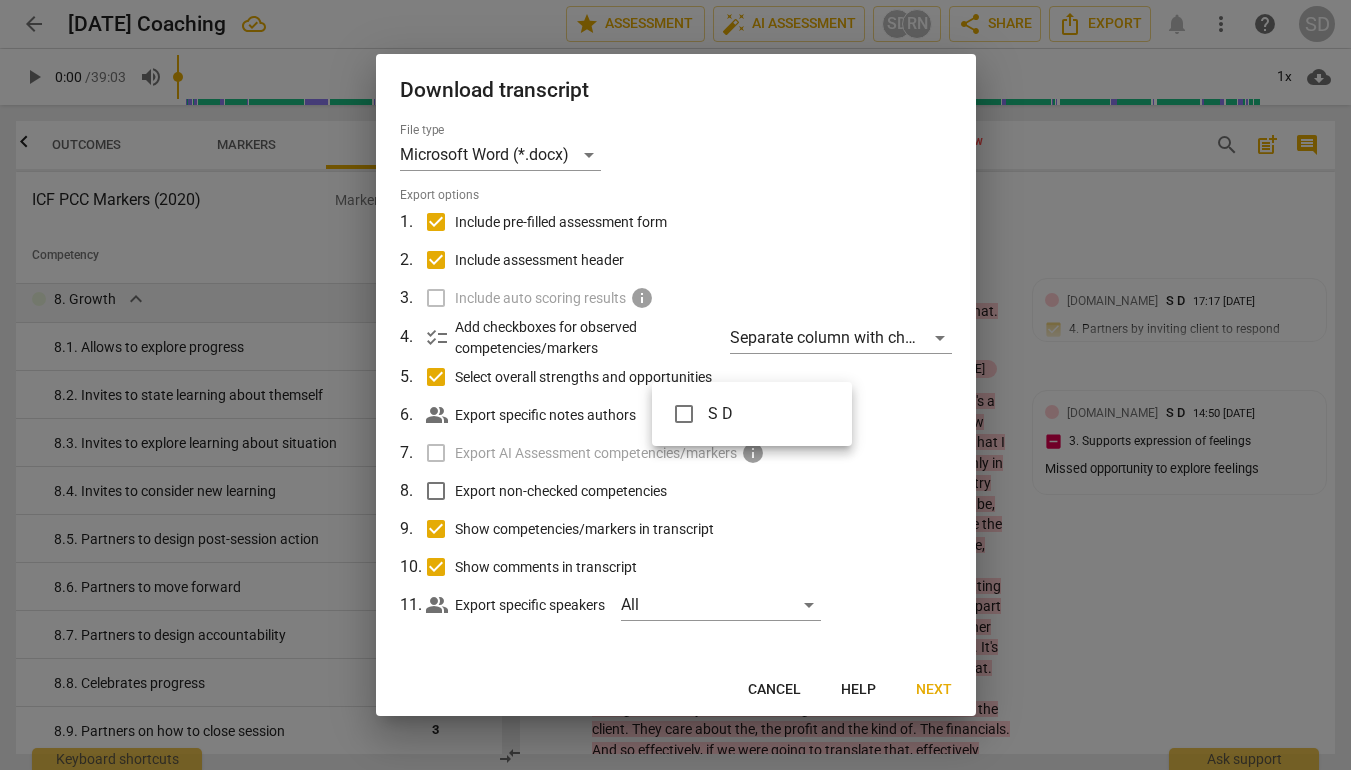 click at bounding box center (675, 385) 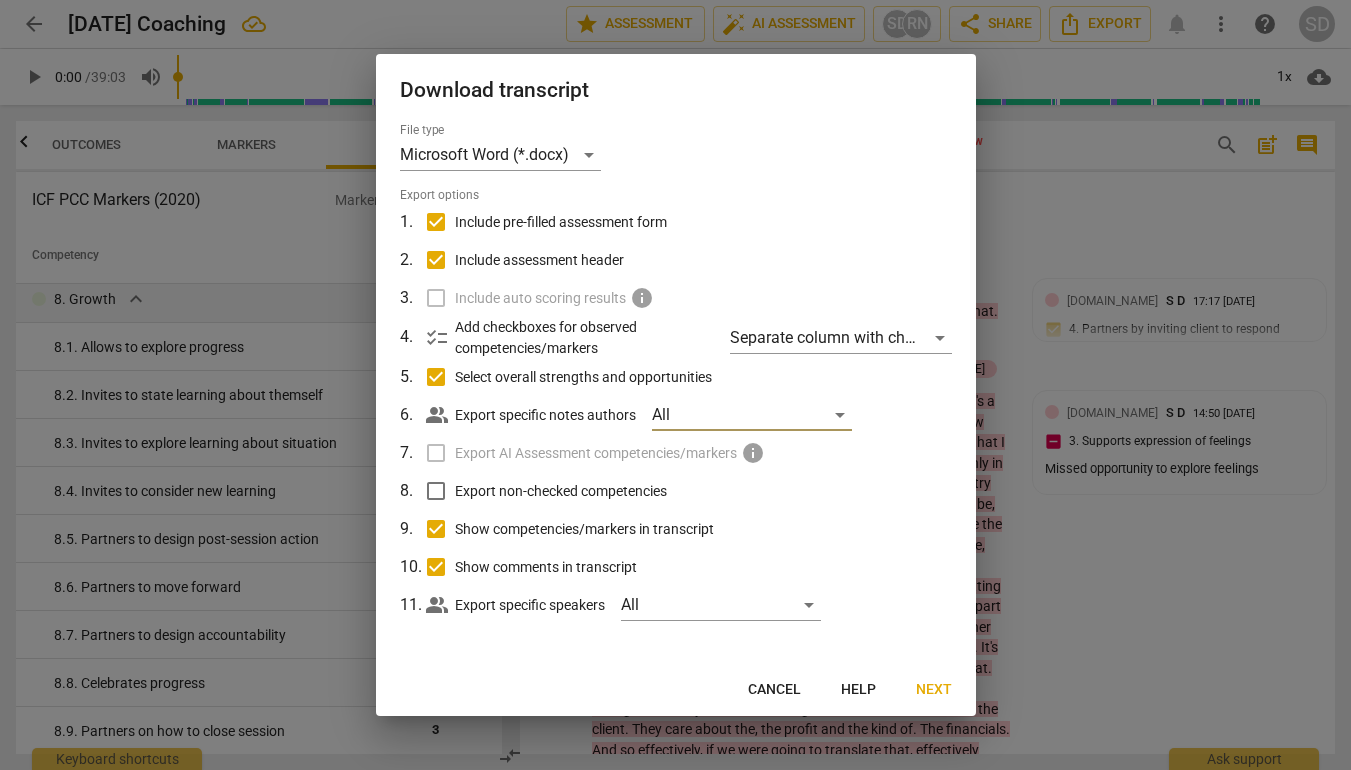 click on "Export non-checked competencies" at bounding box center [436, 491] 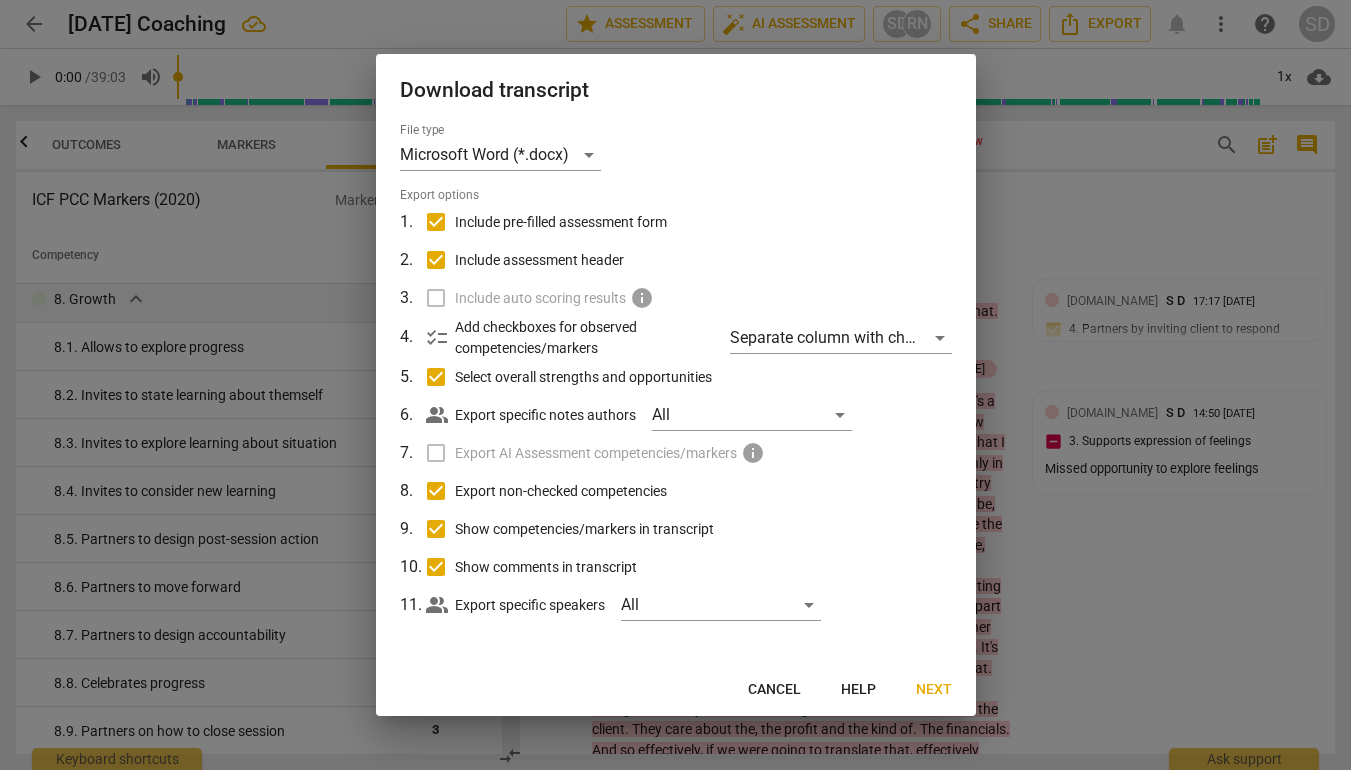 click on "Next" at bounding box center [934, 690] 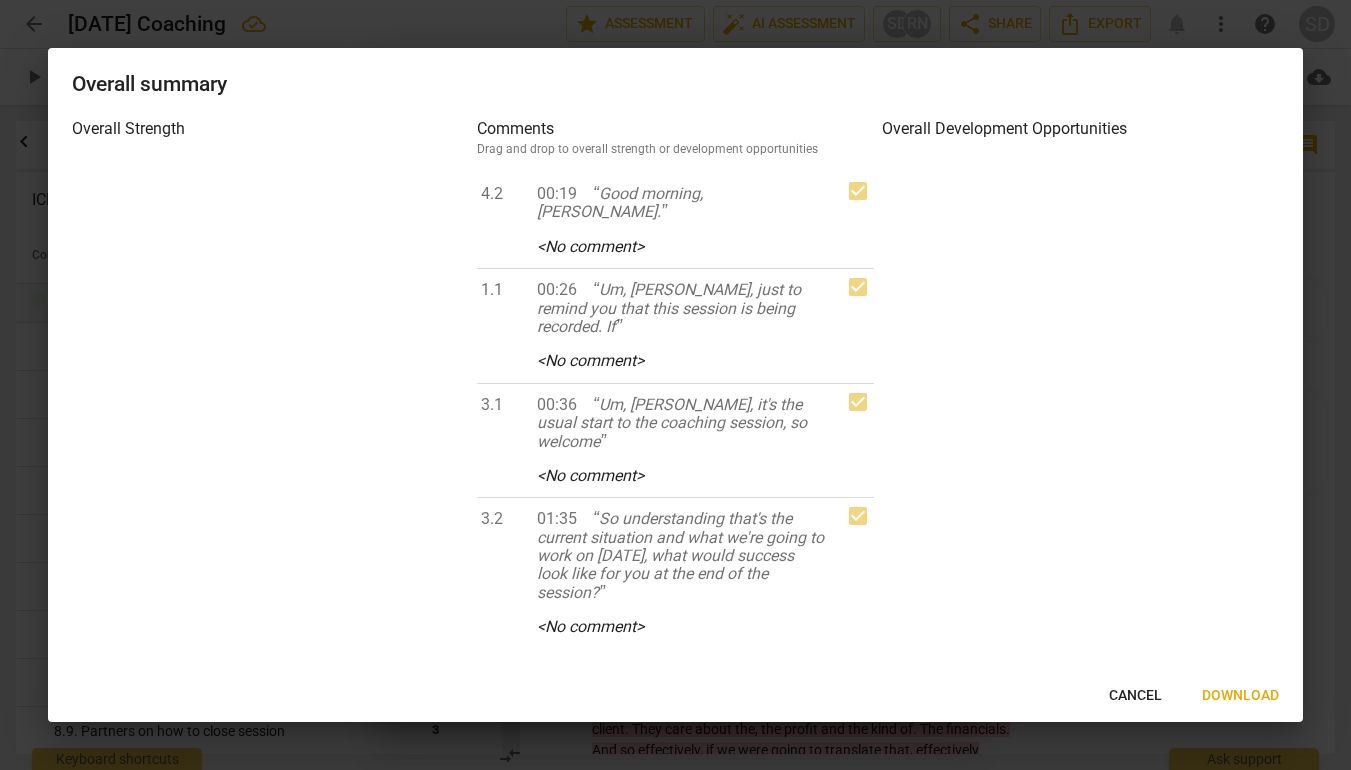 click on "Cancel" at bounding box center [1135, 696] 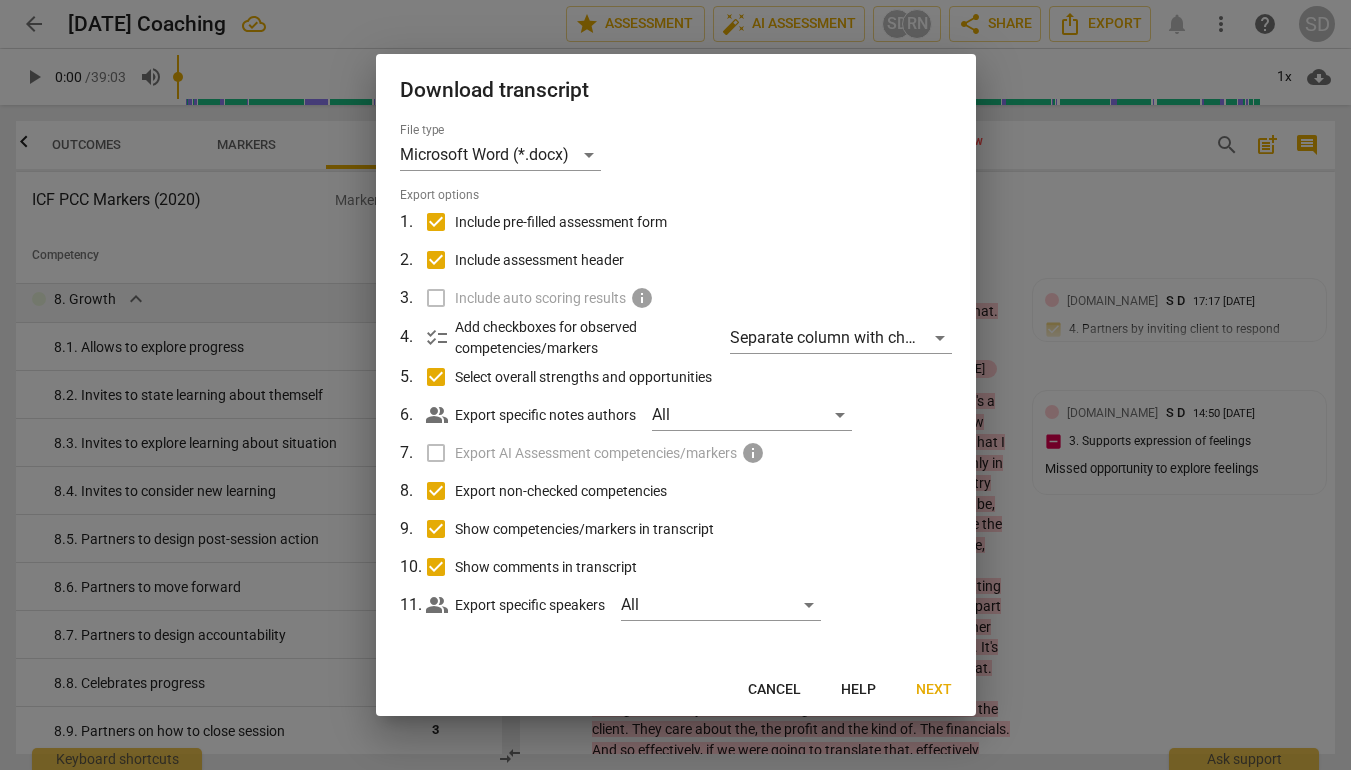 click on "Cancel" at bounding box center [774, 690] 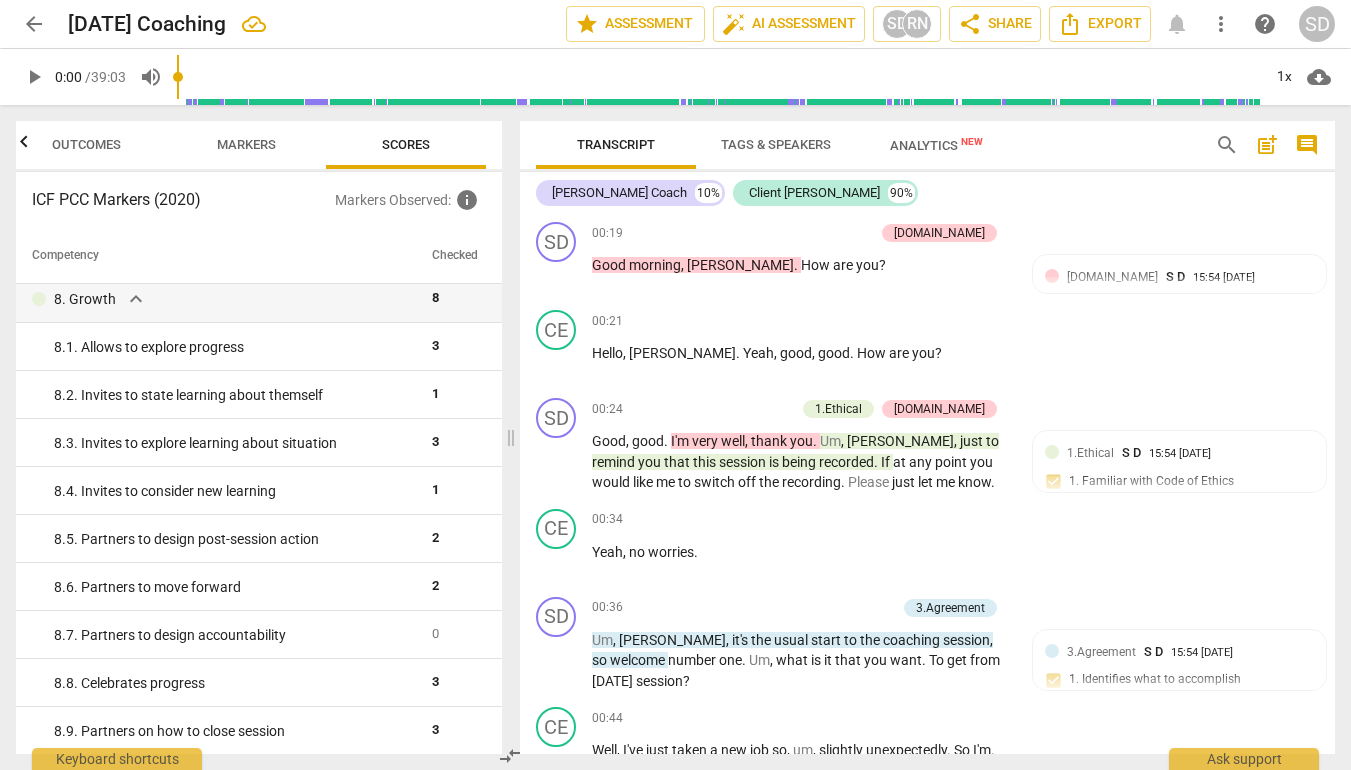scroll, scrollTop: 0, scrollLeft: 0, axis: both 